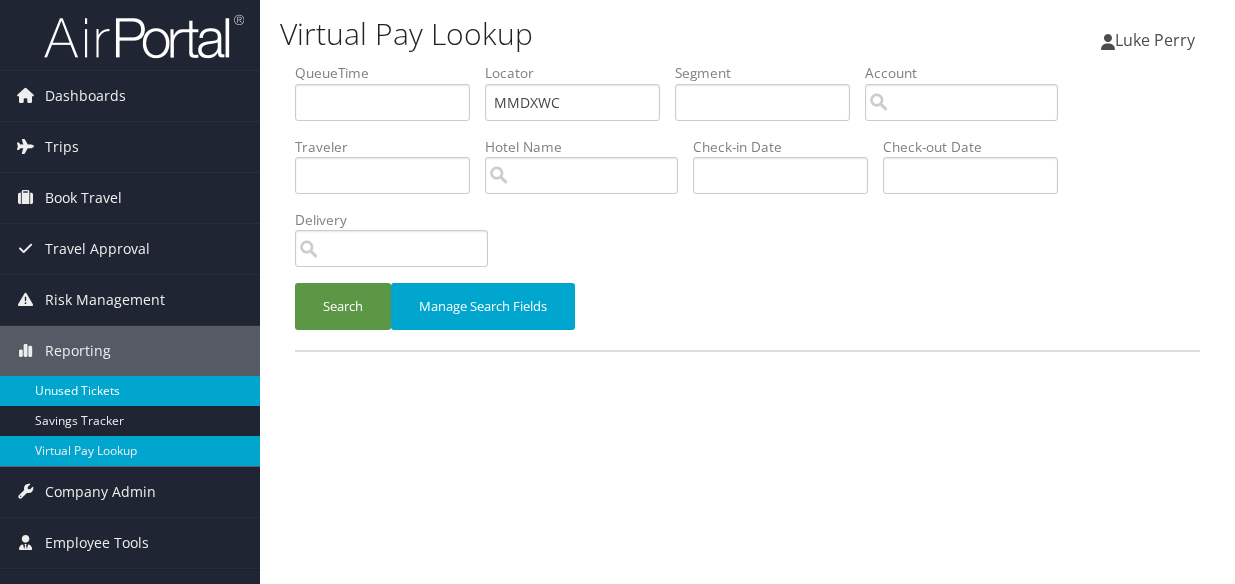 scroll, scrollTop: 0, scrollLeft: 0, axis: both 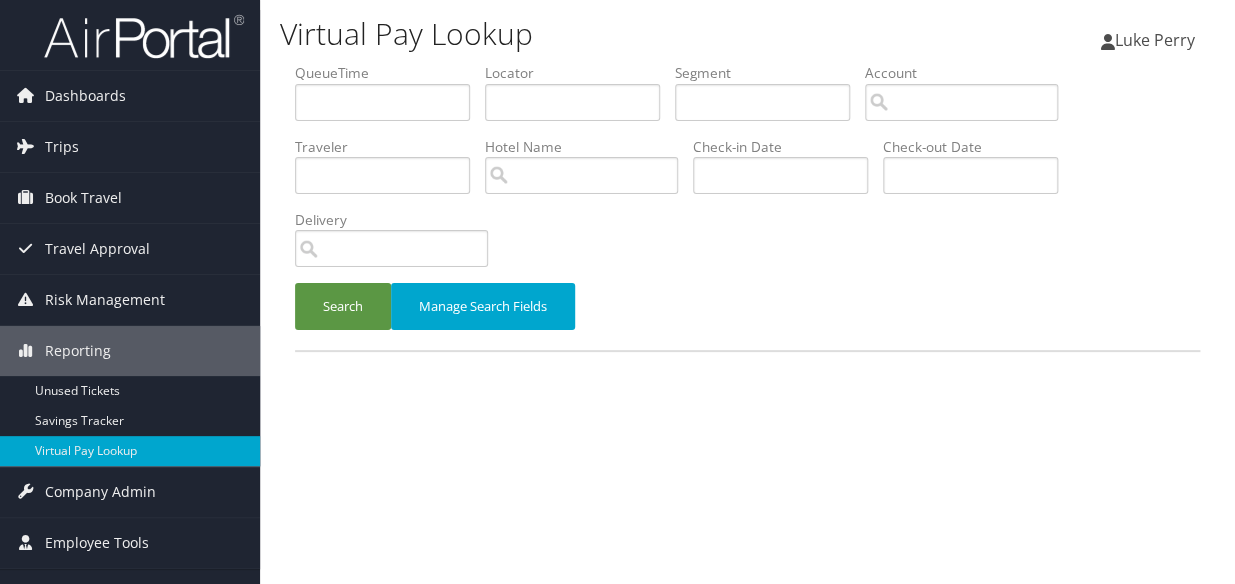 click on "Locator" at bounding box center (580, 99) 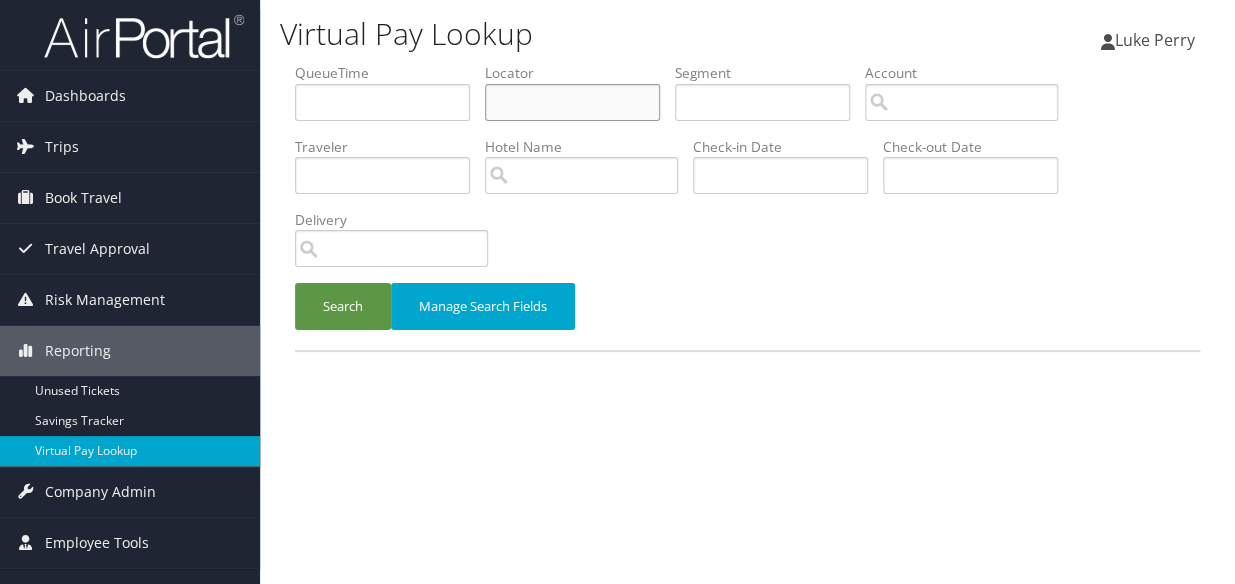 click at bounding box center (572, 102) 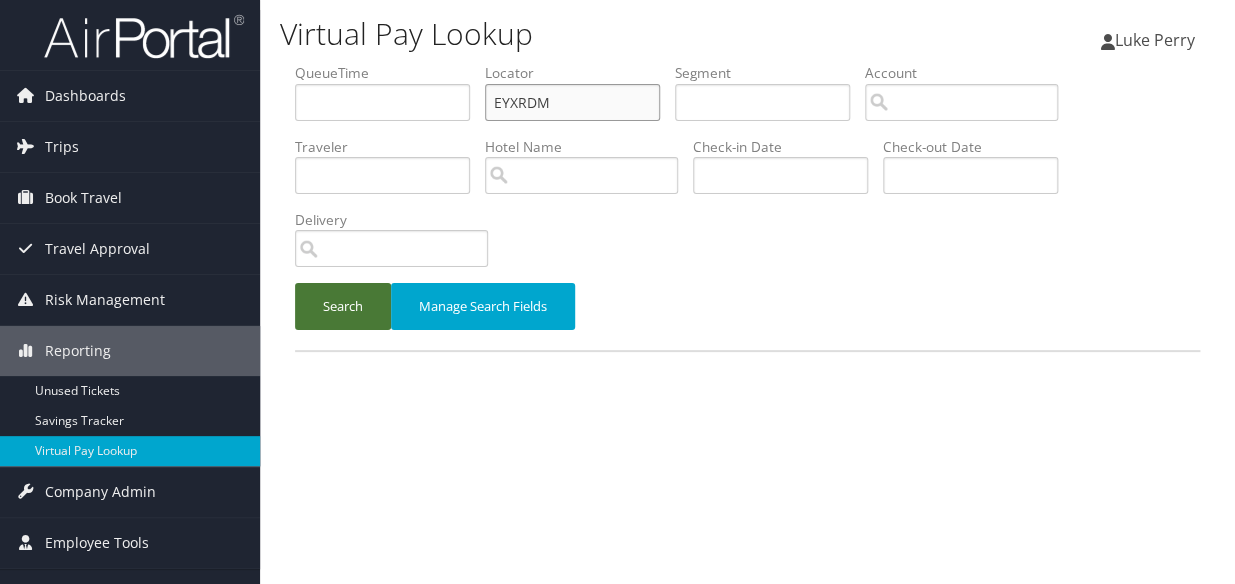 type on "EYXRDM" 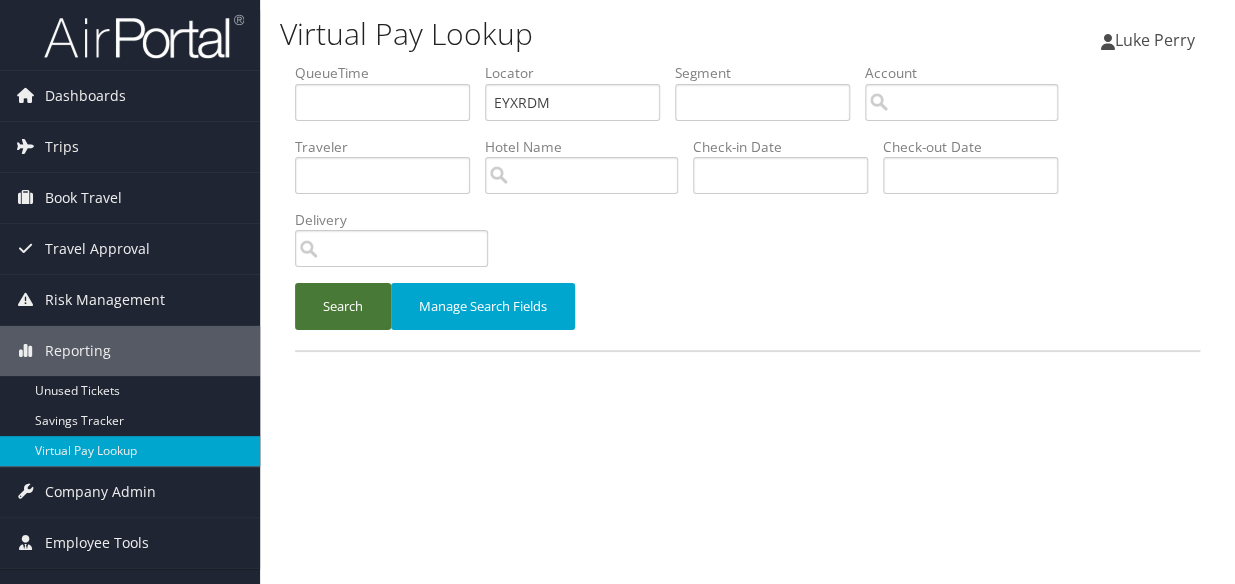click on "Search" at bounding box center (343, 306) 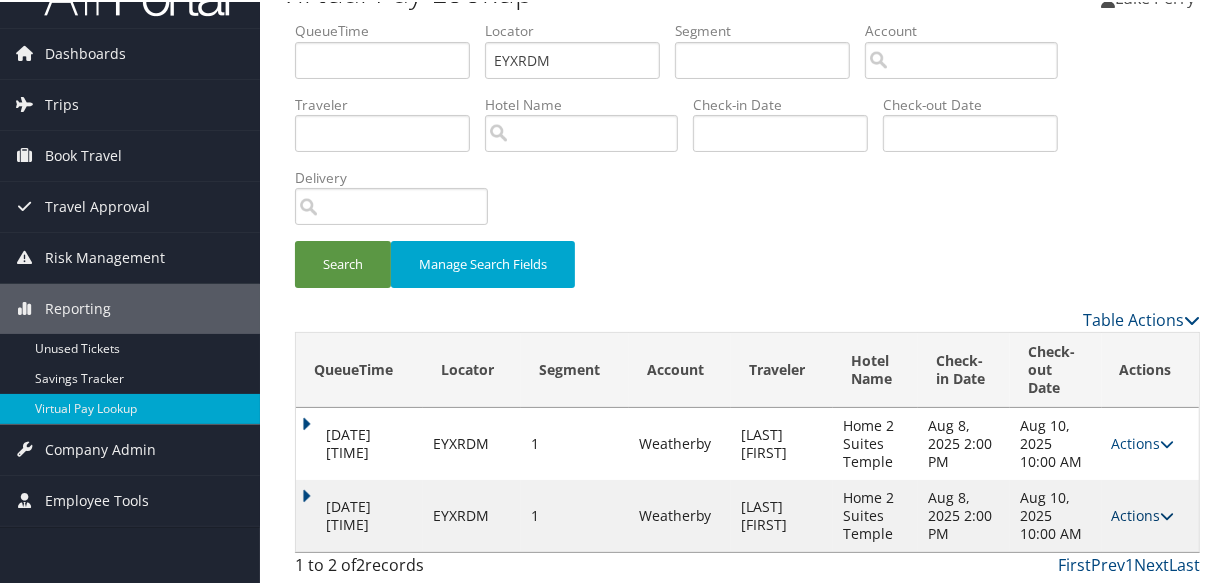 click on "Actions" at bounding box center (1143, 513) 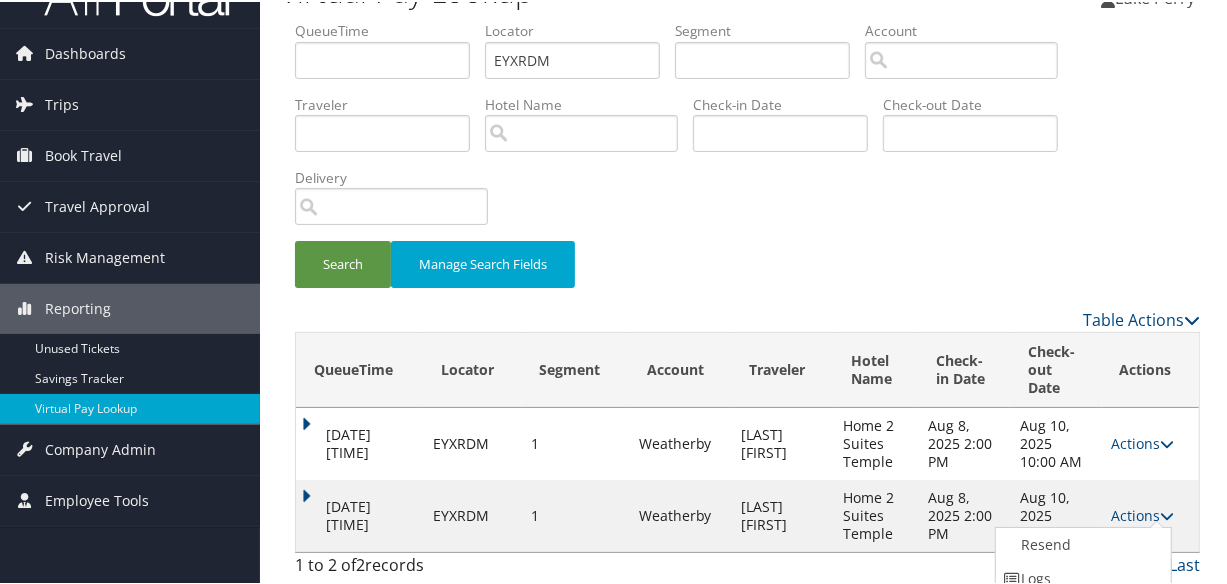 scroll, scrollTop: 122, scrollLeft: 0, axis: vertical 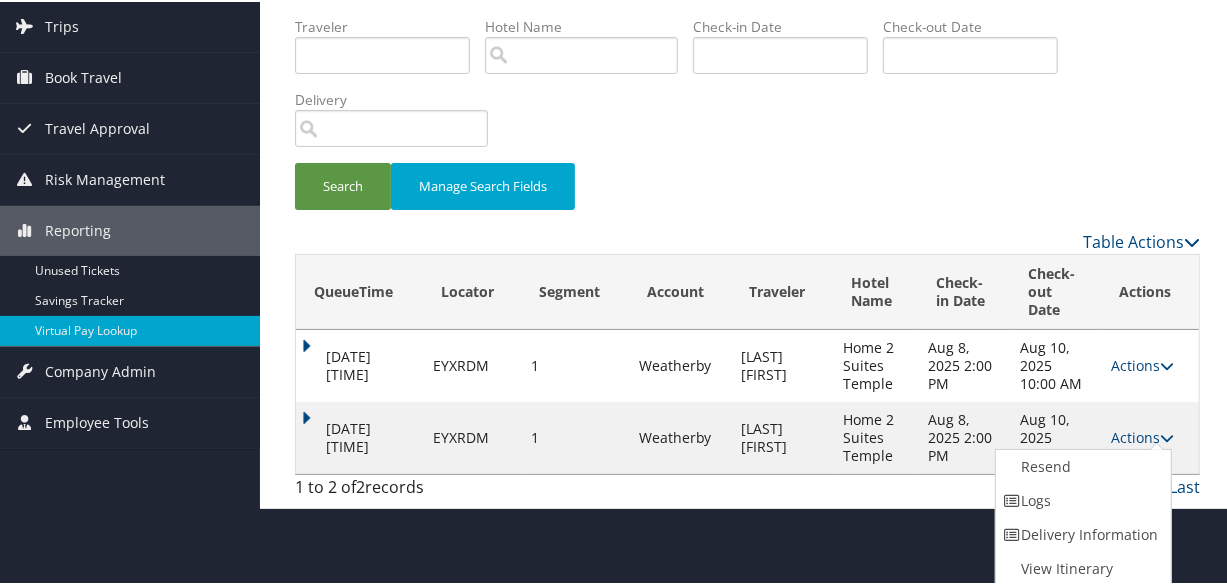 drag, startPoint x: 295, startPoint y: 410, endPoint x: 320, endPoint y: 414, distance: 25.317978 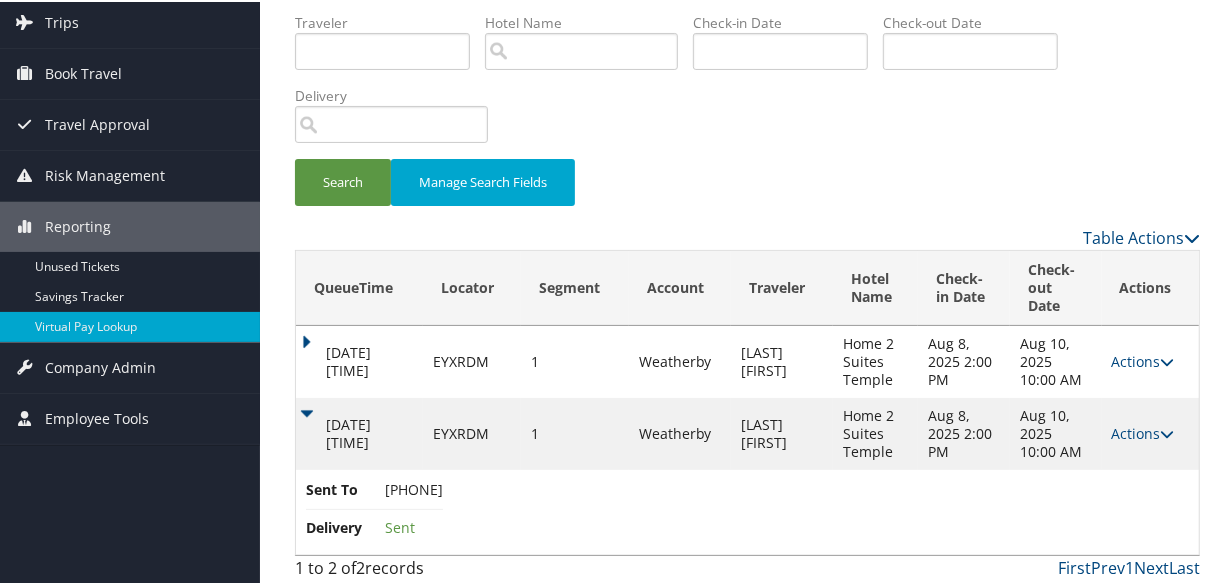 scroll, scrollTop: 129, scrollLeft: 0, axis: vertical 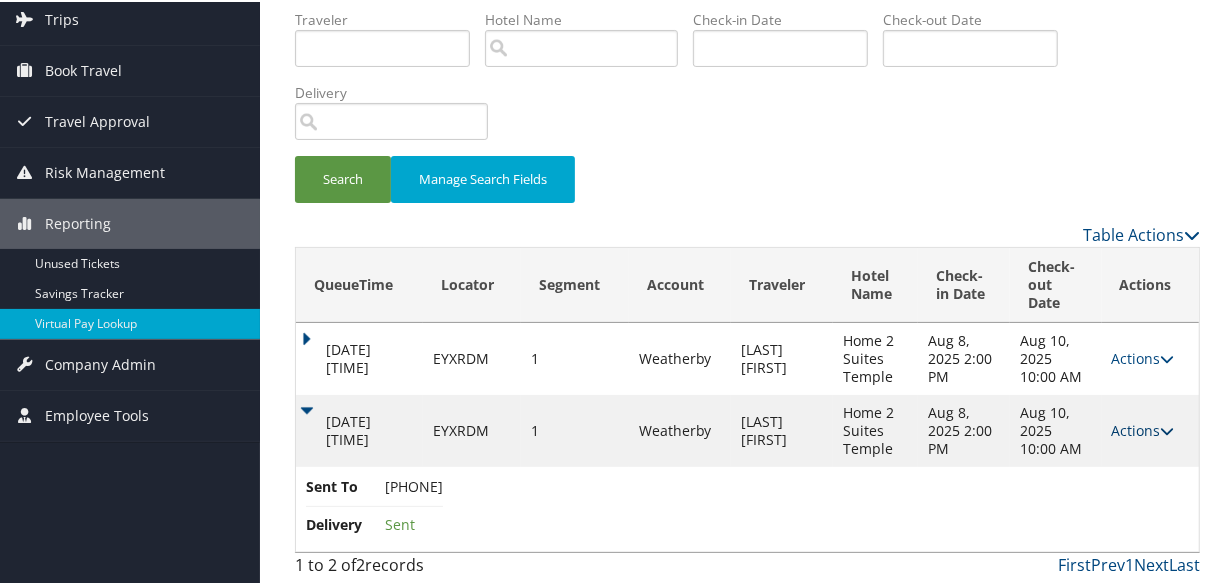 click at bounding box center (1168, 429) 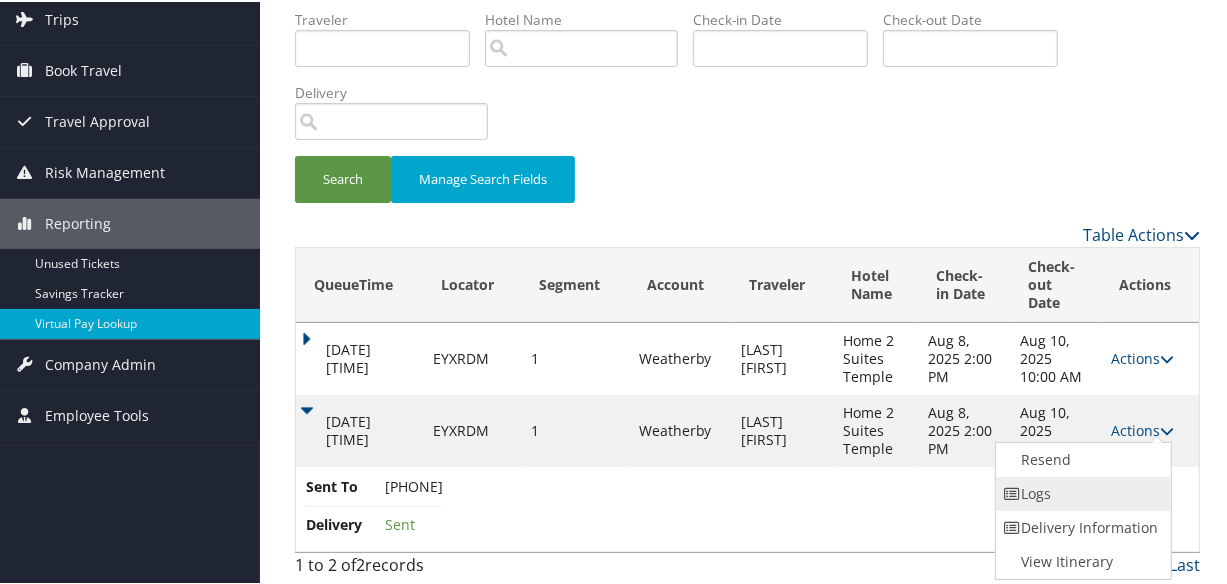 click on "Logs" at bounding box center [1081, 492] 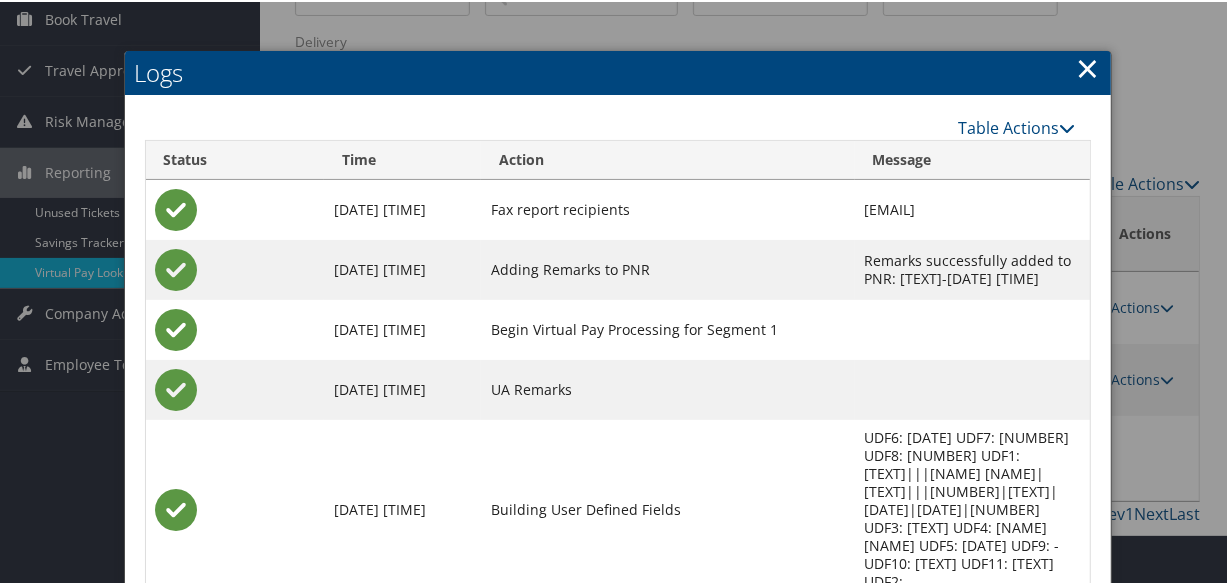 scroll, scrollTop: 220, scrollLeft: 0, axis: vertical 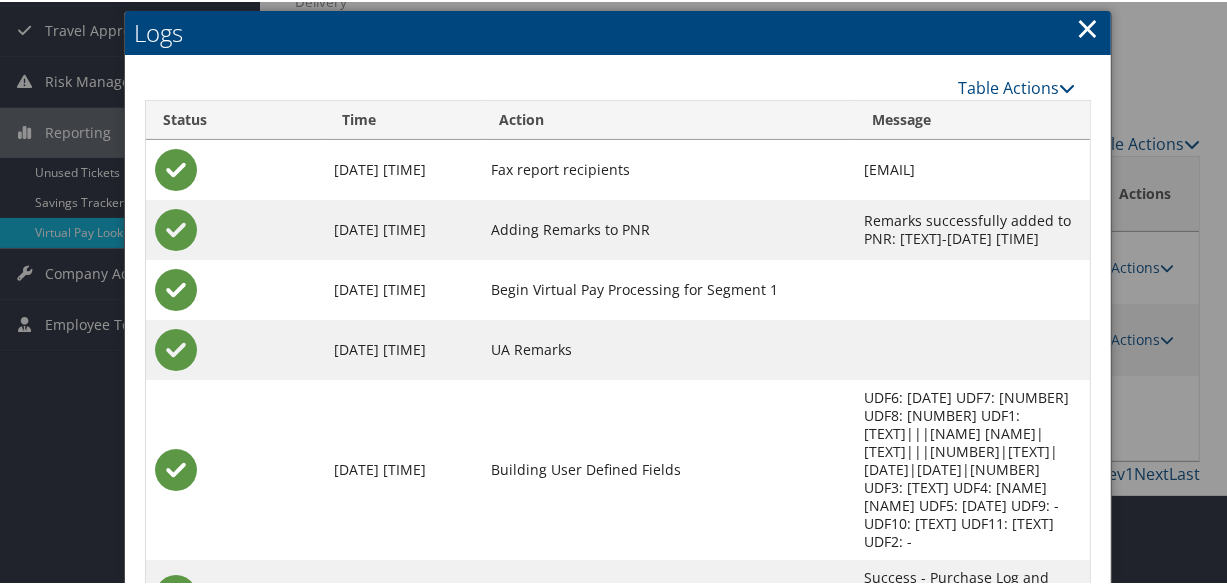 click on "EYXRDM-S1_1754452983229.pdf" at bounding box center [923, 659] 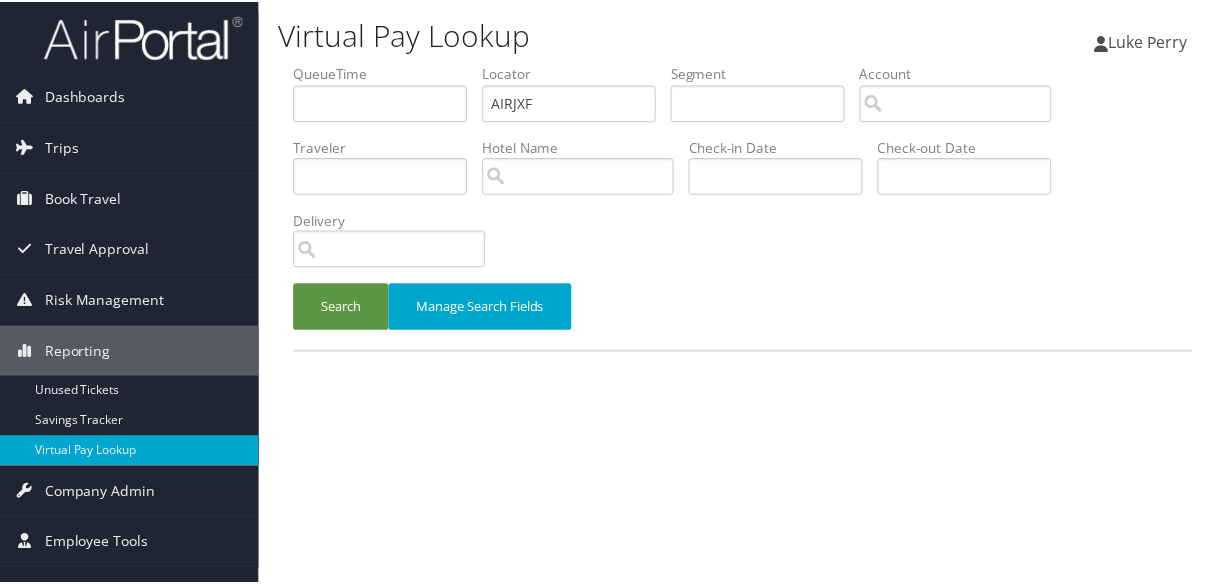 scroll, scrollTop: 0, scrollLeft: 0, axis: both 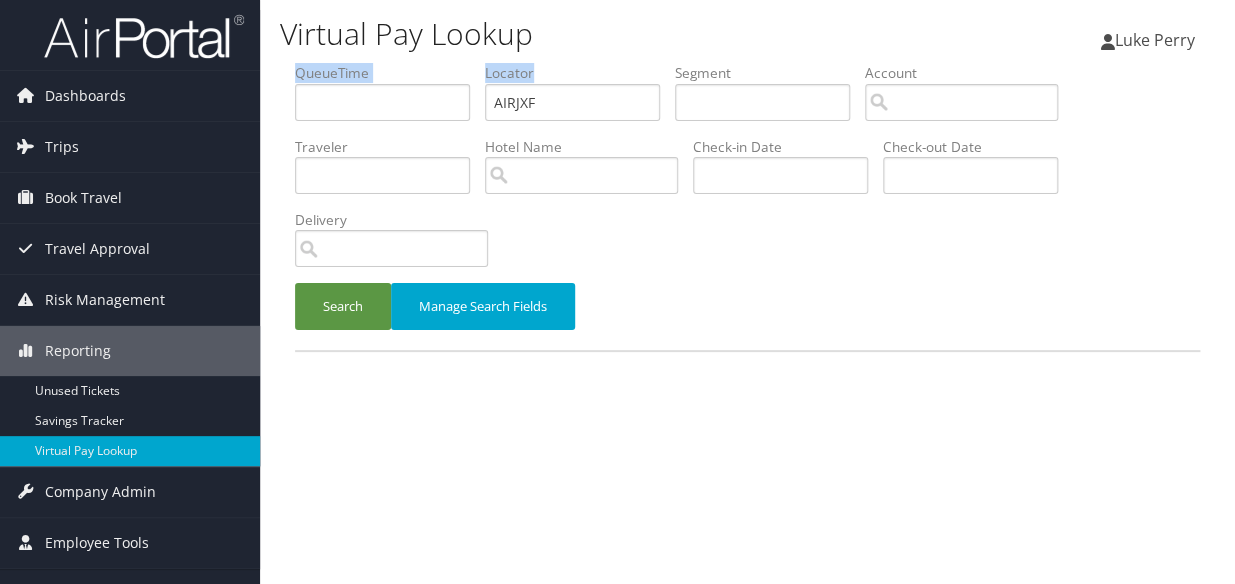 drag, startPoint x: 515, startPoint y: 92, endPoint x: 445, endPoint y: 106, distance: 71.38628 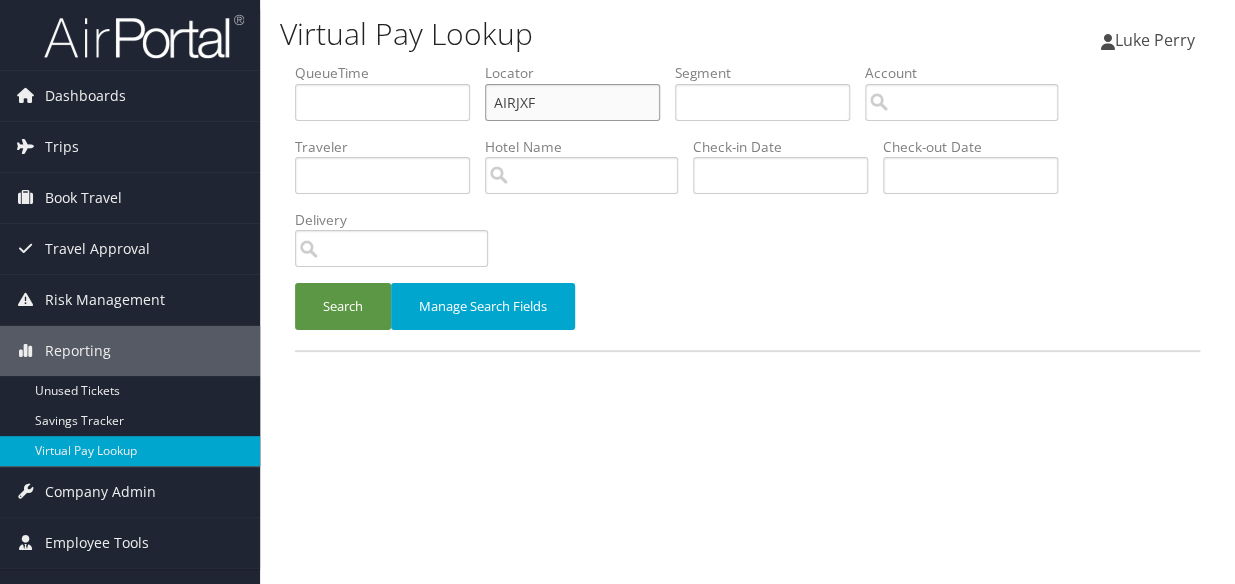 drag, startPoint x: 564, startPoint y: 109, endPoint x: 481, endPoint y: 116, distance: 83.294655 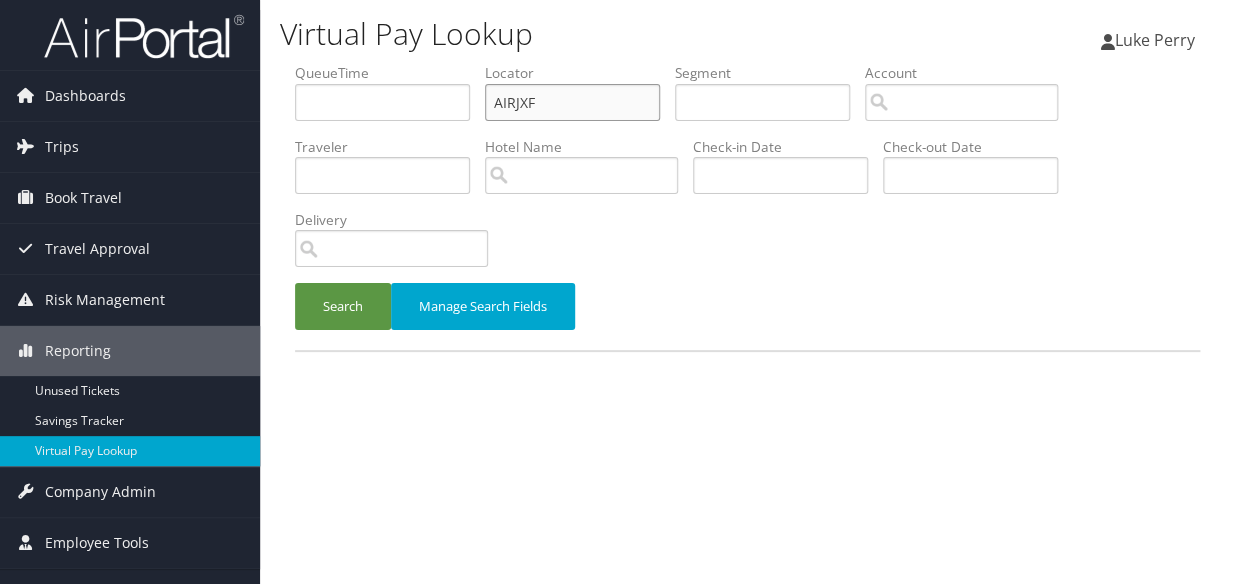 click on "QueueTime Locator AIRJXF Segment Account Traveler Hotel Name Check-in Date Check-out Date Delivery" at bounding box center [747, 63] 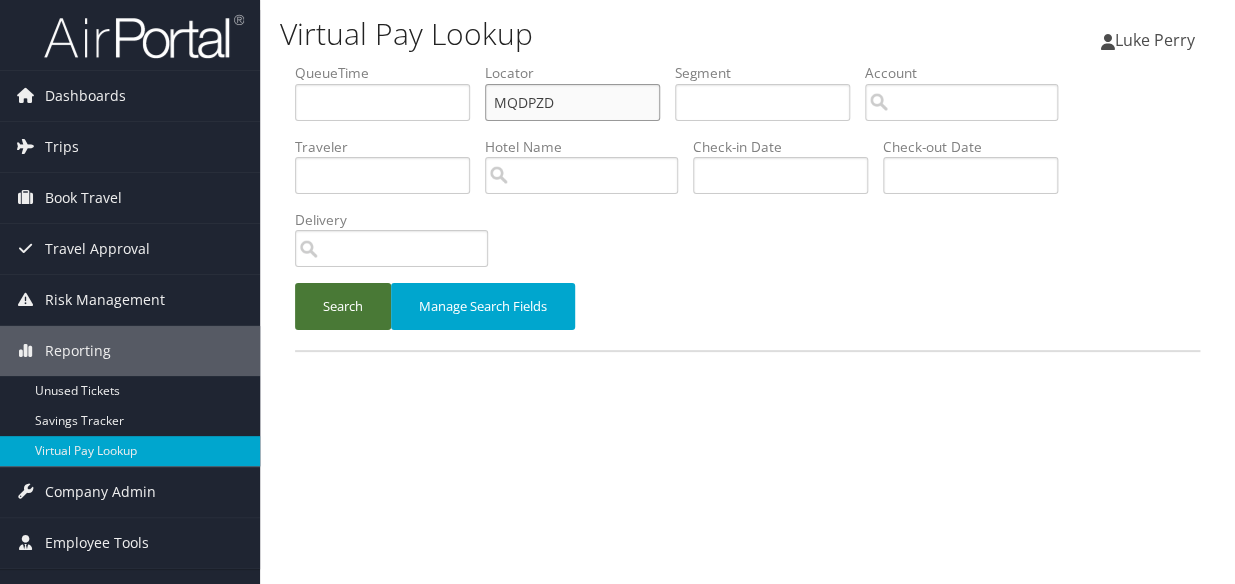 type on "MQDPZD" 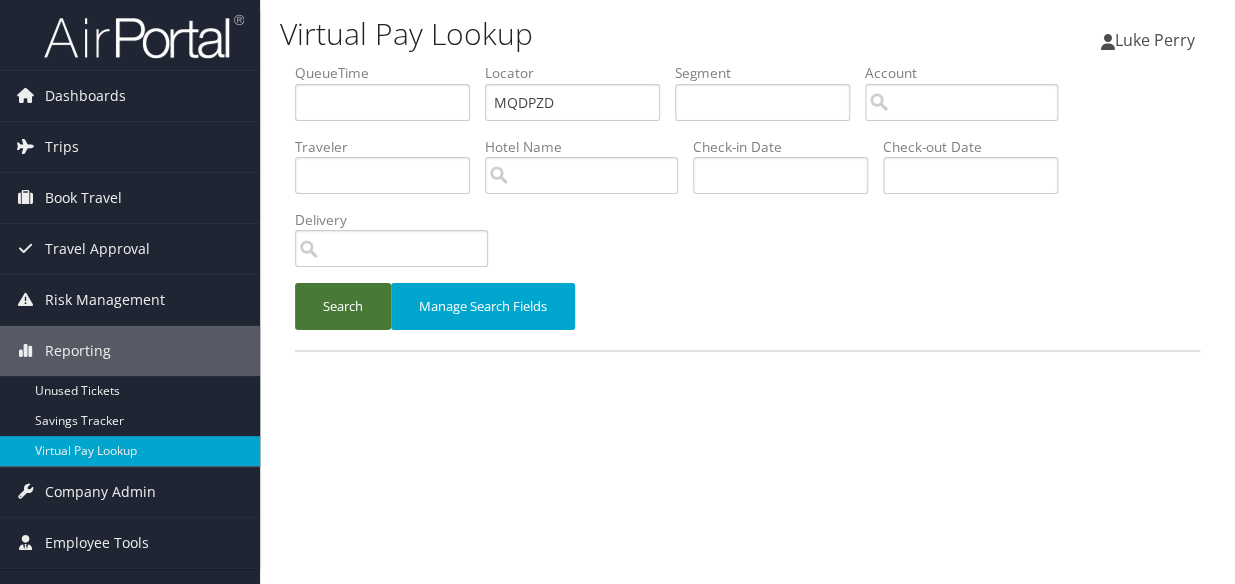 click on "Search" at bounding box center (343, 306) 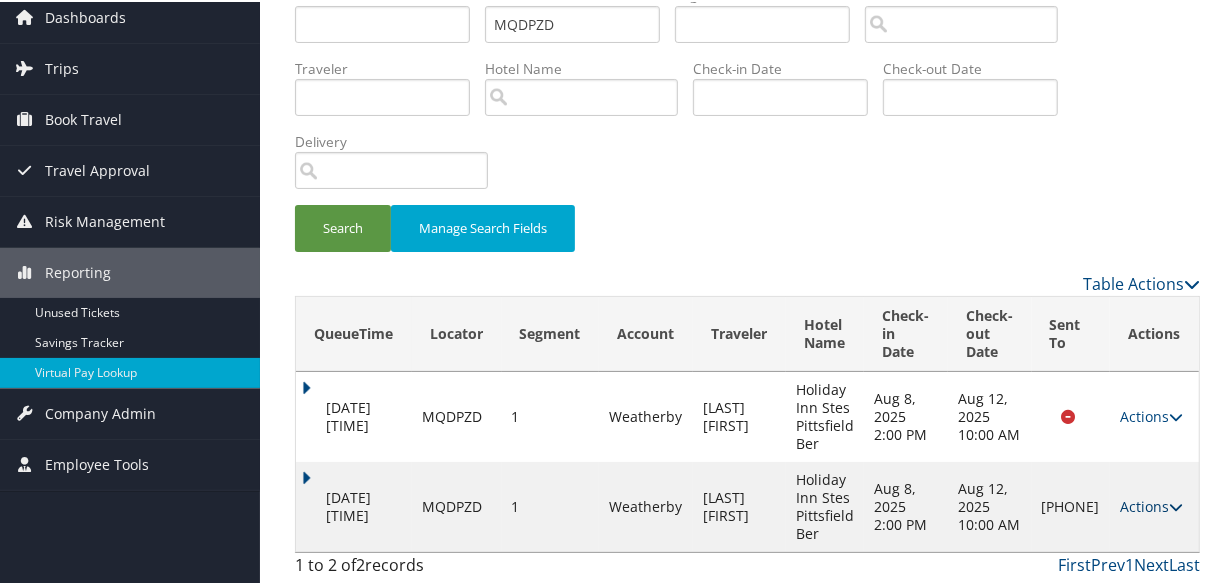 click on "Actions" at bounding box center [1151, 504] 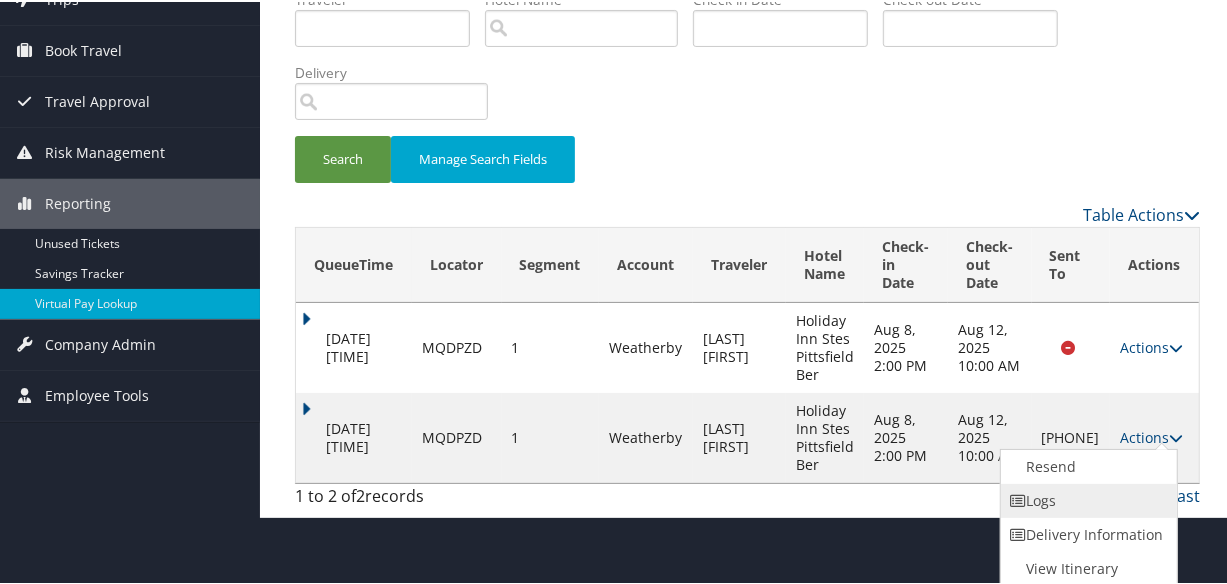click on "Logs" at bounding box center [1086, 499] 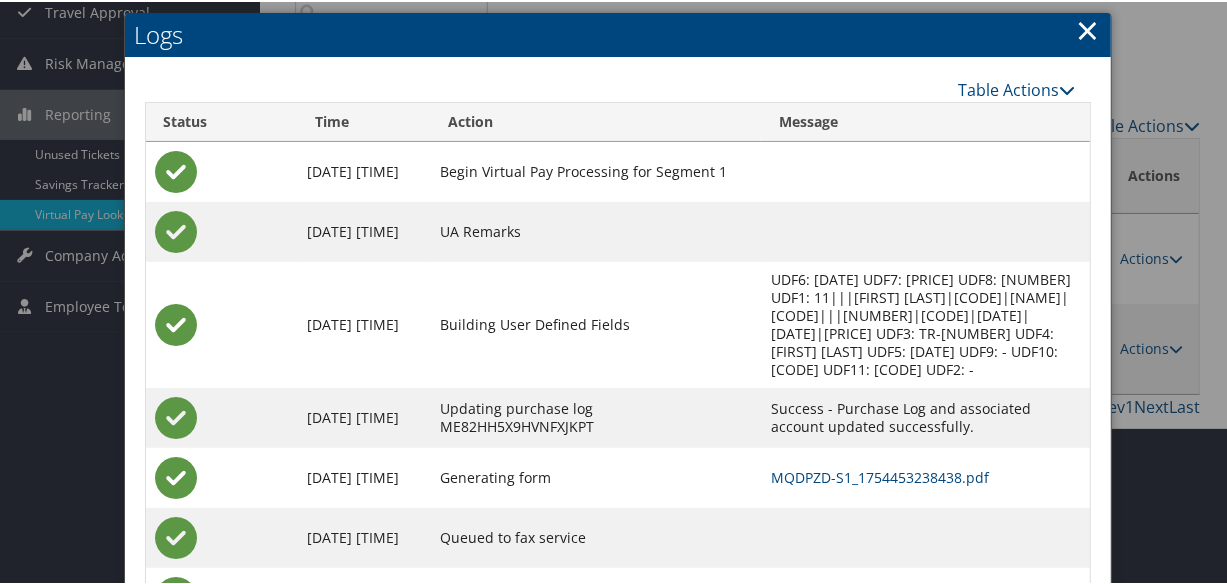 scroll, scrollTop: 377, scrollLeft: 0, axis: vertical 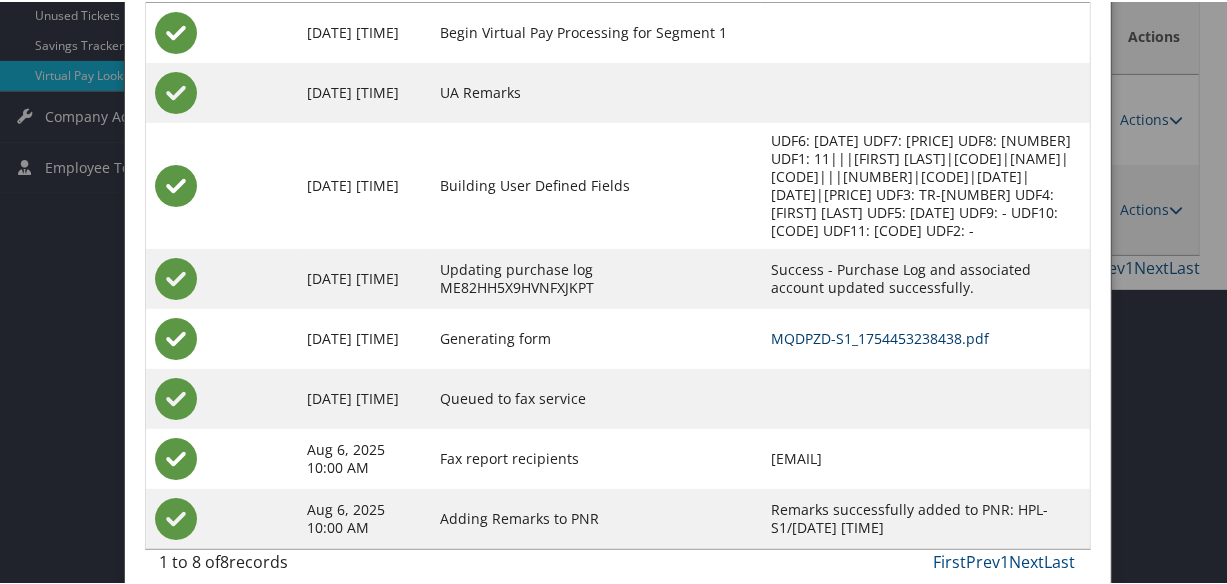 click on "MQDPZD-S1_1754453238438.pdf" at bounding box center [880, 336] 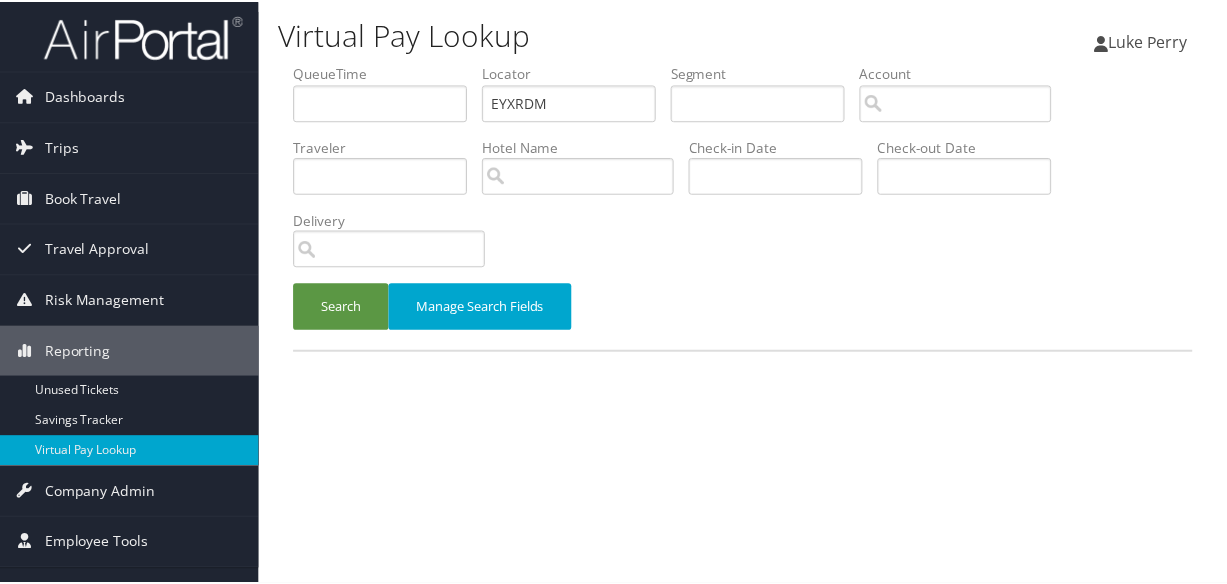 scroll, scrollTop: 0, scrollLeft: 0, axis: both 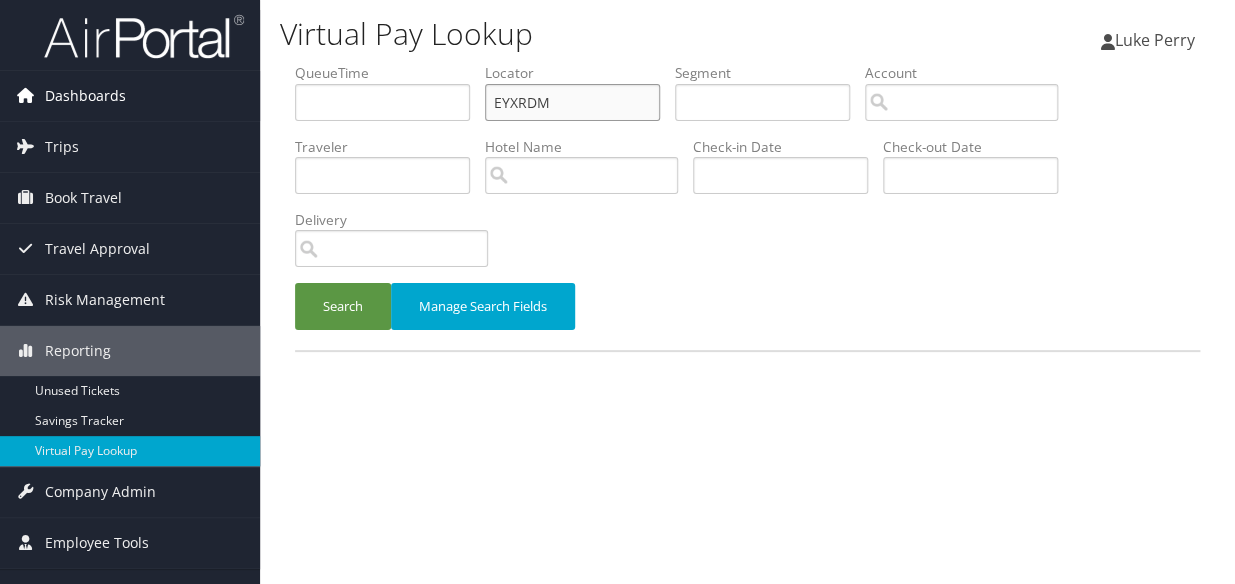 drag, startPoint x: 565, startPoint y: 107, endPoint x: 204, endPoint y: 109, distance: 361.00555 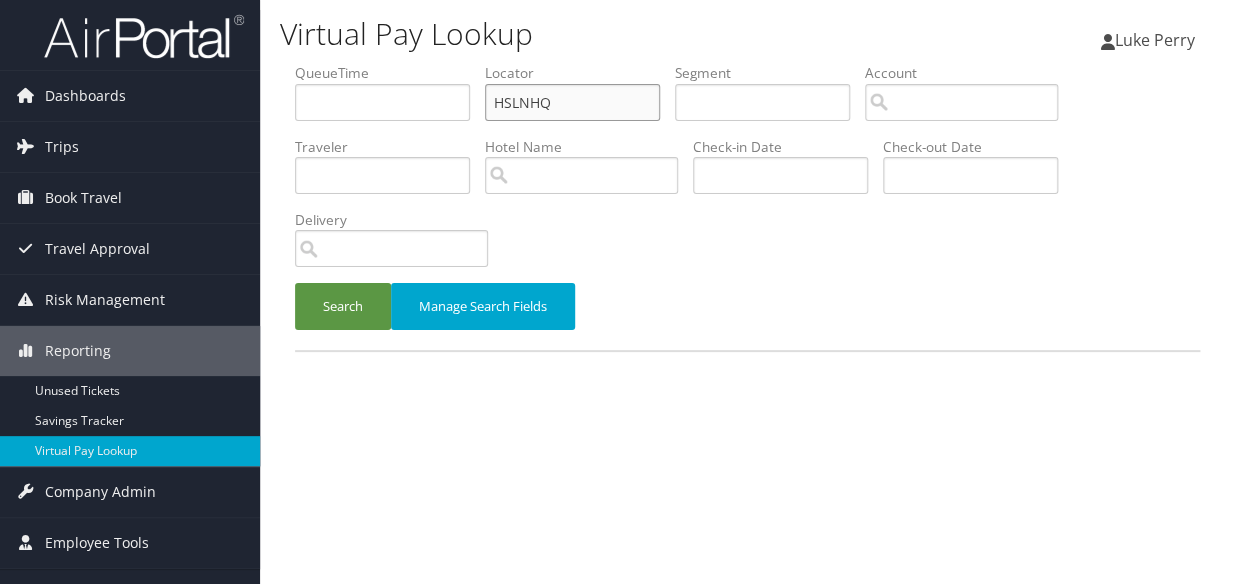 type on "HSLNHQ" 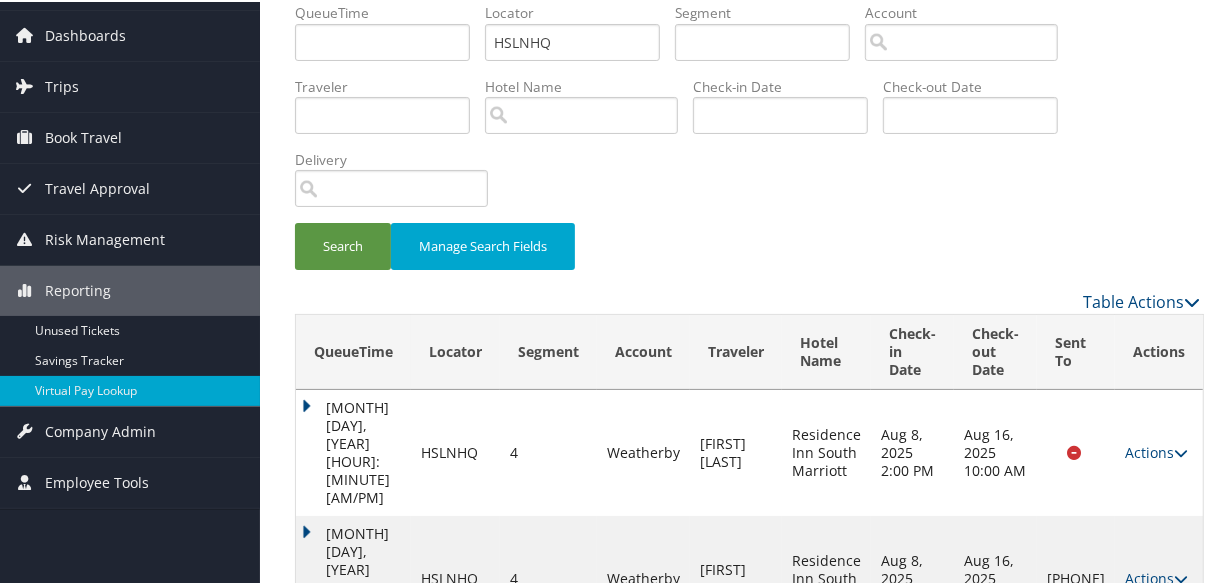 click on "Actions   Resend  Logs  Delivery Information  View Itinerary" at bounding box center (1159, 577) 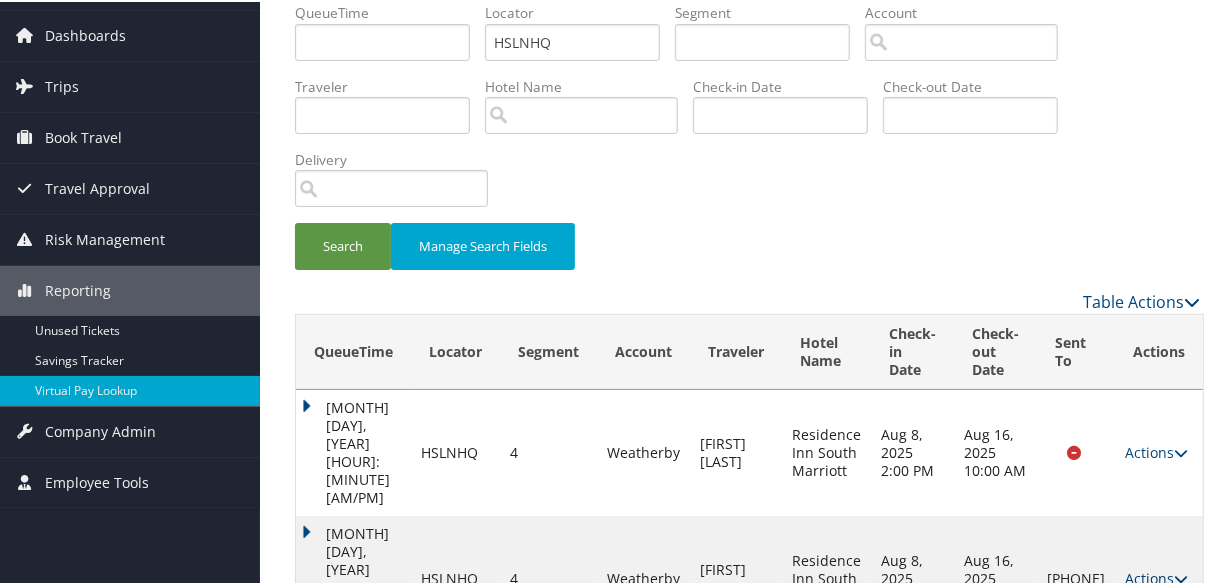 click on "Actions" at bounding box center [1156, 576] 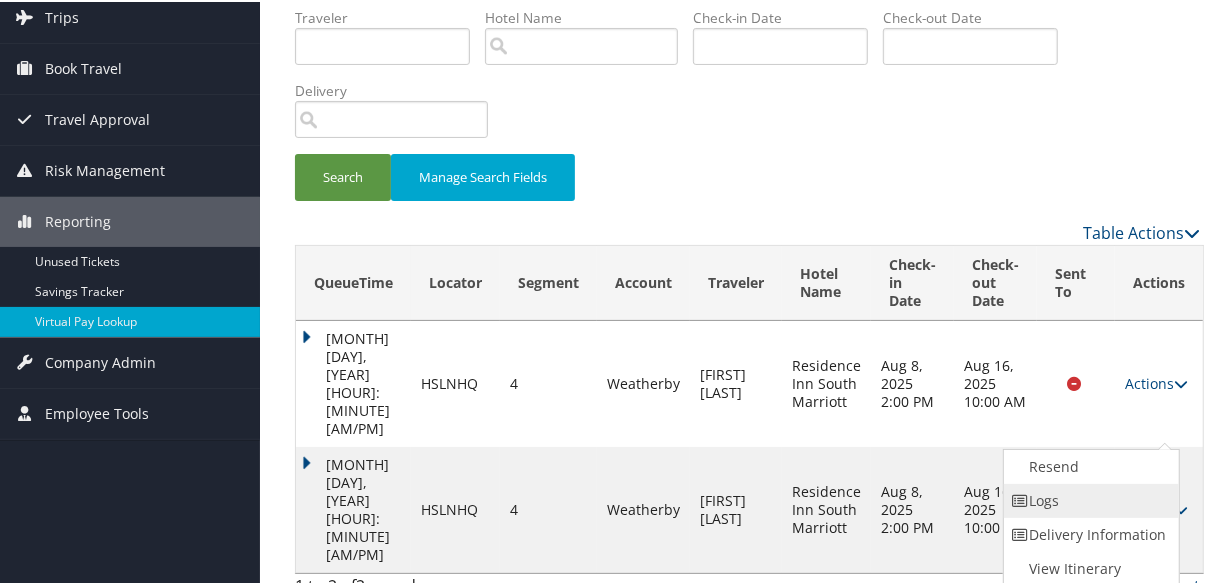 click on "Logs" at bounding box center [1089, 499] 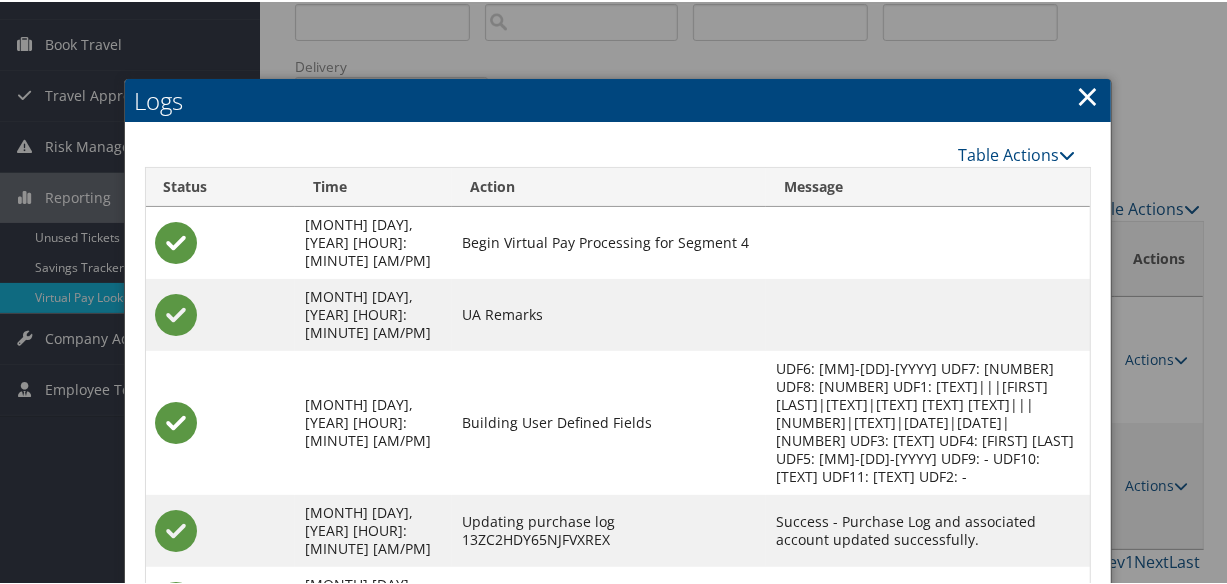 scroll, scrollTop: 258, scrollLeft: 0, axis: vertical 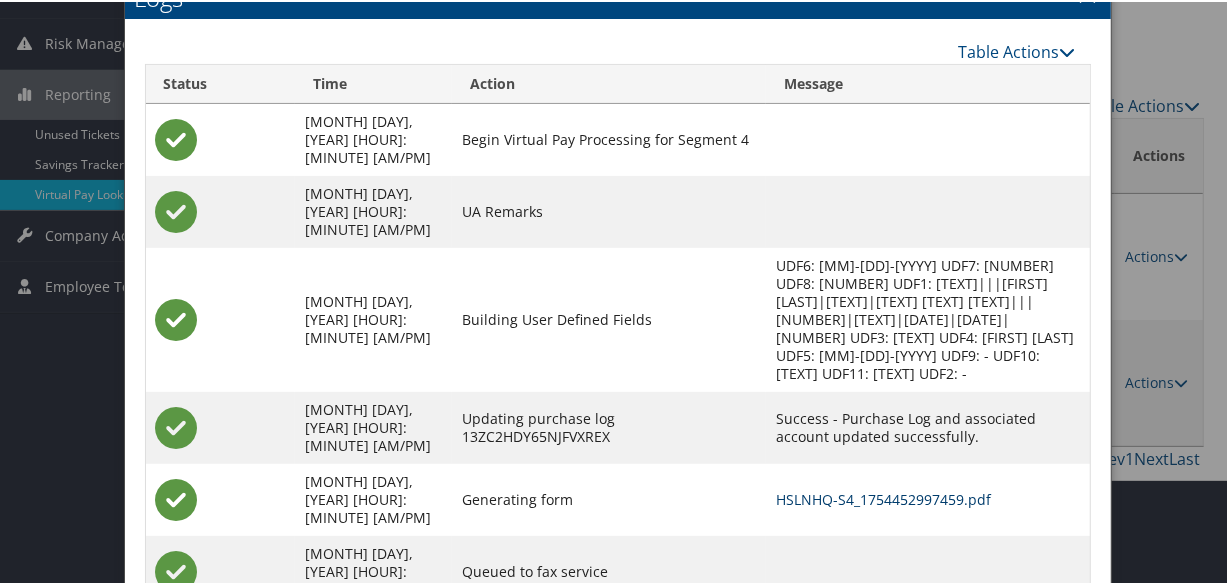 click on "HSLNHQ-S4_1754452997459.pdf" at bounding box center [883, 497] 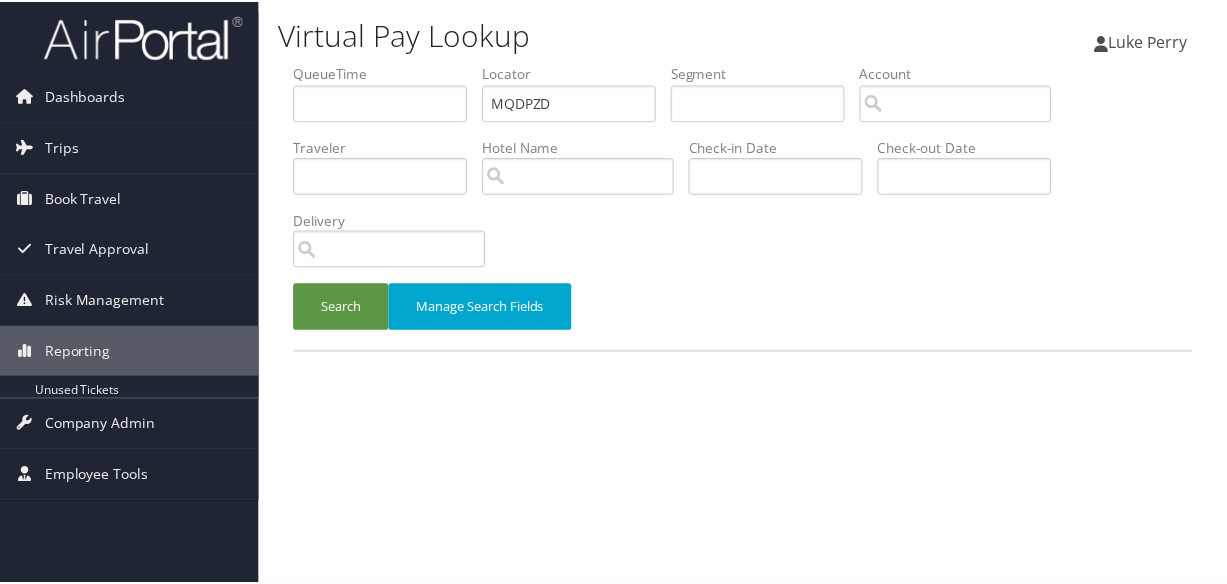 scroll, scrollTop: 0, scrollLeft: 0, axis: both 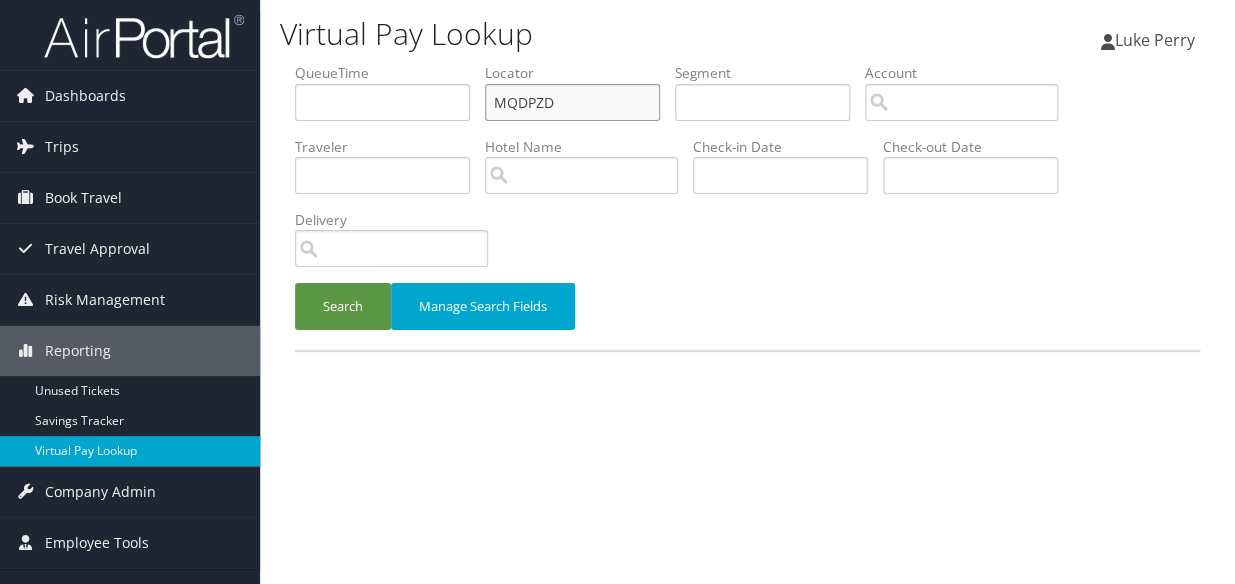 drag, startPoint x: 583, startPoint y: 110, endPoint x: 362, endPoint y: 117, distance: 221.11082 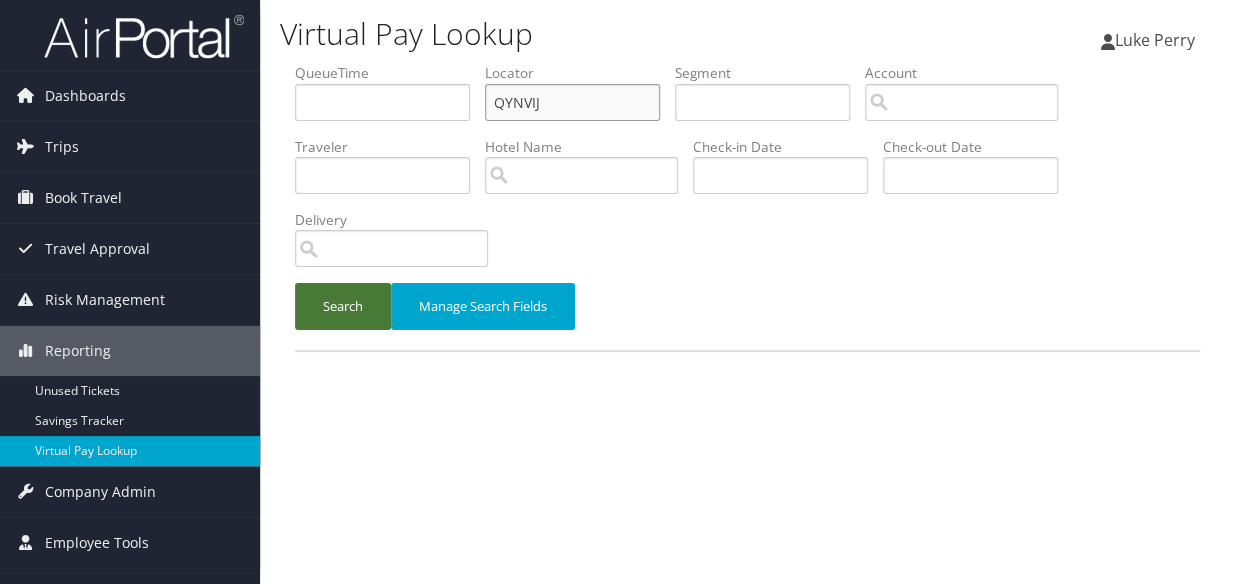 type on "QYNVIJ" 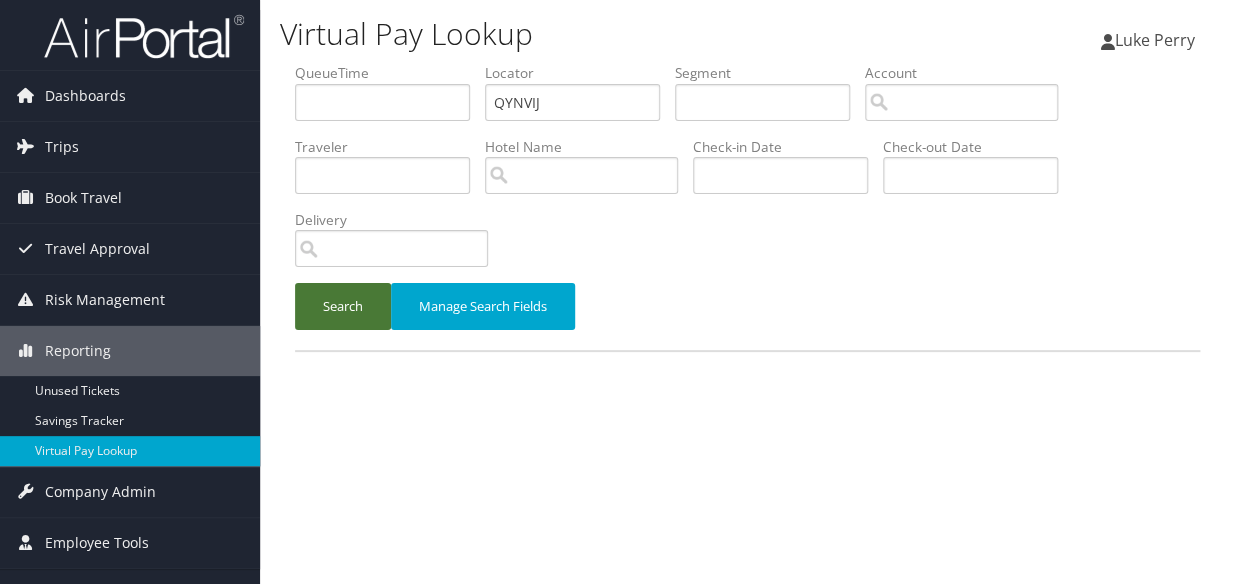 click on "Search" at bounding box center (343, 306) 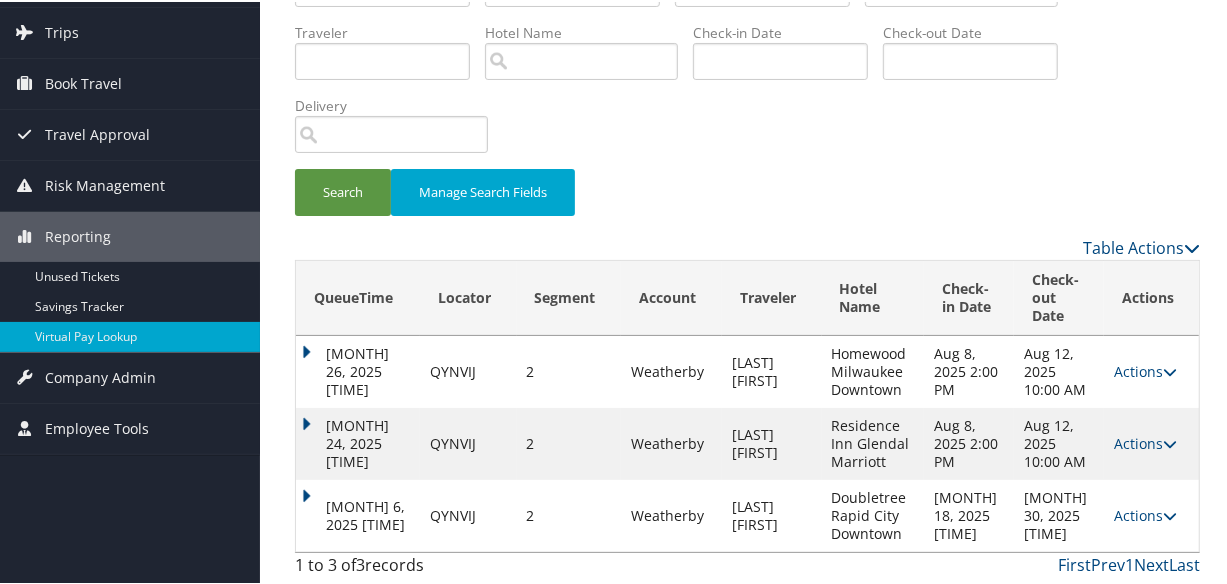 click on "Actions" at bounding box center (1145, 513) 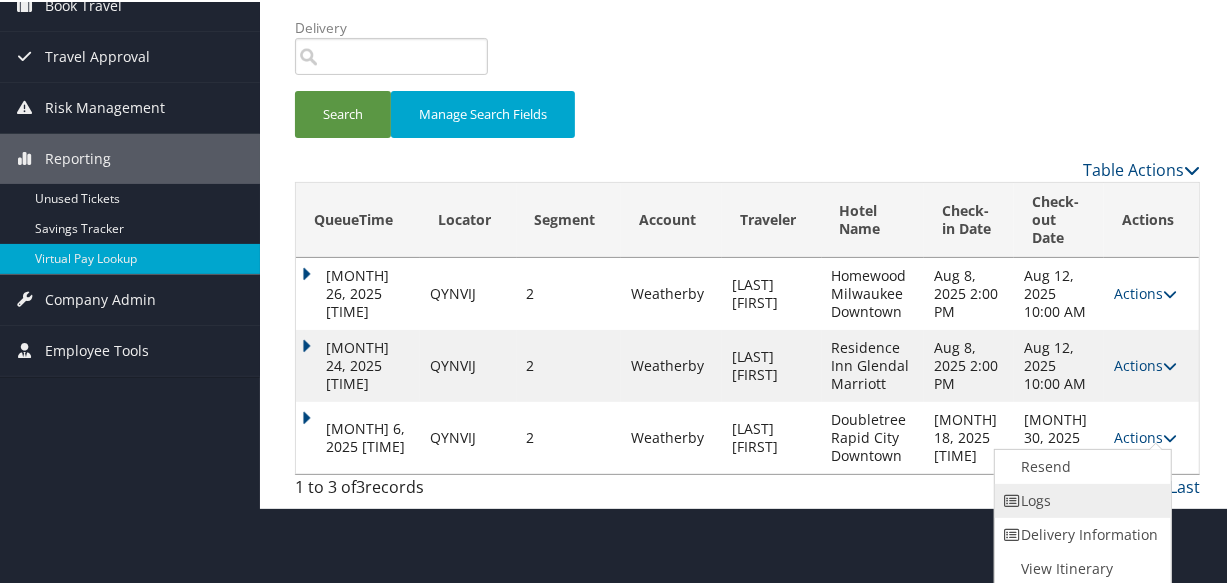 click on "Logs" at bounding box center (1080, 499) 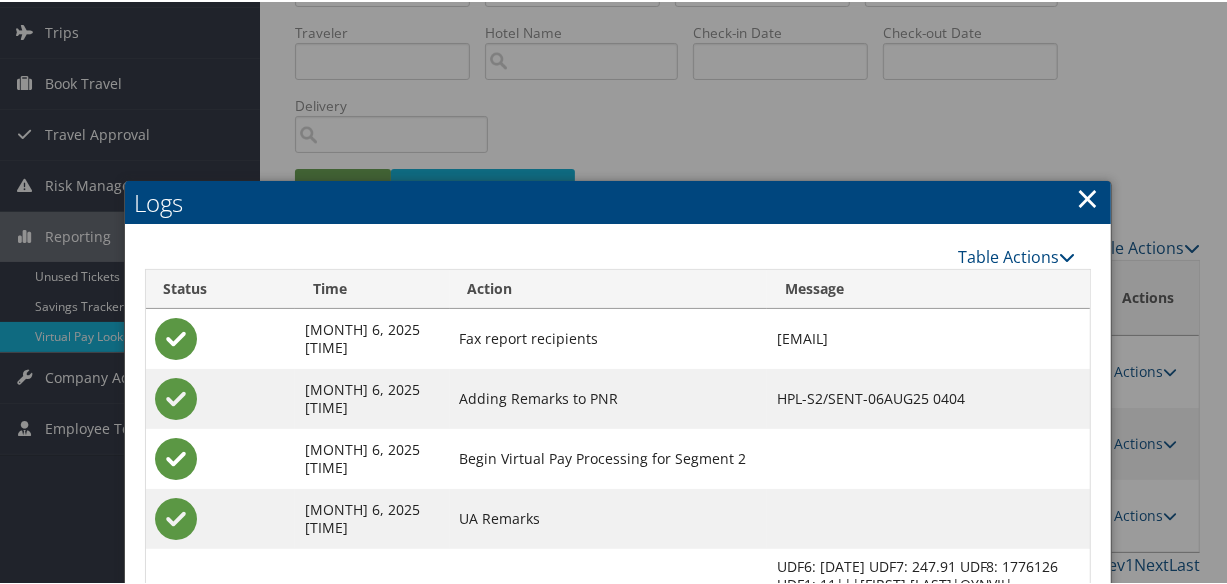 scroll, scrollTop: 482, scrollLeft: 0, axis: vertical 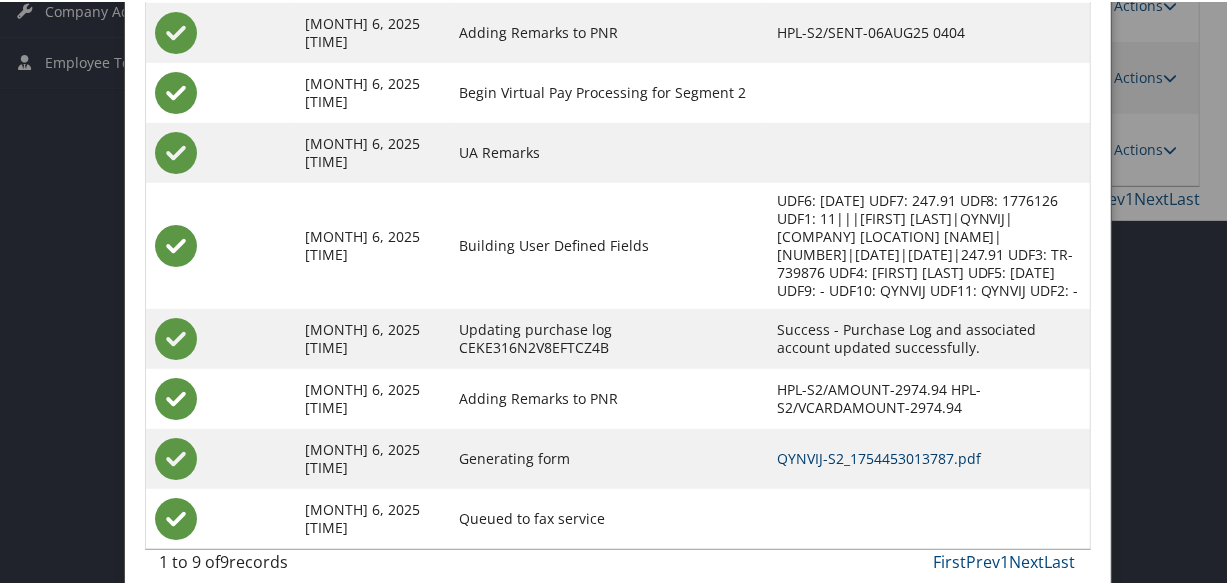 click on "QYNVIJ-S2_1754453013787.pdf" at bounding box center [879, 456] 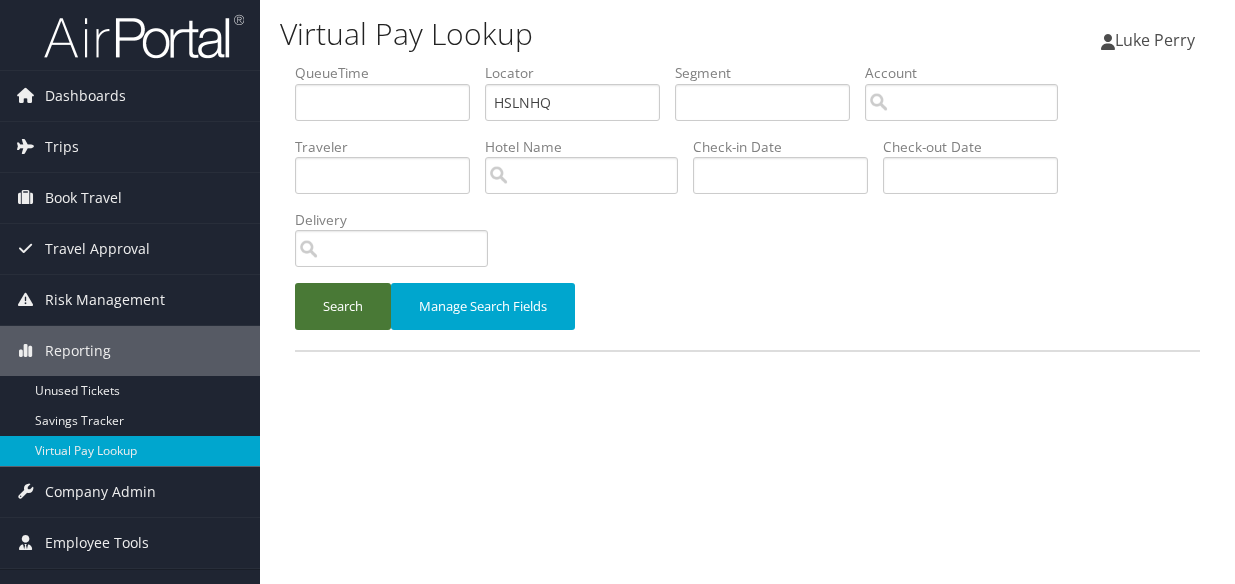 scroll, scrollTop: 0, scrollLeft: 0, axis: both 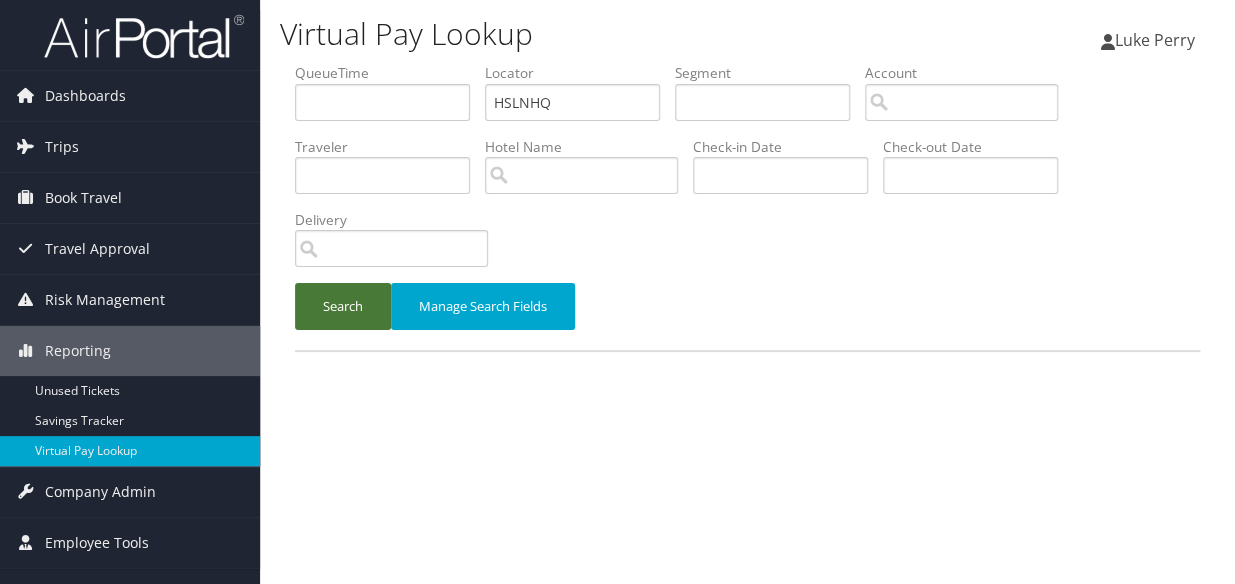 click on "Search" at bounding box center (343, 306) 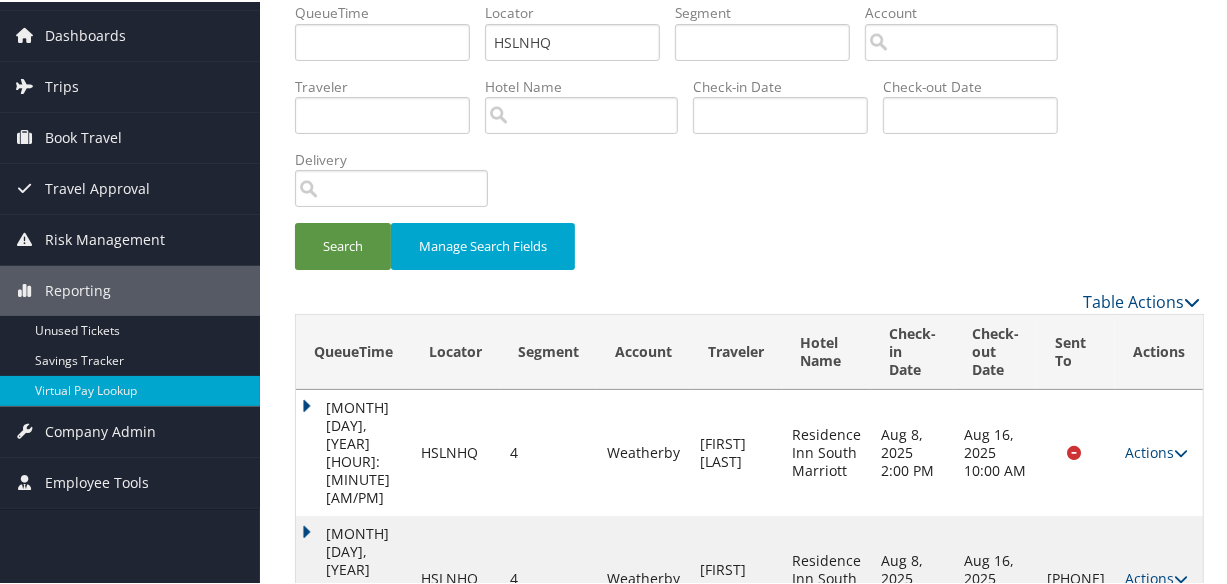 click on "Aug 6, 2025 9:33 AM" at bounding box center (353, 577) 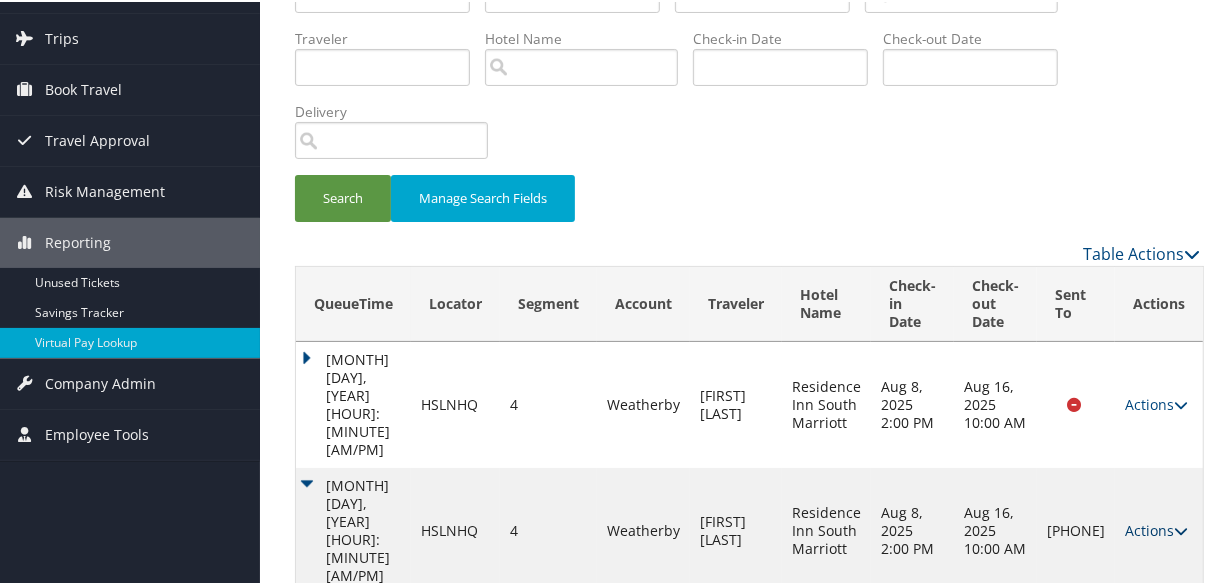 click on "Actions   Resend  Logs  Delivery Information  View Itinerary" at bounding box center (1159, 529) 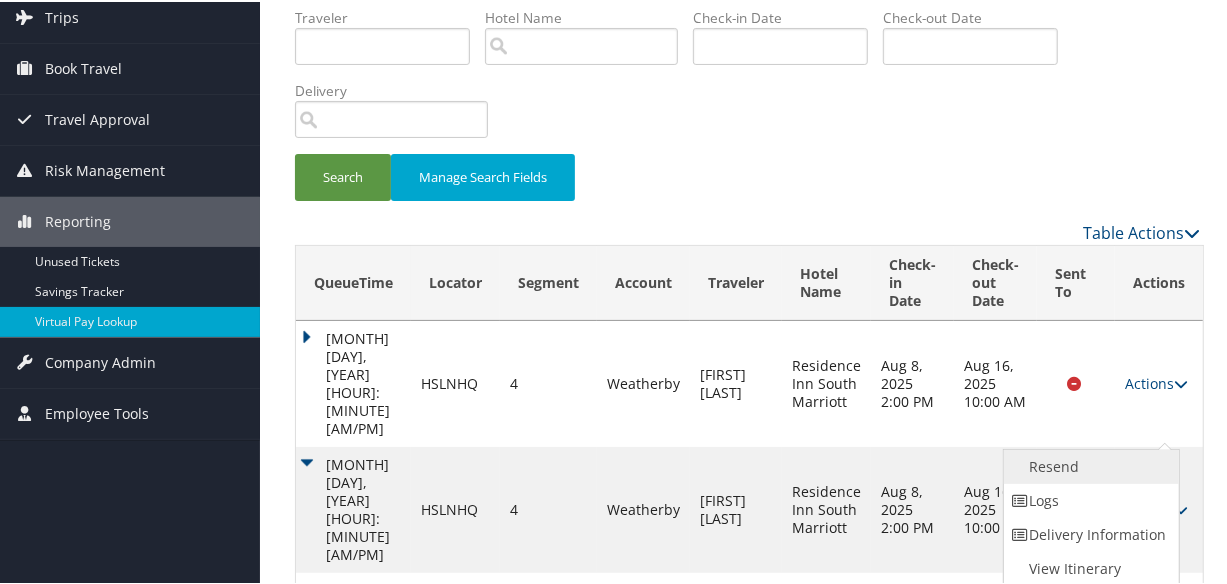 click on "Resend" at bounding box center (1089, 465) 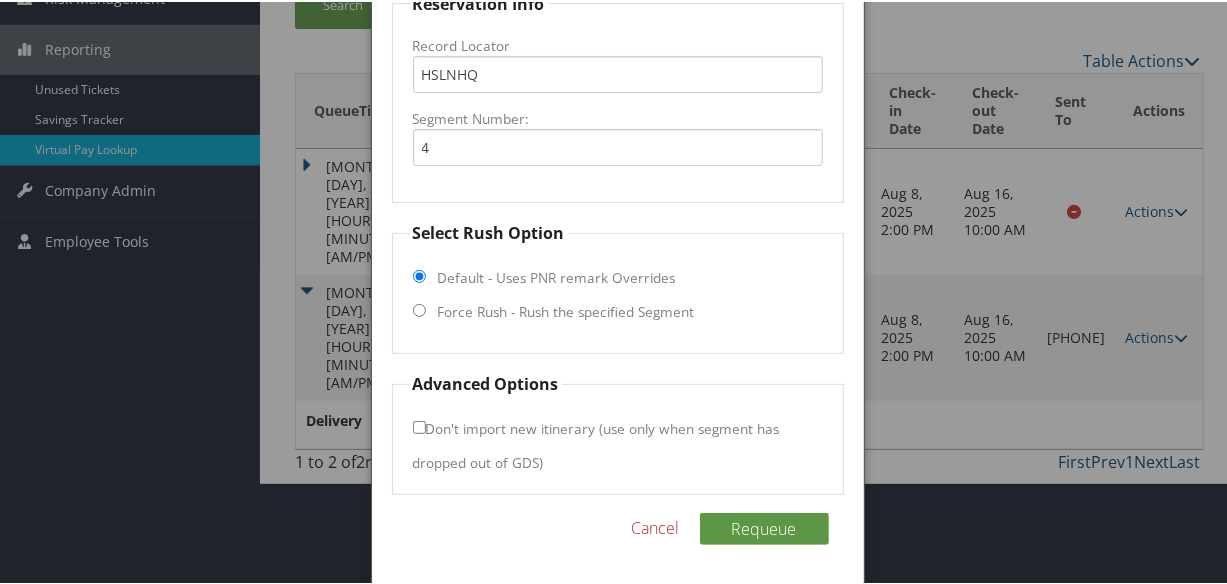 click on "Select Rush Option
Default - Uses PNR remark Overrides
Force Rush - Rush the specified Segment" at bounding box center [618, 285] 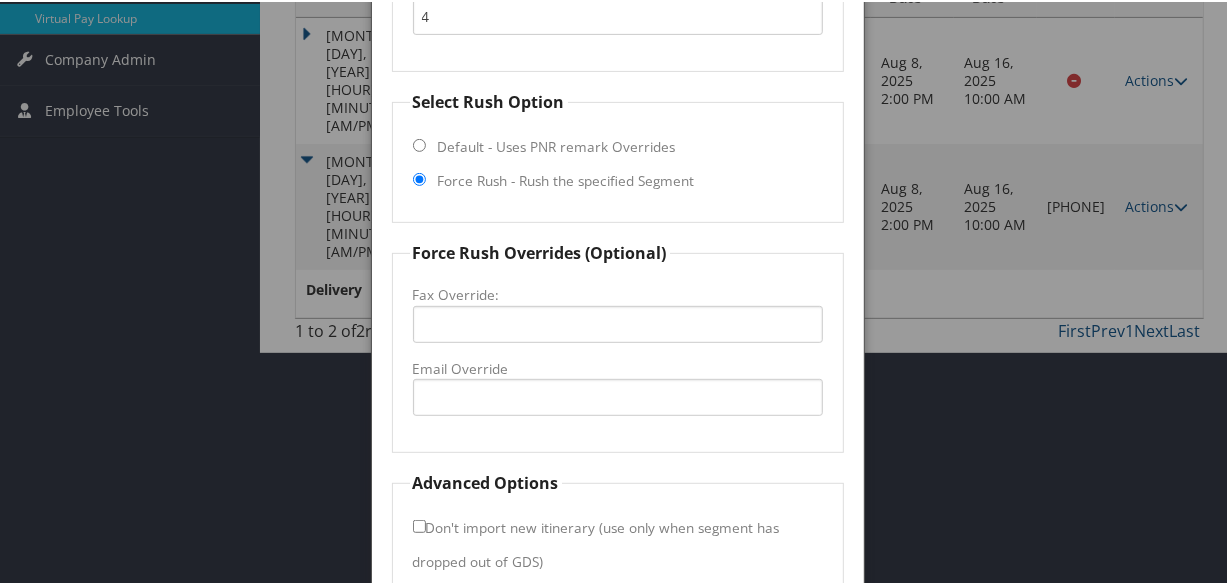scroll, scrollTop: 533, scrollLeft: 0, axis: vertical 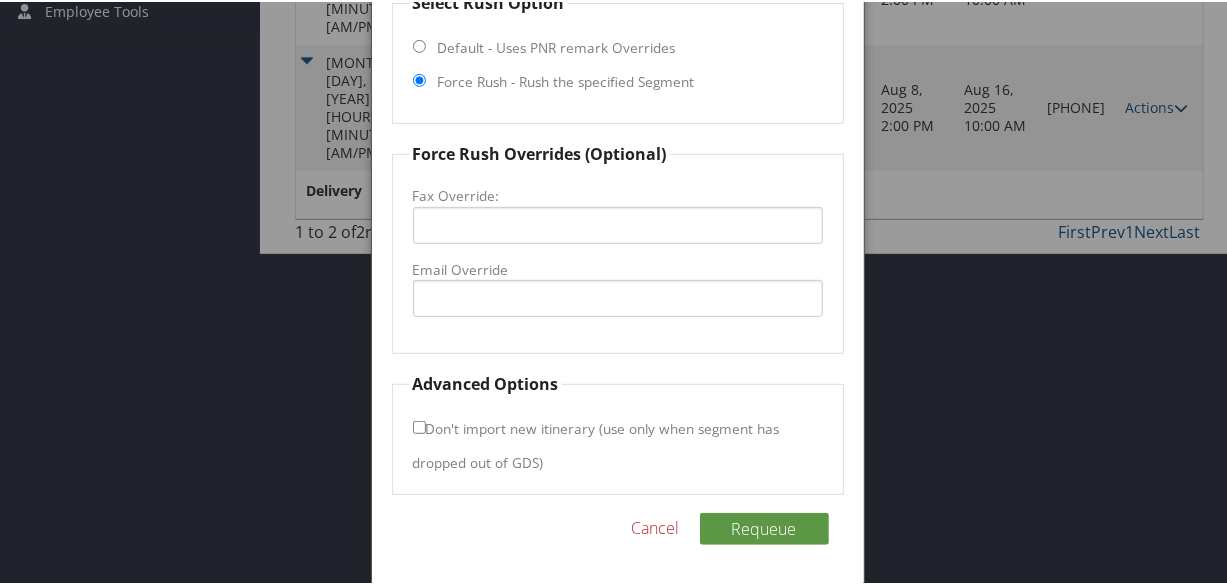 click on "Email Override" at bounding box center [618, 268] 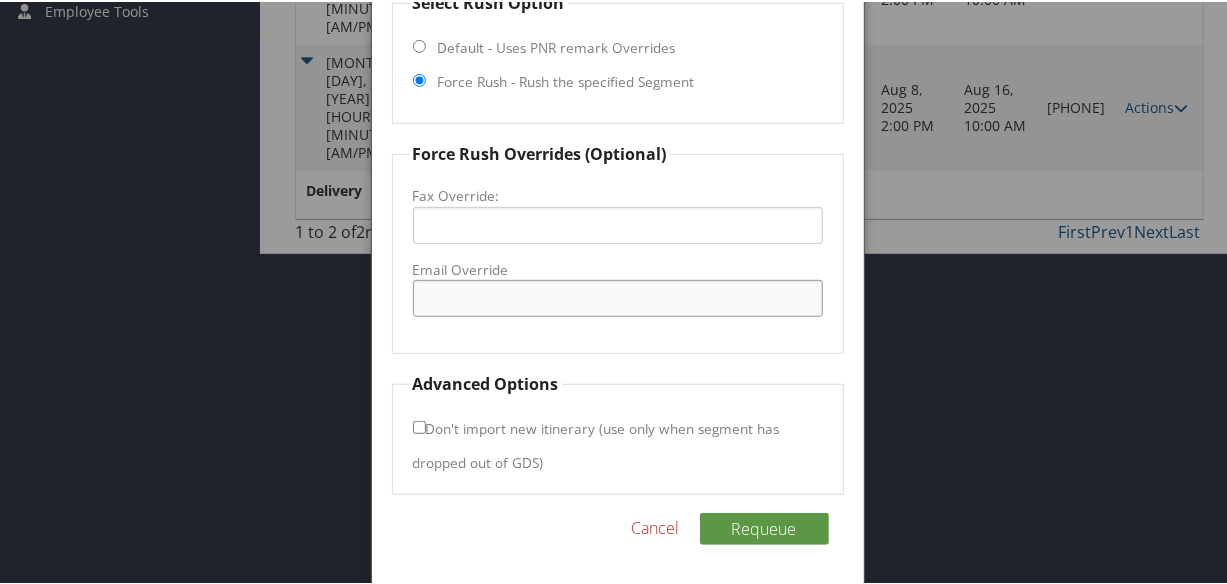 click on "Email Override" at bounding box center [618, 296] 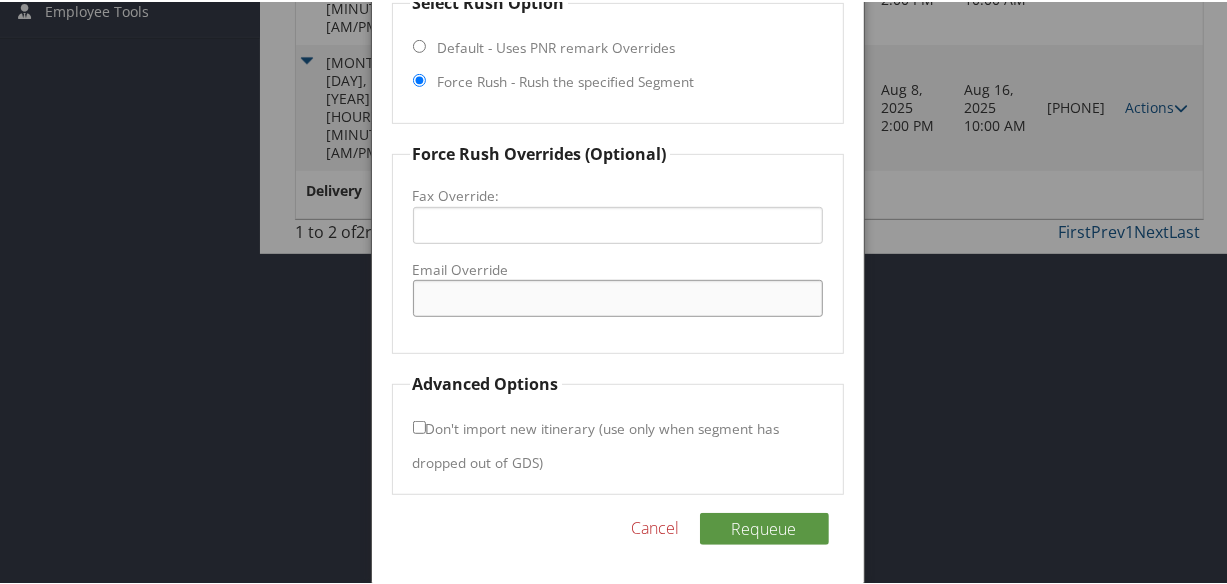 click on "Email Override" at bounding box center (618, 296) 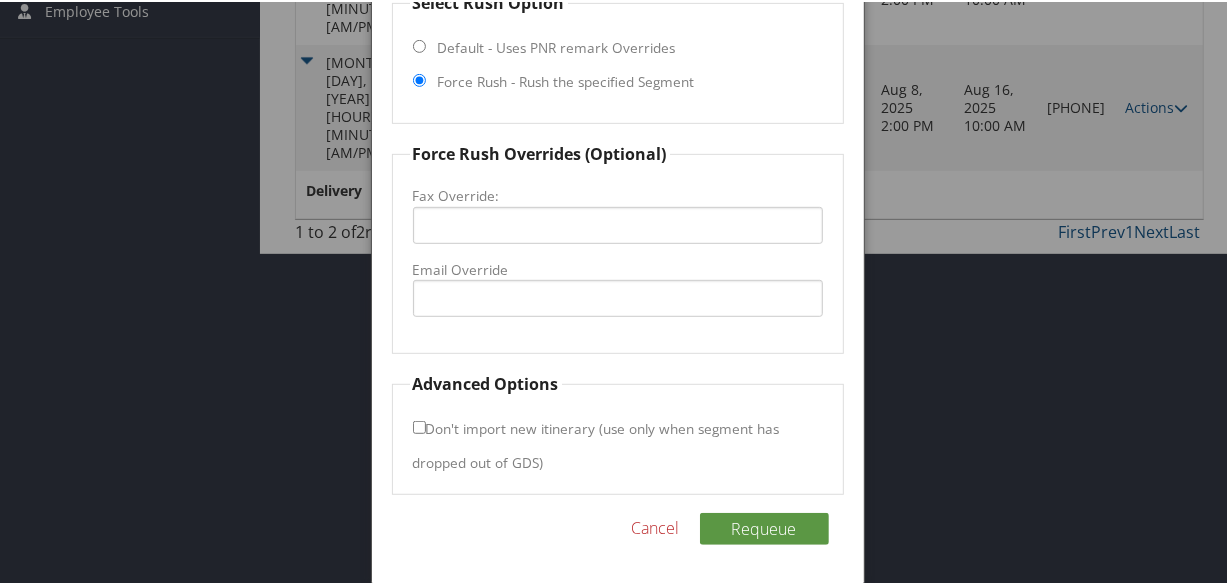 click at bounding box center (617, 292) 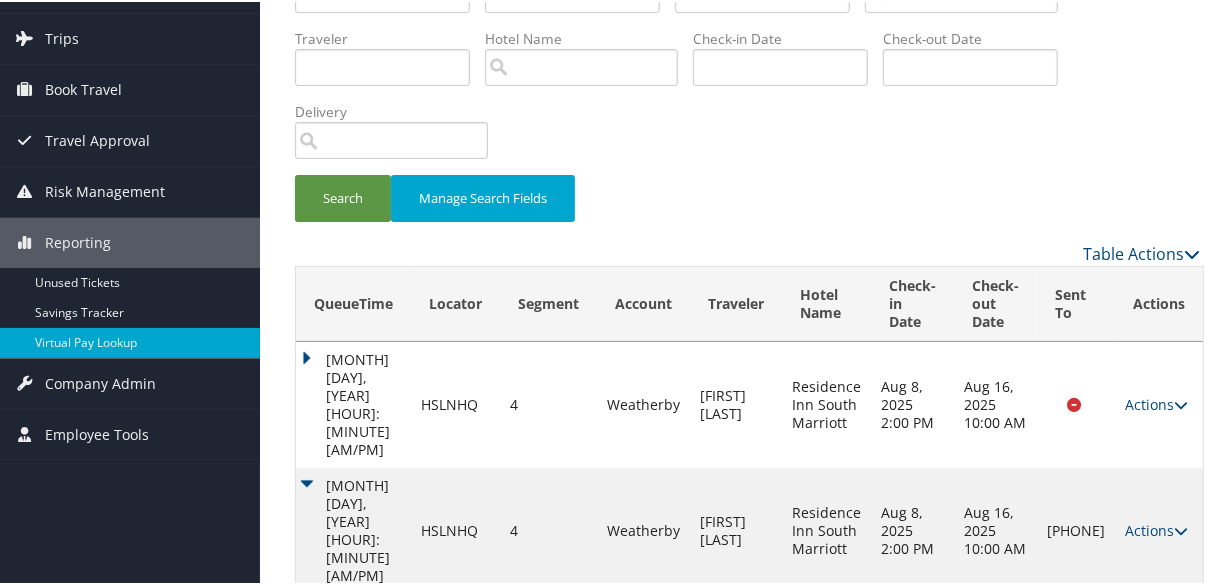 click on "Actions" at bounding box center (1156, 528) 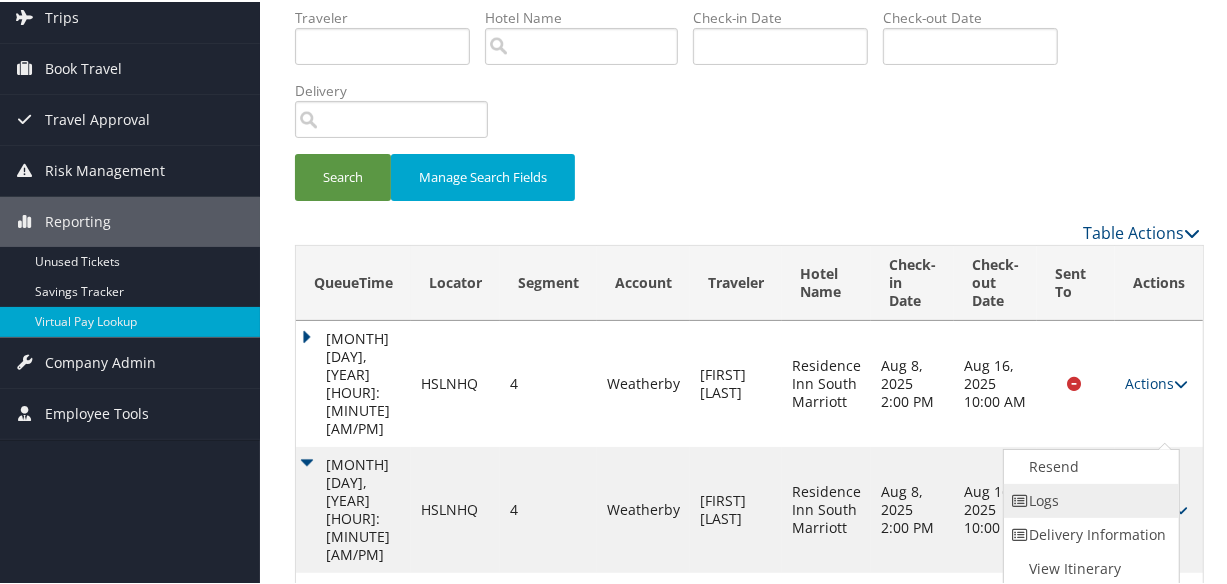 click on "Logs" at bounding box center (1089, 499) 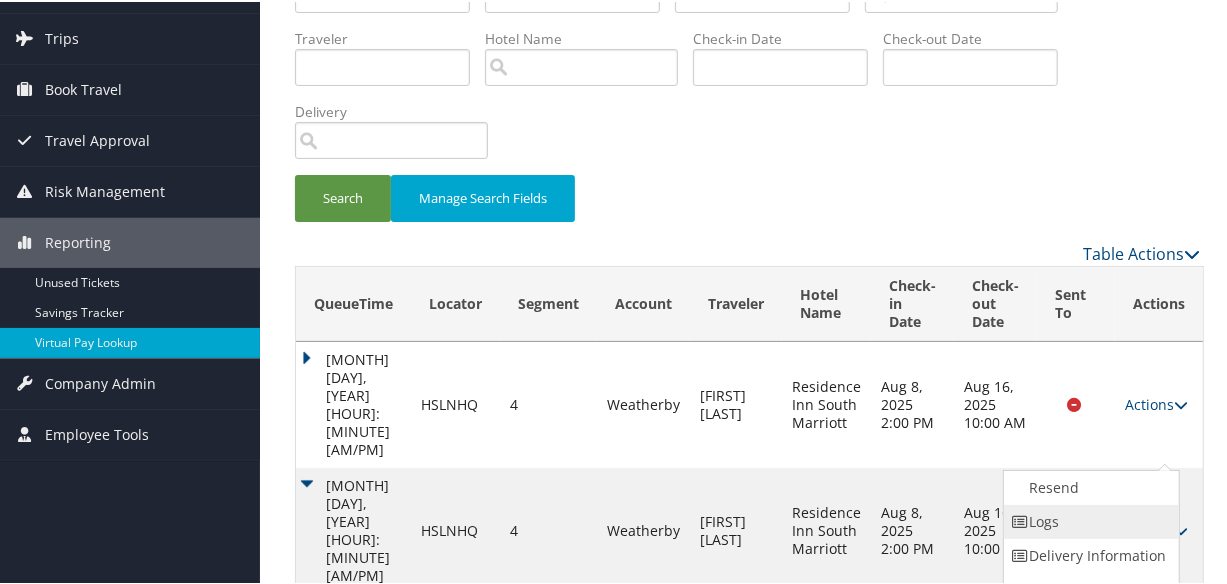 click at bounding box center (0, 0) 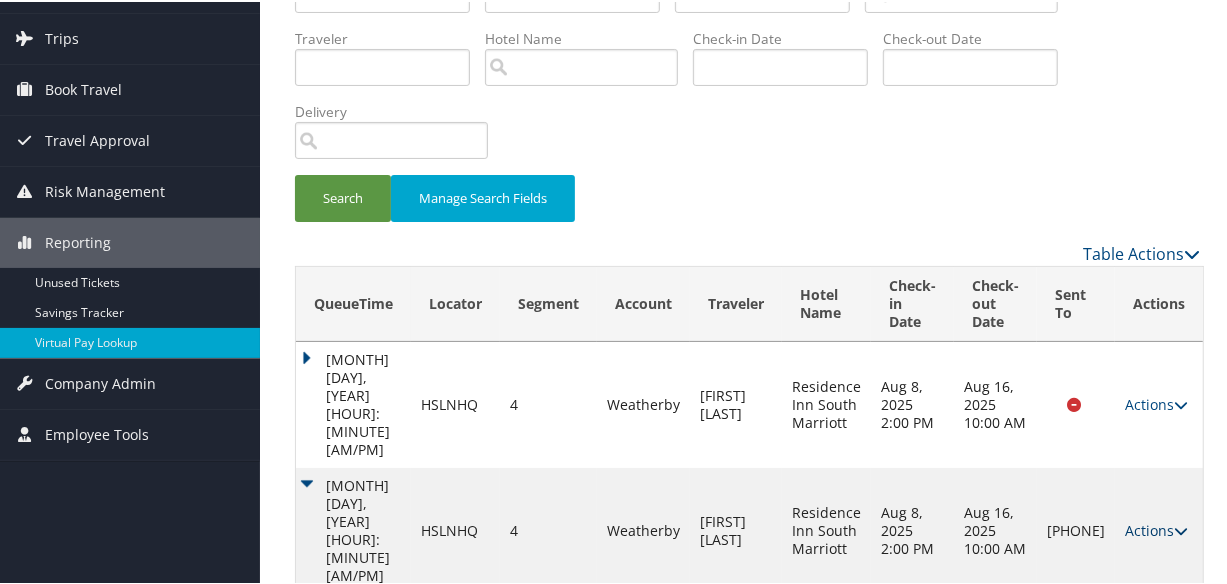 click on "Actions" at bounding box center [1156, 528] 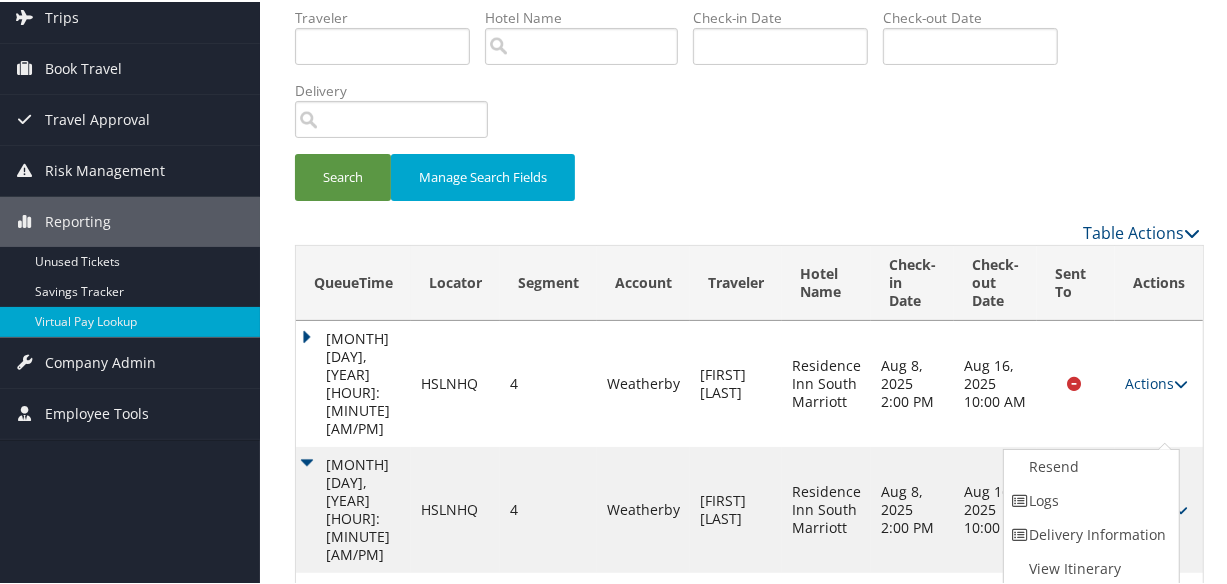 click on "Aug 16, 2025 10:00 AM" at bounding box center (995, 508) 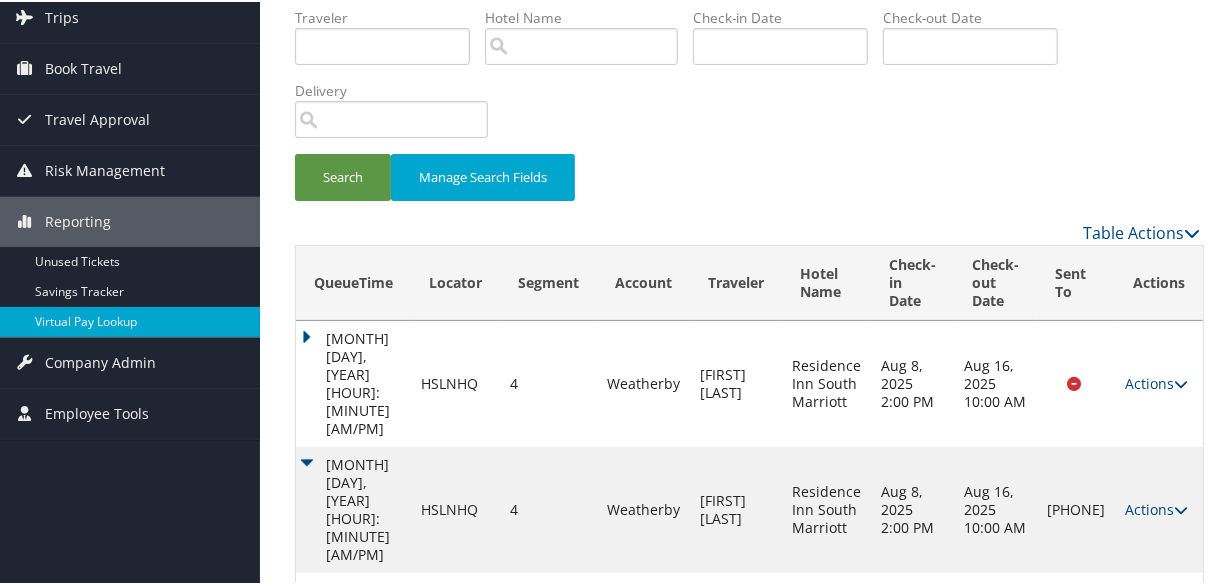 scroll, scrollTop: 110, scrollLeft: 0, axis: vertical 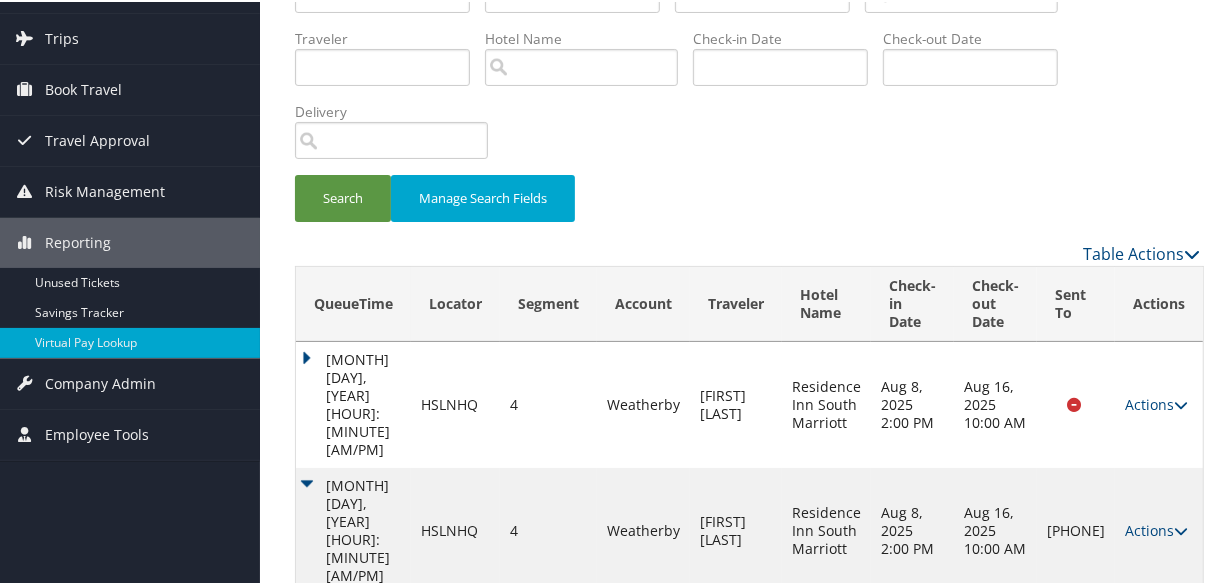 click on "Actions   Resend  Logs  Delivery Information  View Itinerary" at bounding box center [1159, 529] 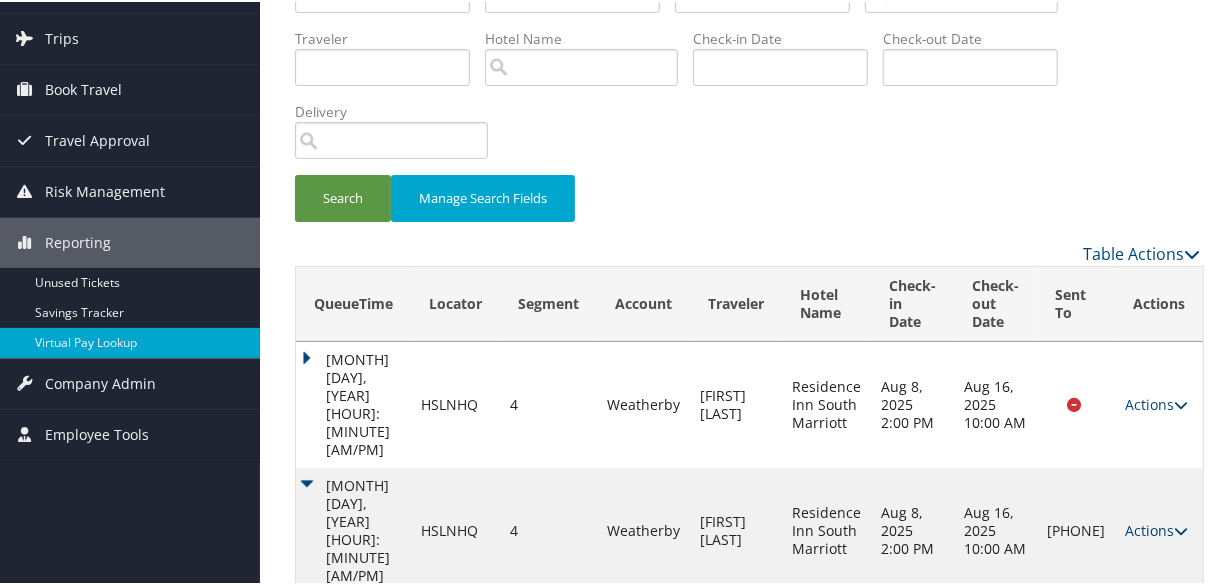 click on "Actions" at bounding box center [1156, 528] 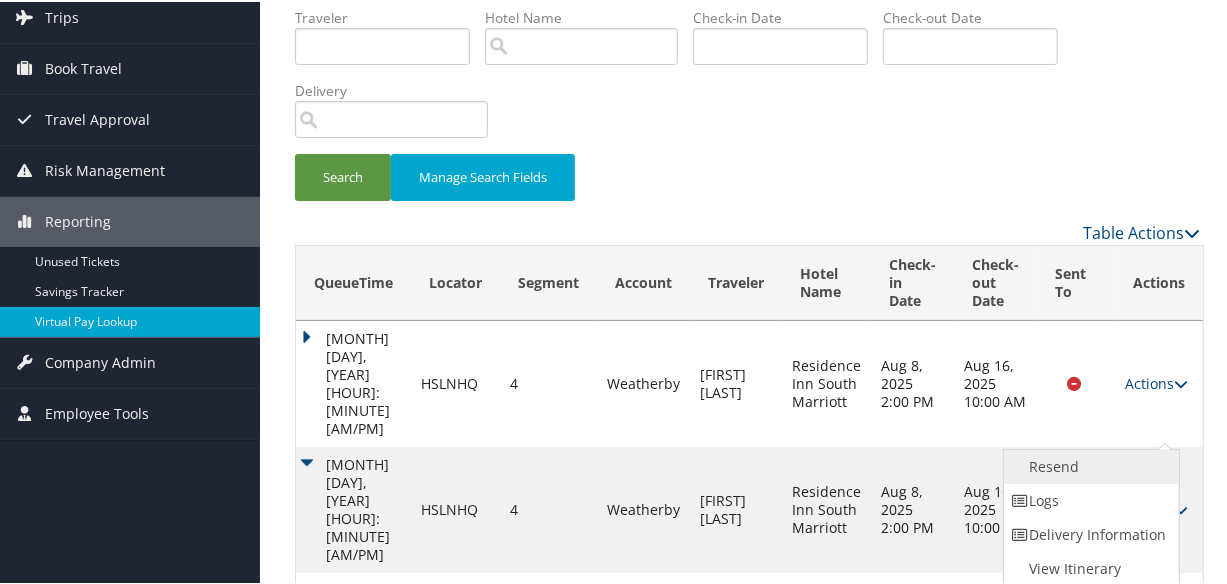 click on "Resend" at bounding box center (1089, 465) 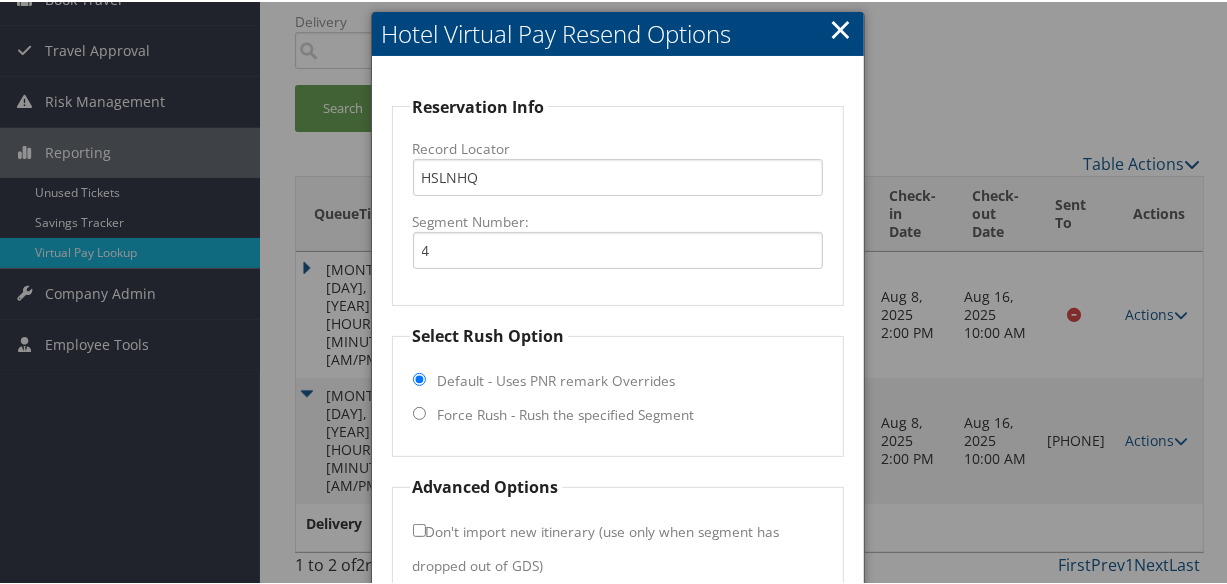 scroll, scrollTop: 303, scrollLeft: 0, axis: vertical 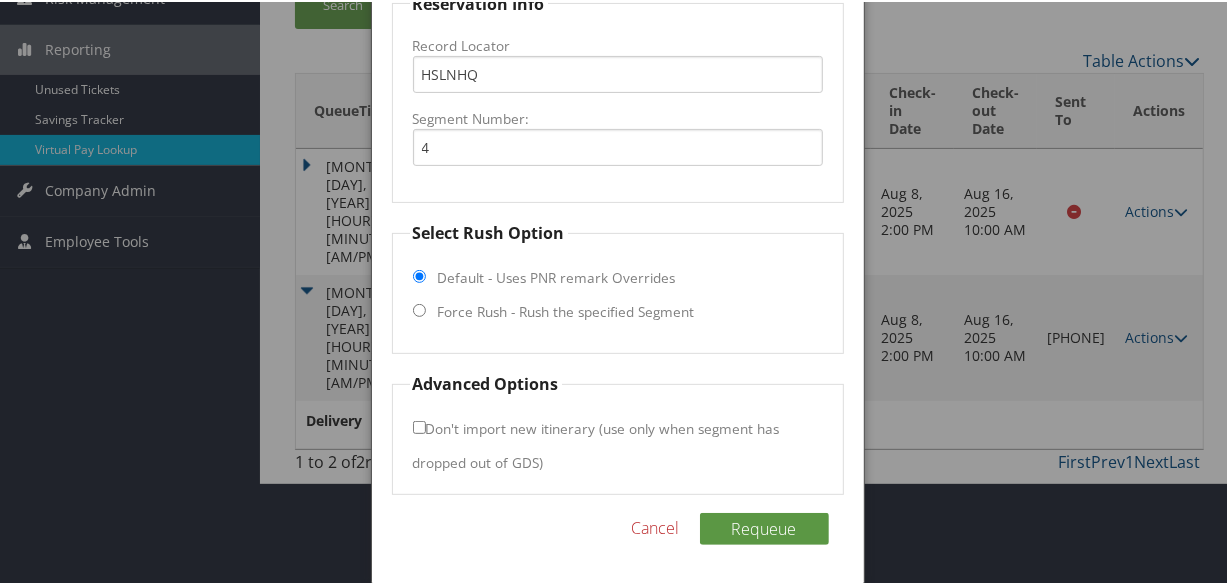 click on "Force Rush - Rush the specified Segment" at bounding box center [566, 310] 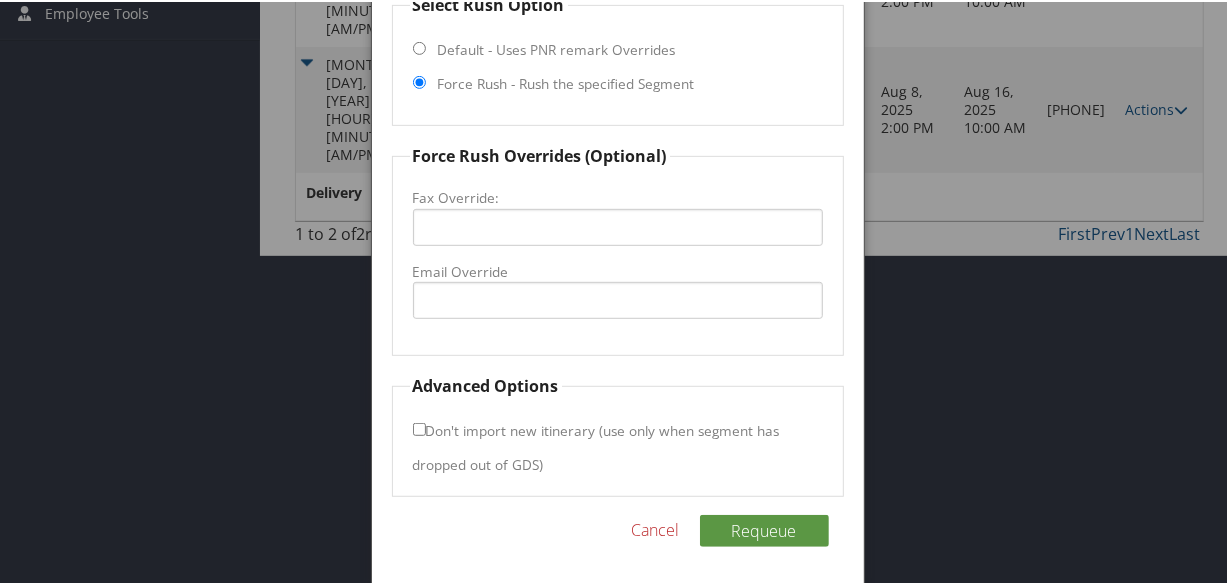 scroll, scrollTop: 533, scrollLeft: 0, axis: vertical 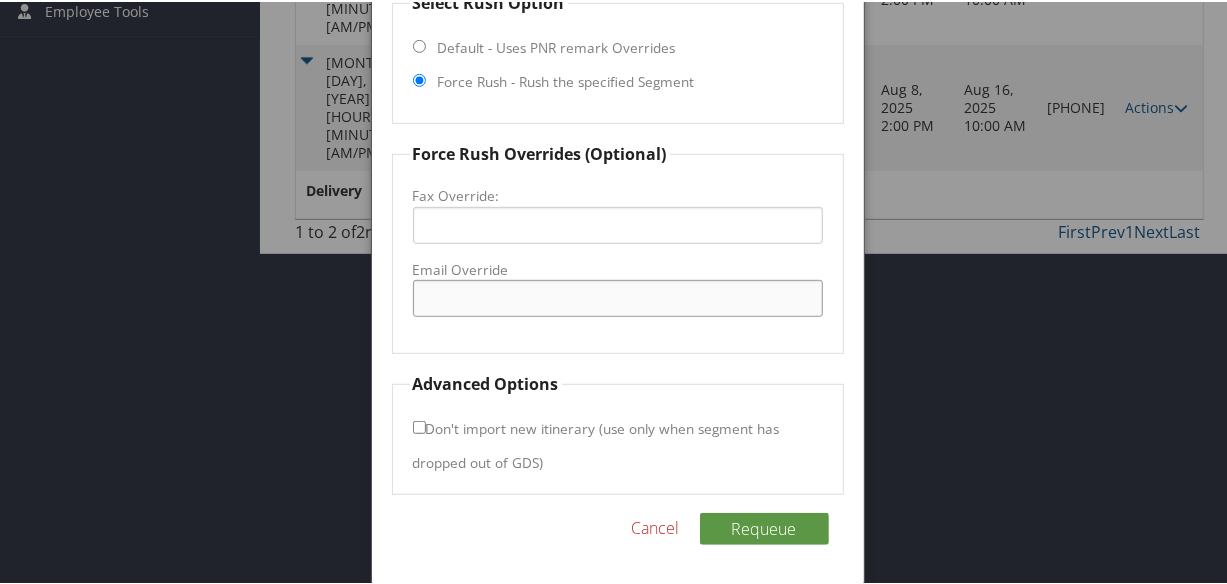 click on "Email Override" at bounding box center [618, 296] 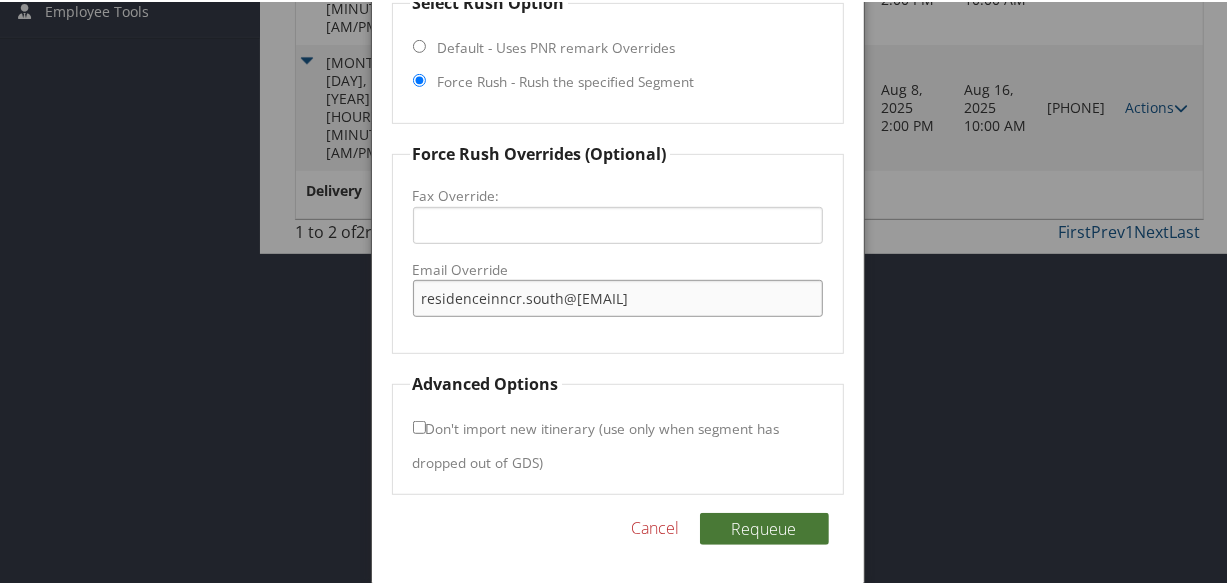 type on "residenceinncr.south@gmail.com" 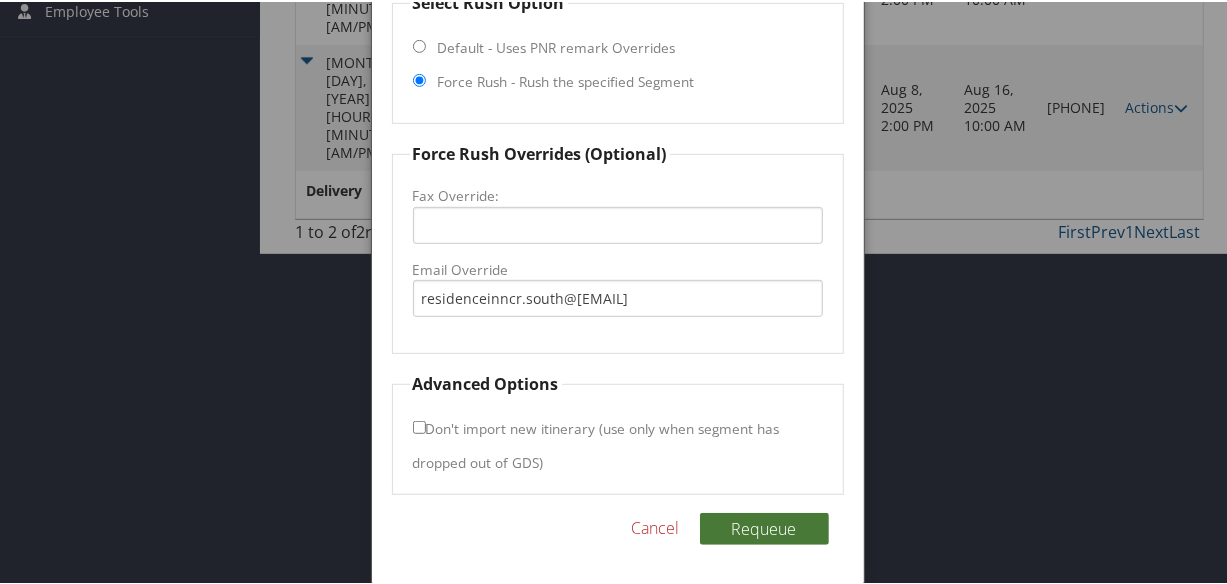 click on "Requeue" at bounding box center (764, 527) 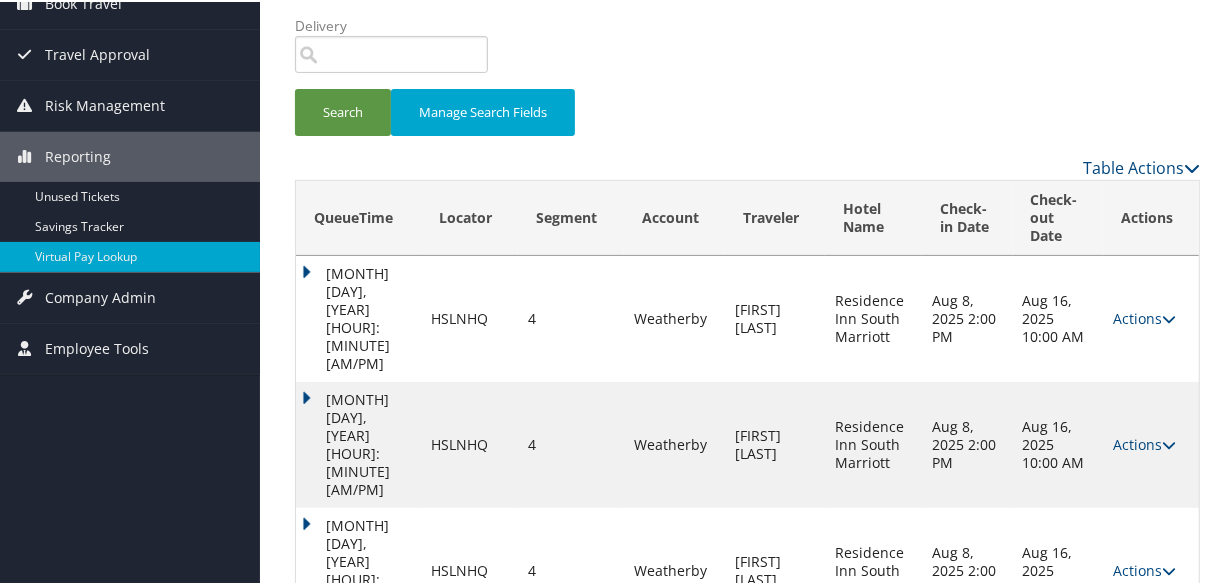 scroll, scrollTop: 116, scrollLeft: 0, axis: vertical 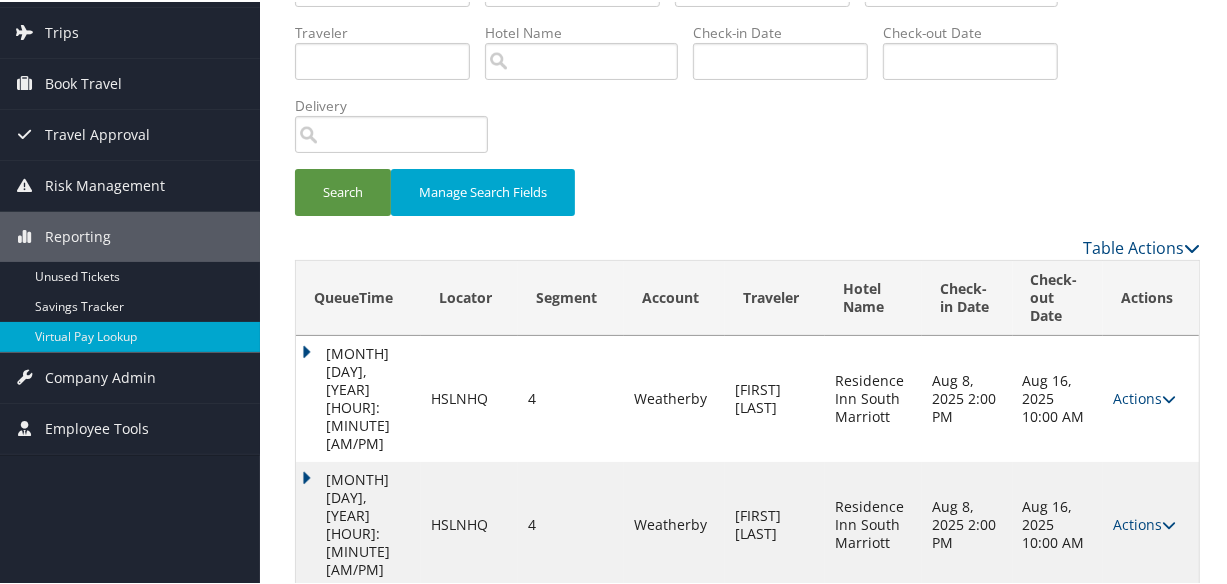 click on "Aug 6, 2025 10:49 PM" at bounding box center (358, 649) 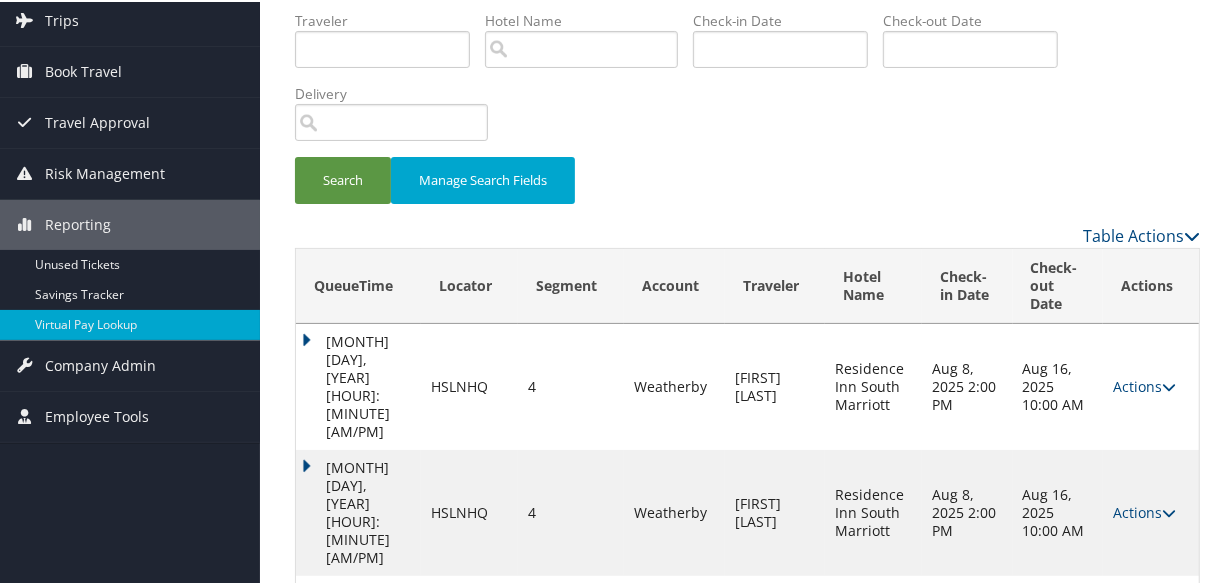 scroll, scrollTop: 200, scrollLeft: 0, axis: vertical 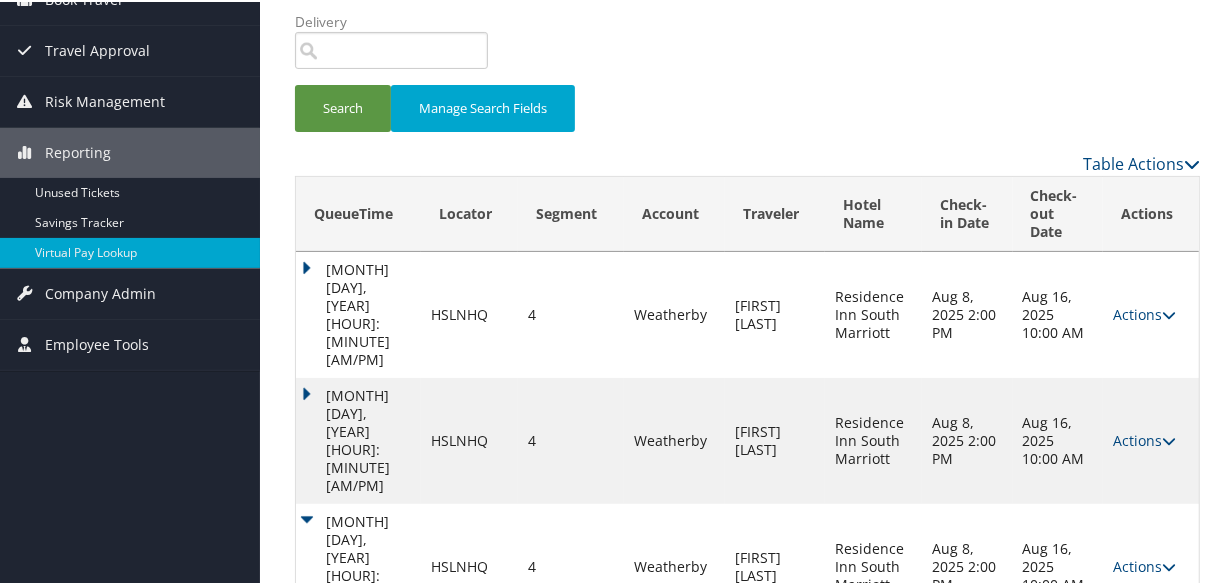 copy on "residenceinncr.south@gmail.com" 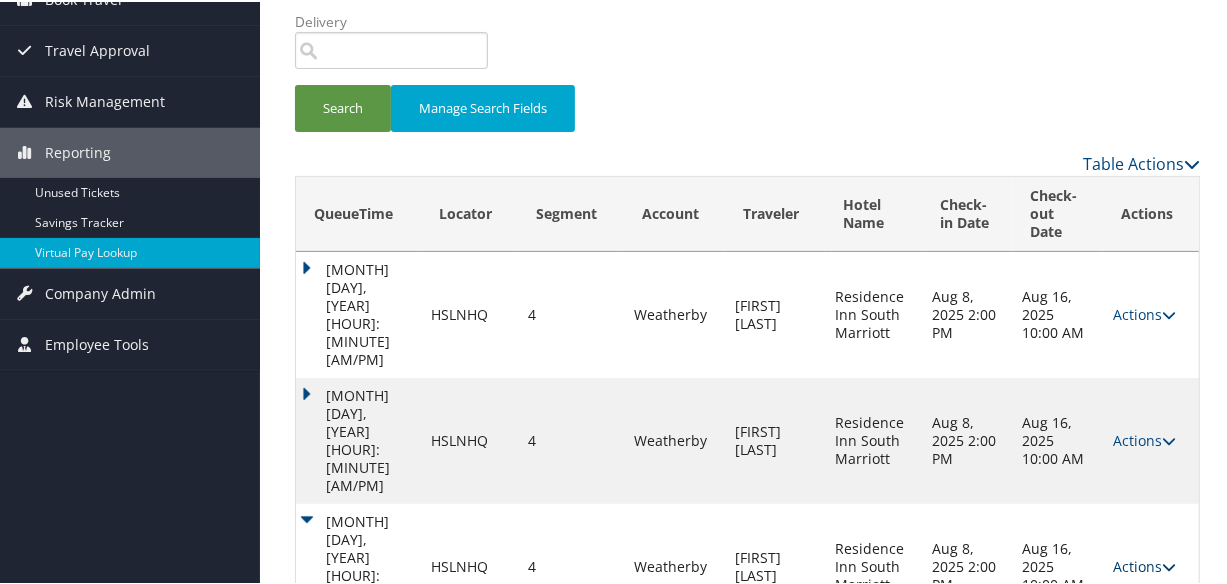 click on "Actions" at bounding box center [1144, 564] 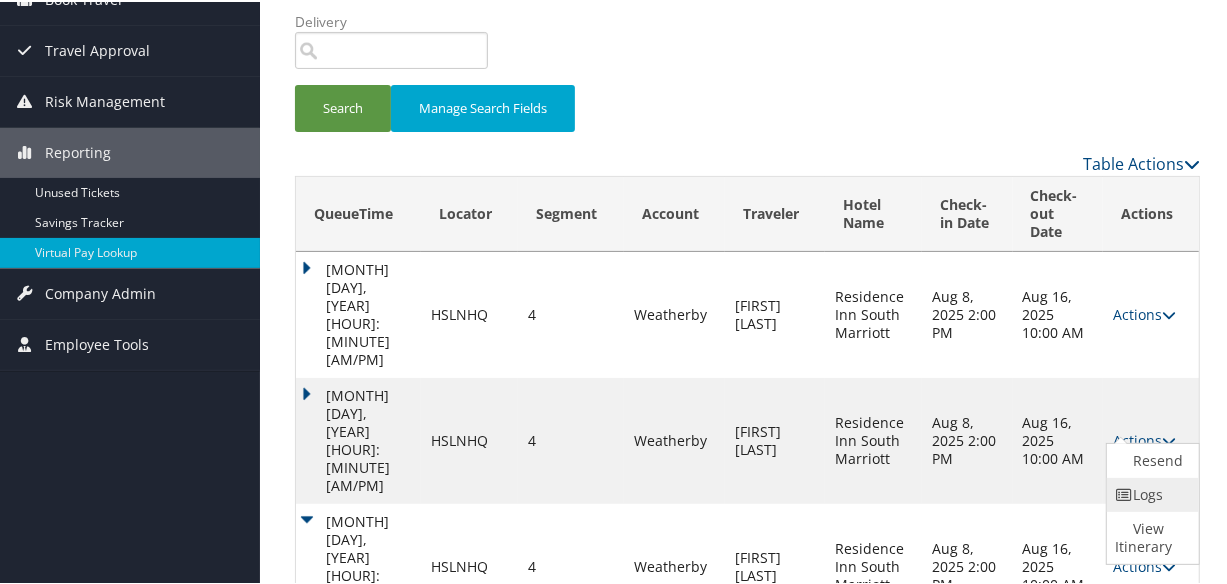 click on "Logs" at bounding box center [1150, 493] 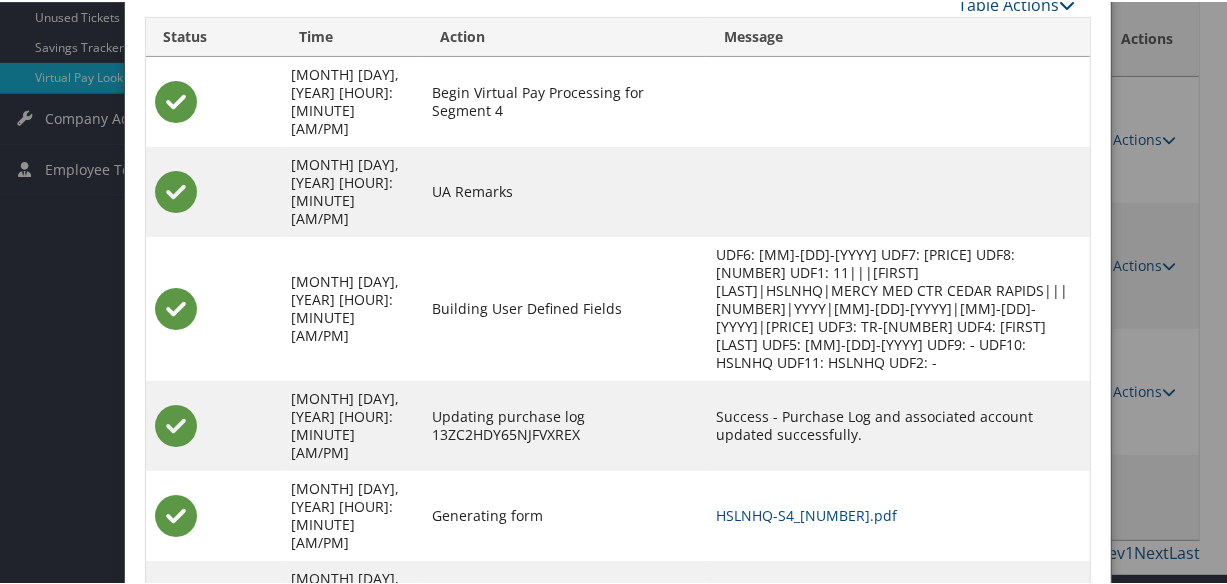scroll, scrollTop: 387, scrollLeft: 0, axis: vertical 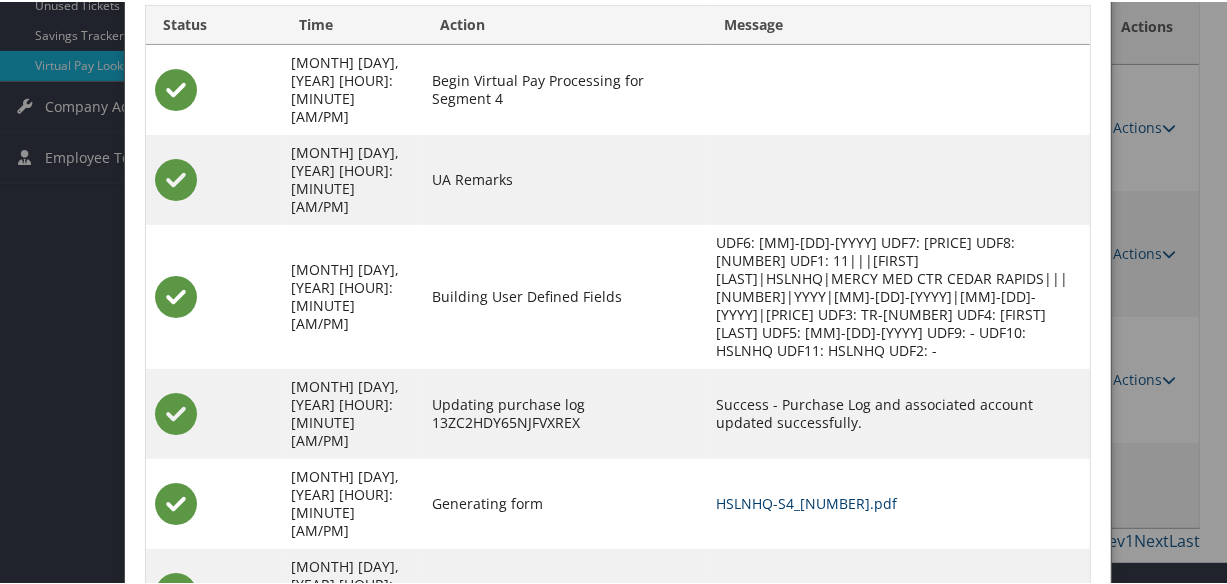 click on "HSLNHQ-S4_1754500778630.pdf" at bounding box center [806, 501] 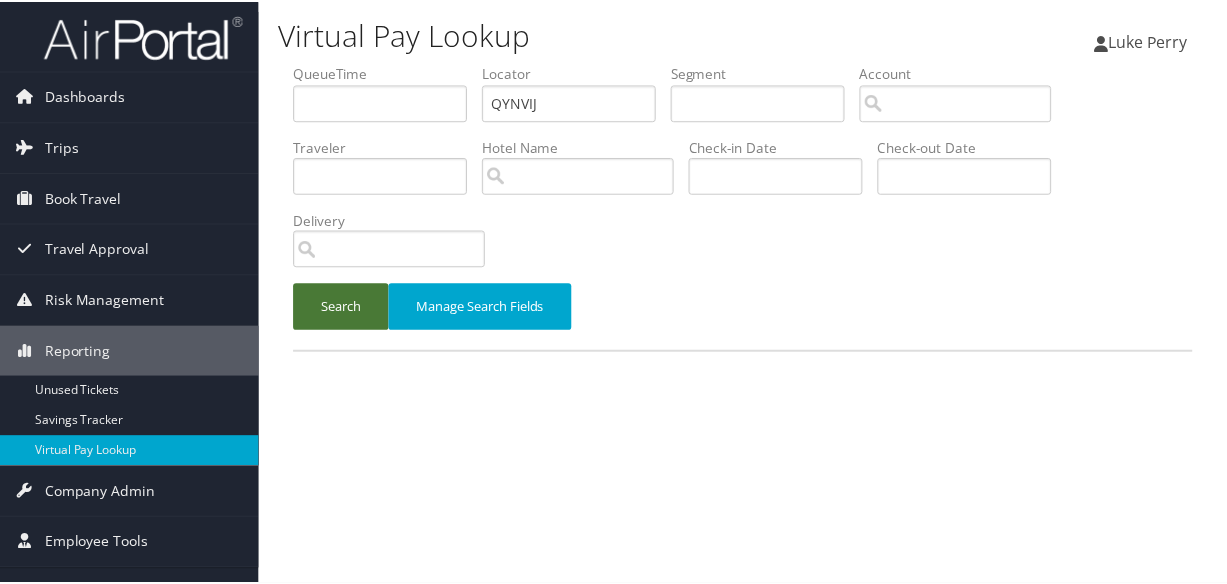 scroll, scrollTop: 0, scrollLeft: 0, axis: both 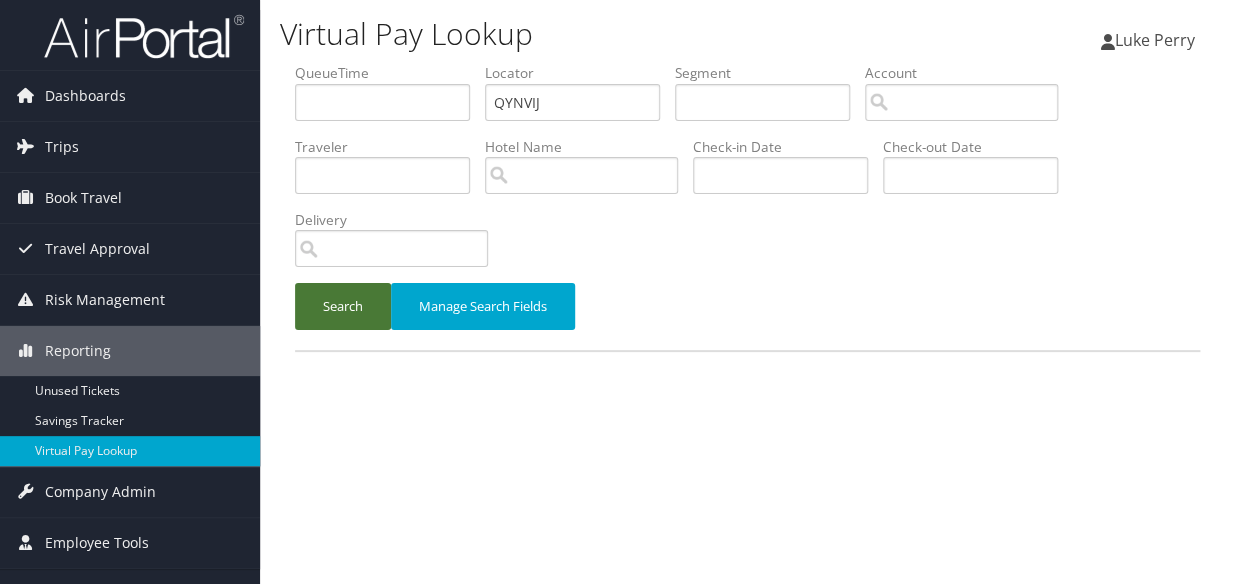 click on "Search" at bounding box center [343, 306] 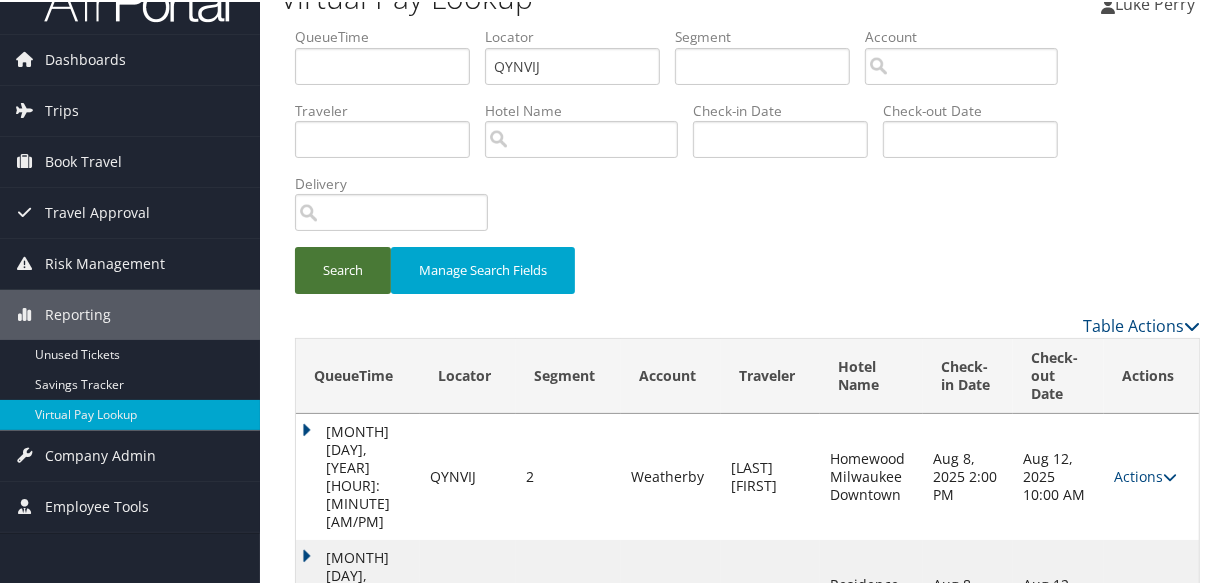 scroll, scrollTop: 116, scrollLeft: 0, axis: vertical 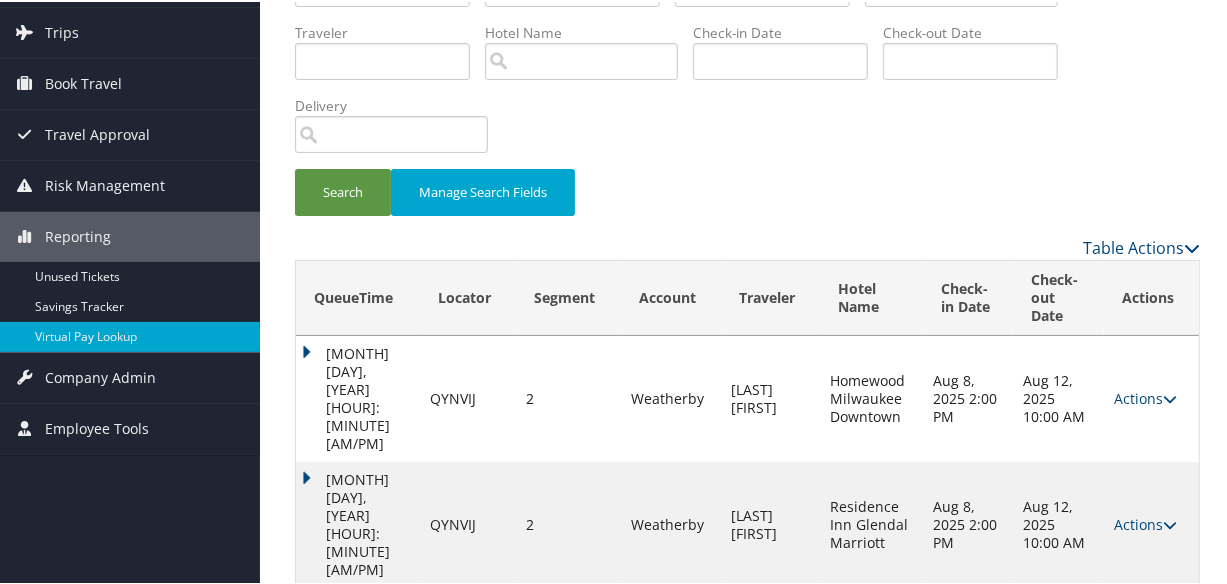 click on "[DATE] [TIME]" at bounding box center [358, 649] 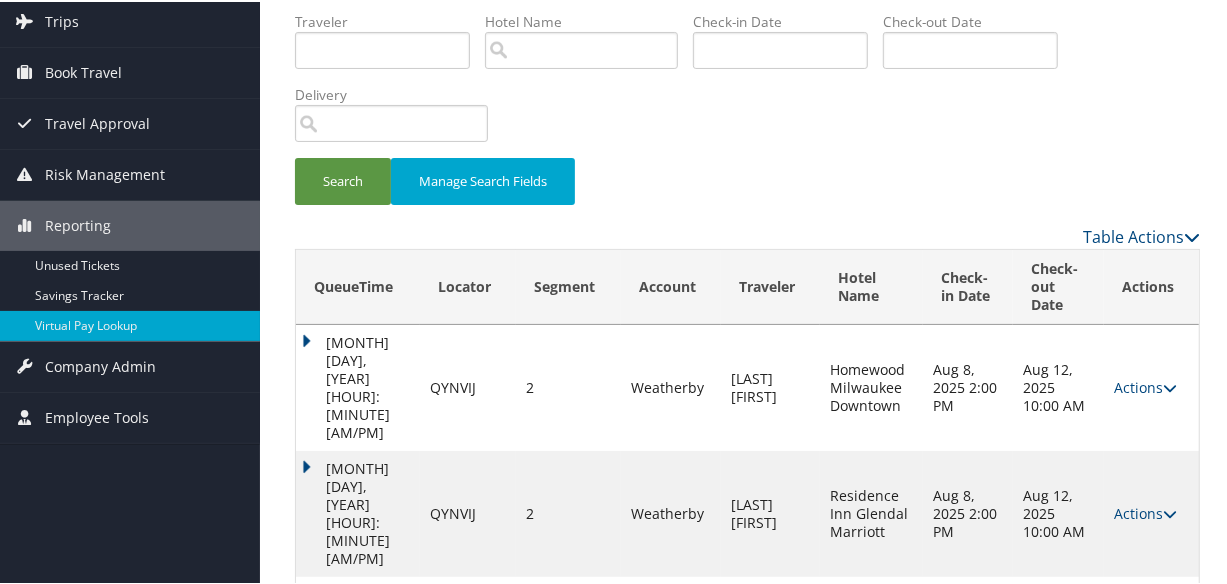 scroll, scrollTop: 200, scrollLeft: 0, axis: vertical 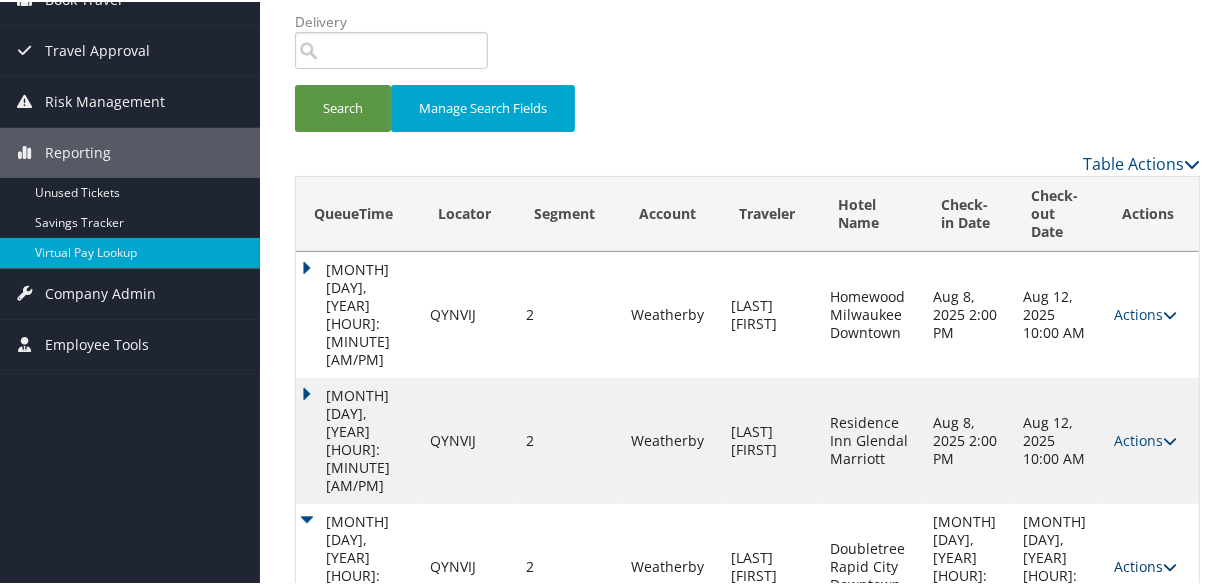 click on "Actions" at bounding box center [1145, 564] 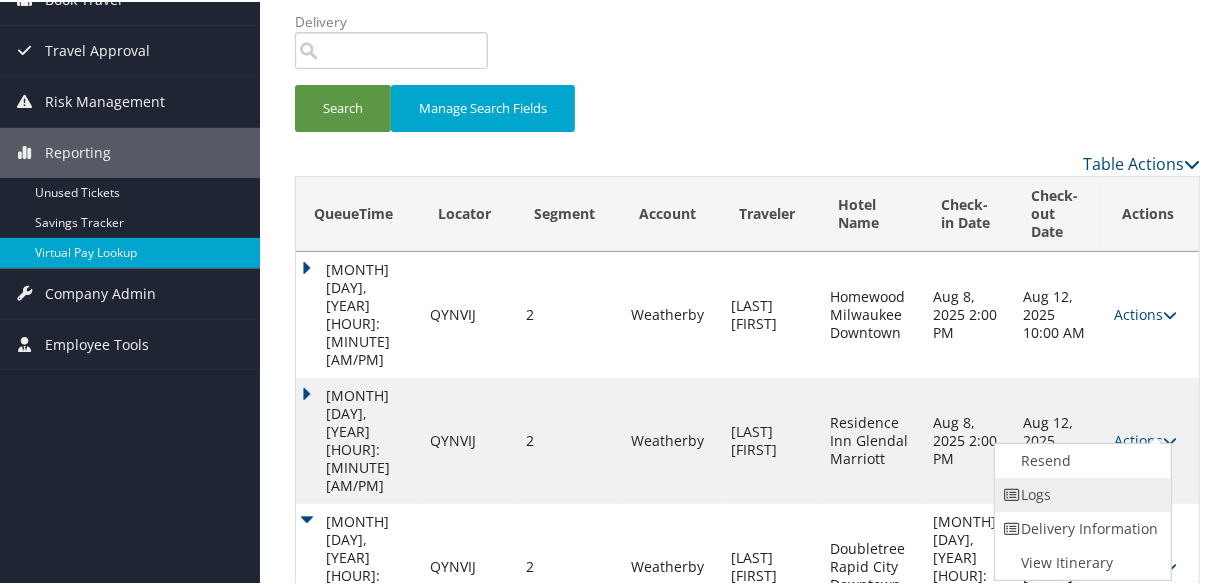 click on "Logs" at bounding box center [1080, 493] 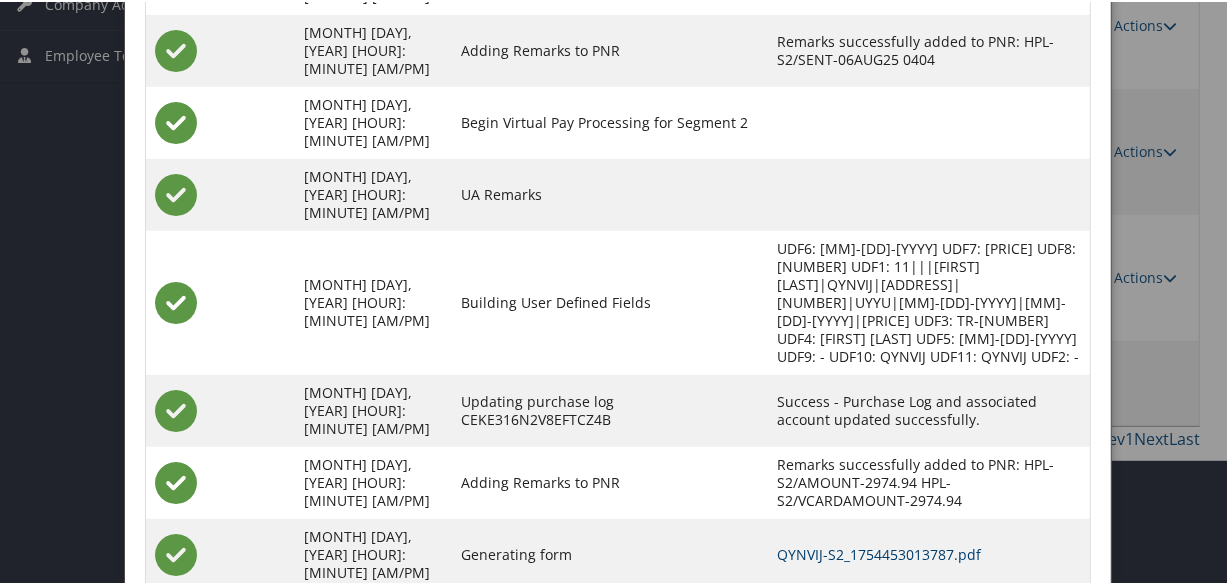 click on "QYNVIJ-S2_1754453013787.pdf" at bounding box center [879, 552] 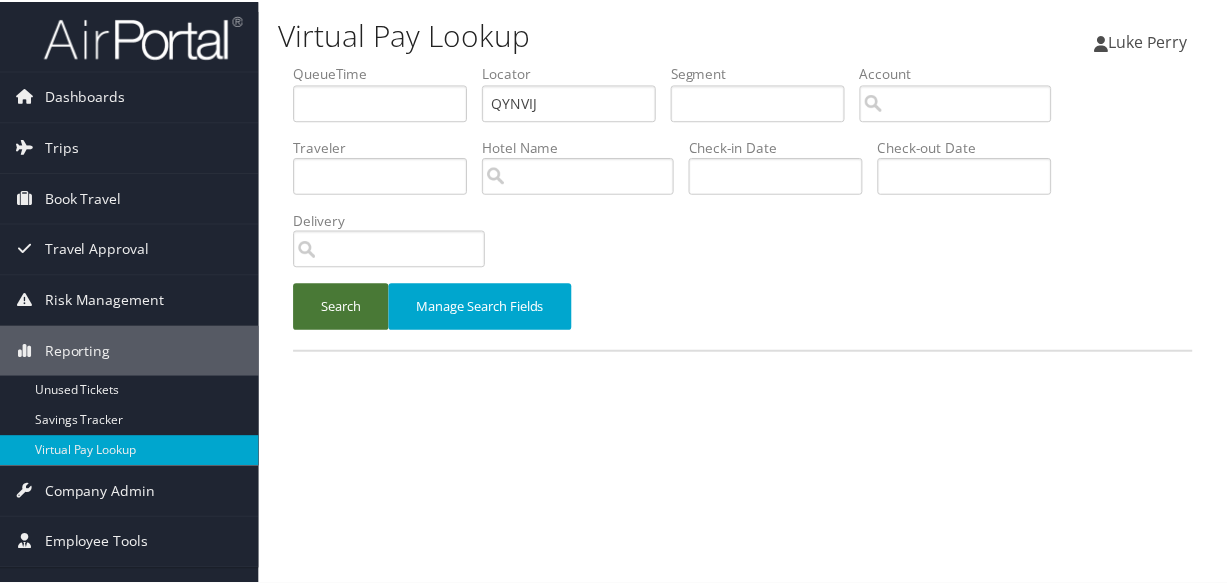 scroll, scrollTop: 0, scrollLeft: 0, axis: both 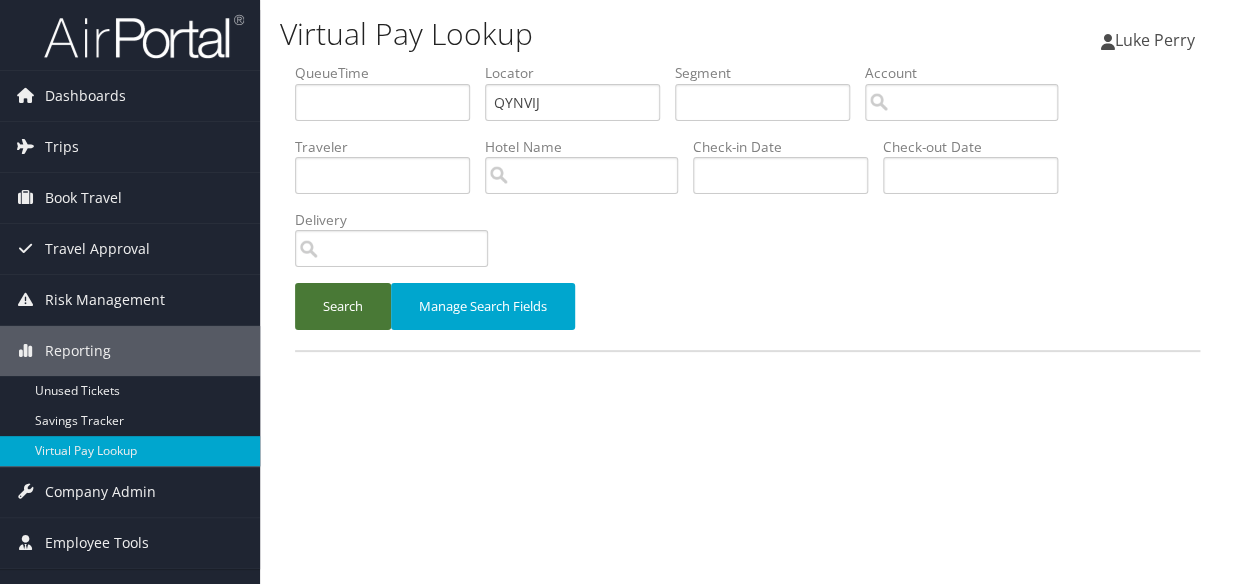 click on "Search" at bounding box center (343, 306) 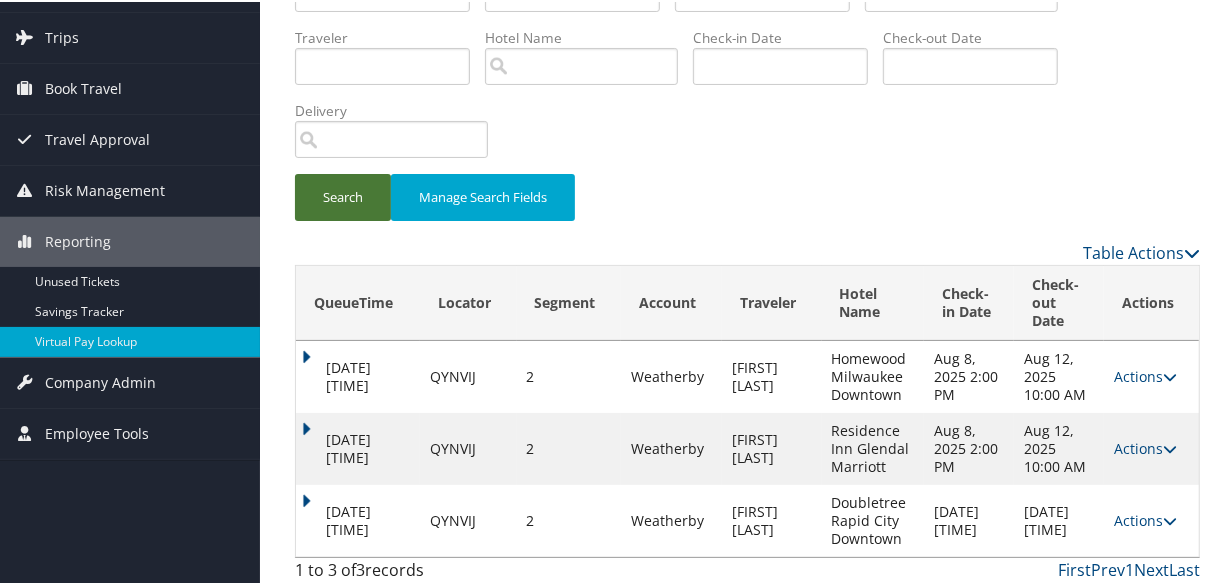 scroll, scrollTop: 116, scrollLeft: 0, axis: vertical 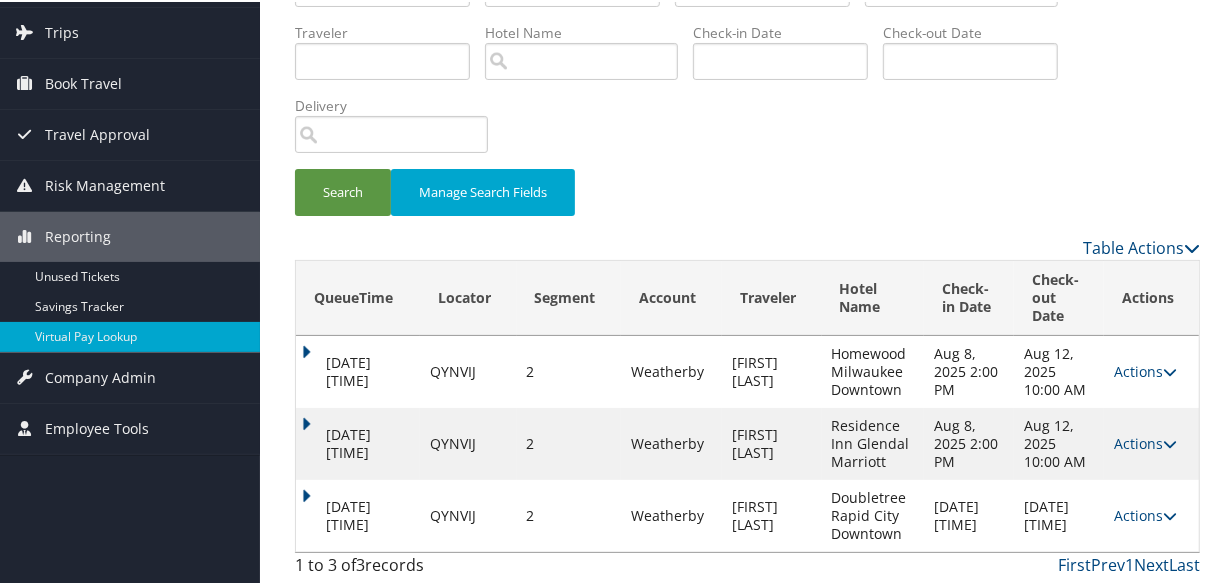 click on "QueueTime Locator QYNVIJ Segment Account Traveler Hotel Name Check-in Date Check-out Date Delivery Search Manage Search Fields
Table Actions  Loading... QueueTime Locator Segment Account Traveler Hotel Name Check-in Date Check-out Date Sent To Delivery Actions [DATE] [TIME] QYNVIJ 2 Weatherby [LAST] [FIRST] Homewood Milwaukee Downtown [DATE] [TIME] [DATE] [TIME] Queued Actions   Resend  Logs  View Itinerary [DATE] [TIME] QYNVIJ 2 Weatherby [LAST] [FIRST] Residence Inn Glendal Marriott [DATE] [TIME] [DATE] [TIME] Via Sertifi Sent Actions   Resend  Logs  View Itinerary [DATE] [TIME] QYNVIJ 2 Weatherby [LAST] [FIRST] Doubletree Rapid City Downtown [DATE] [TIME] [DATE] [TIME] [PHONE] Sent Actions   Resend  Logs  Delivery Information  View Itinerary 1 to 3 of  3  records First Prev 1 Next Last
Advanced Search Cancel Save   ×" at bounding box center (747, 266) 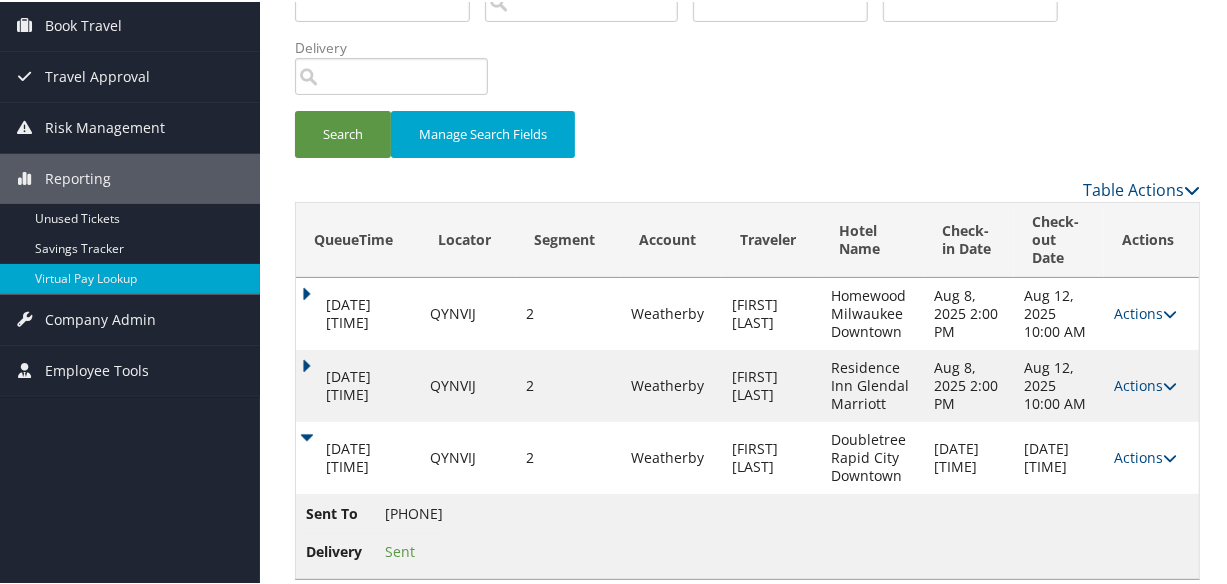 scroll, scrollTop: 200, scrollLeft: 0, axis: vertical 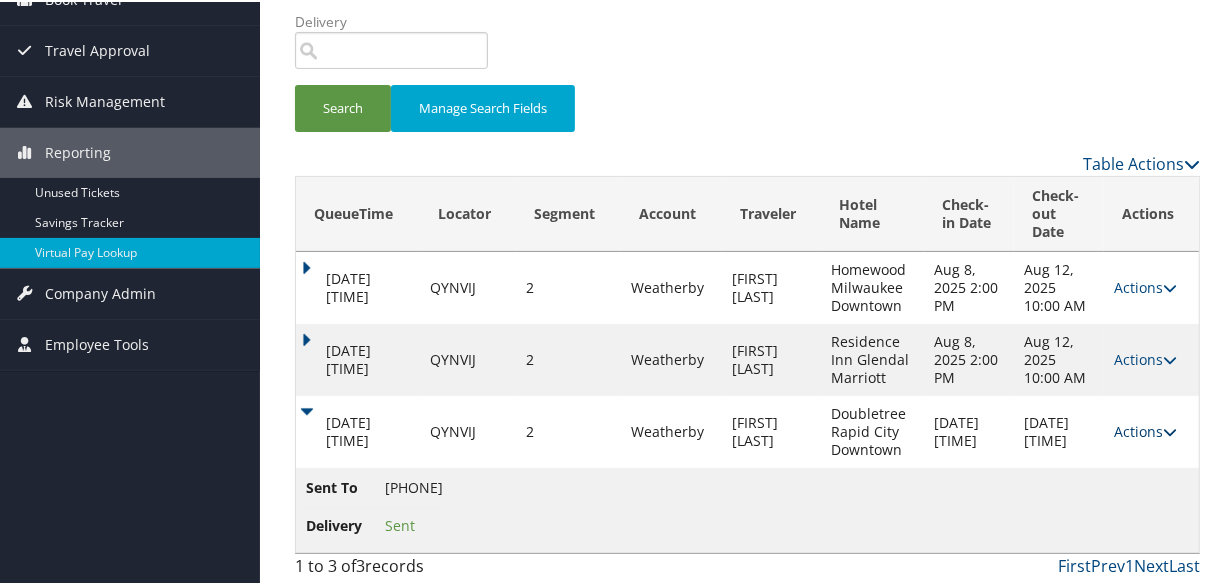 click on "Actions" at bounding box center [1145, 429] 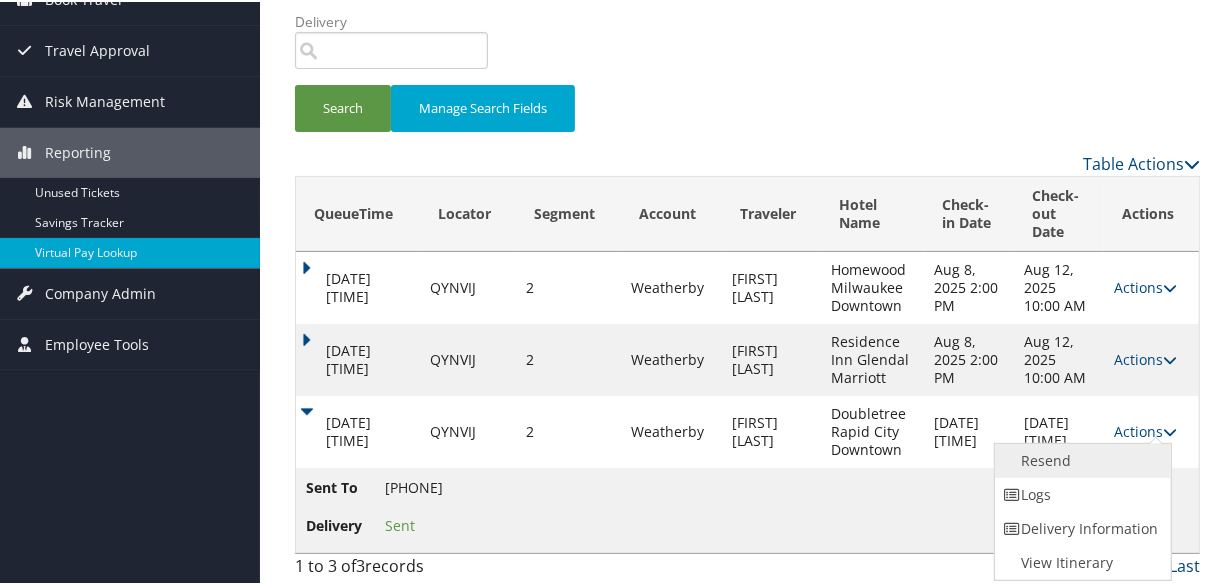 click on "Resend" at bounding box center [1080, 459] 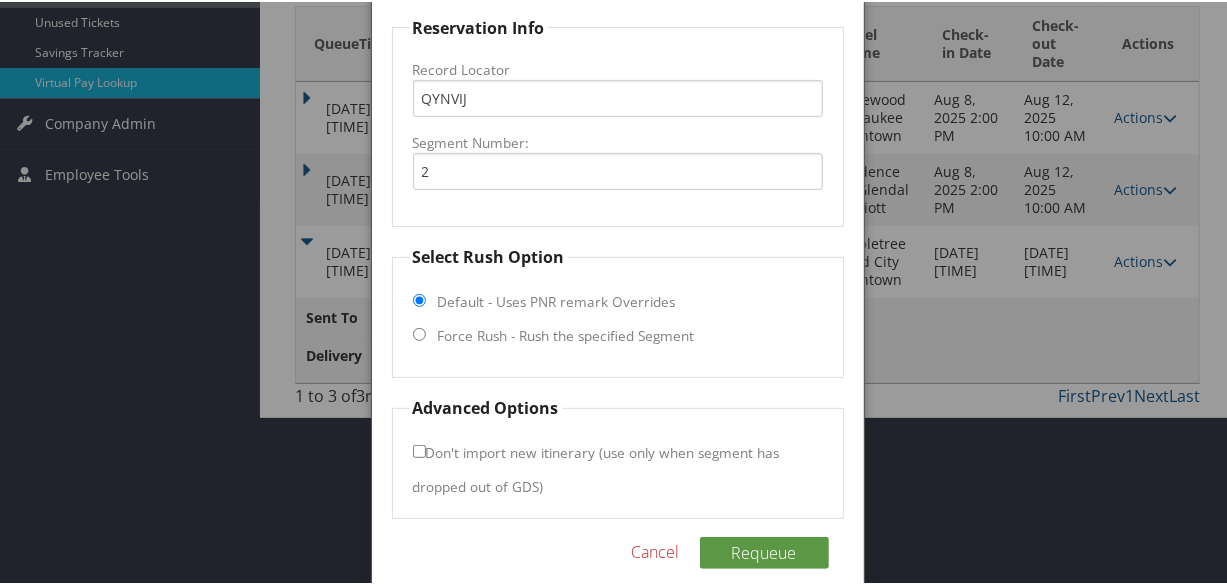 scroll, scrollTop: 394, scrollLeft: 0, axis: vertical 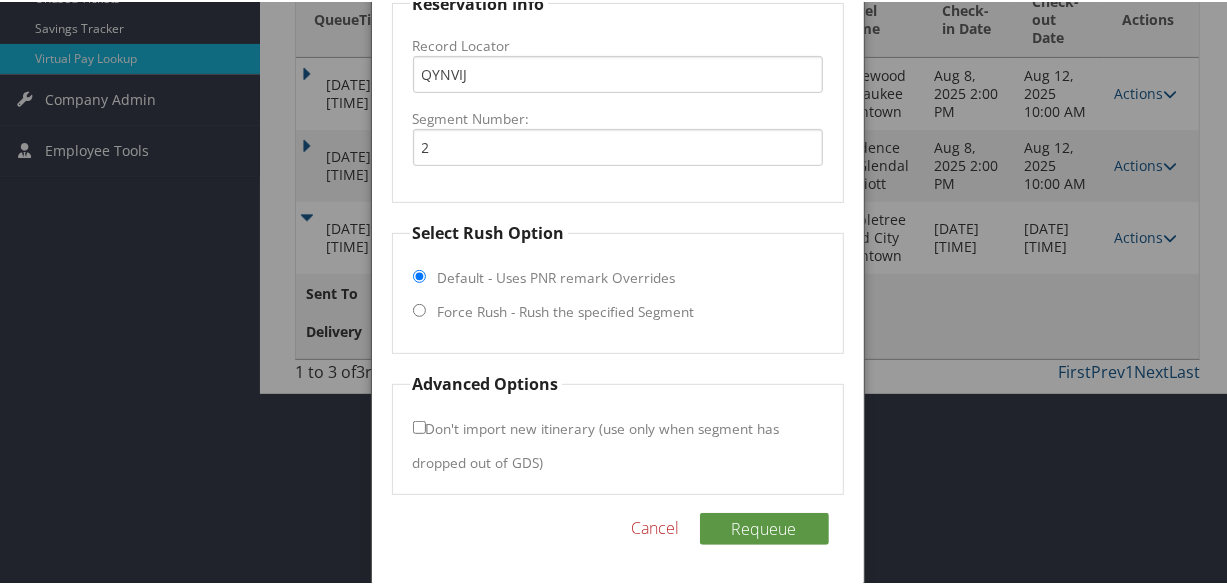 click on "Force Rush - Rush the specified Segment" at bounding box center [566, 310] 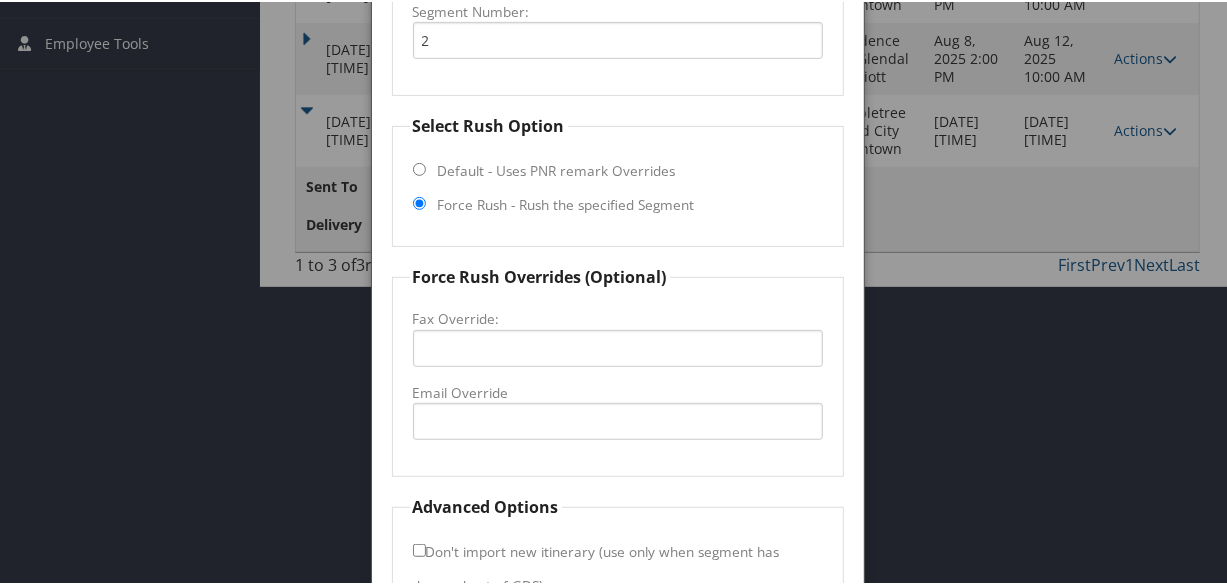 scroll, scrollTop: 624, scrollLeft: 0, axis: vertical 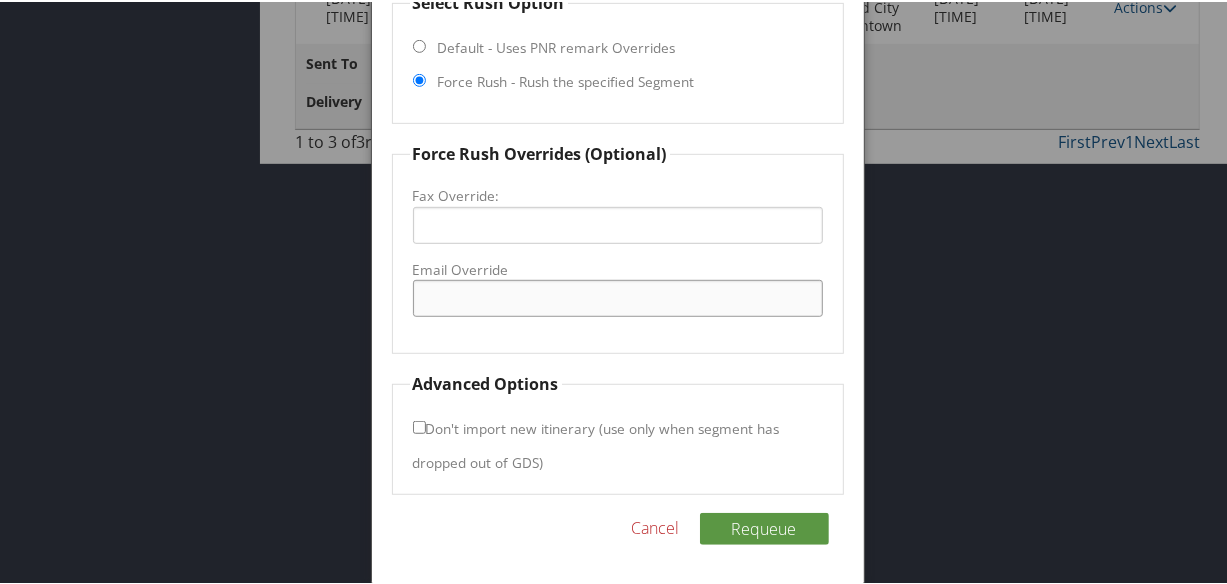 click on "Email Override" at bounding box center (618, 296) 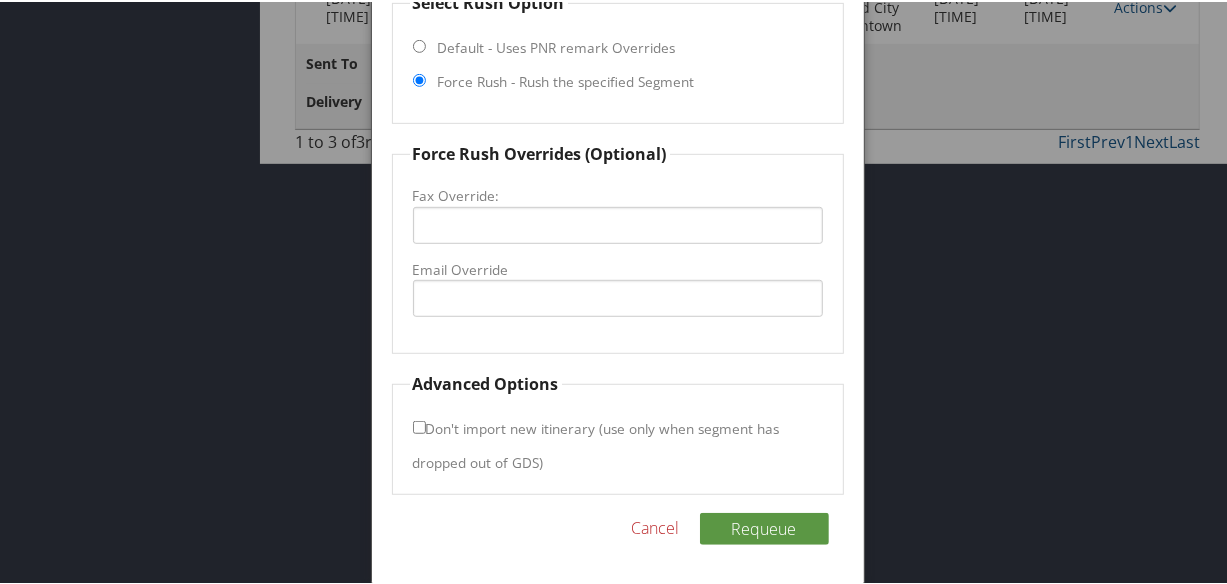 click on "Reservation Info
Record Locator
QYNVIJ
Segment Number:
2
Select Rush Option
Default - Uses PNR remark Overrides
Force Rush - Rush the specified Segment
Force Rush Overrides (Optional)
Fax Override:
Email Override
Advanced Options
Don't import new itinerary (use only when segment has dropped out of GDS)
Requeue
Cancel" at bounding box center (618, 153) 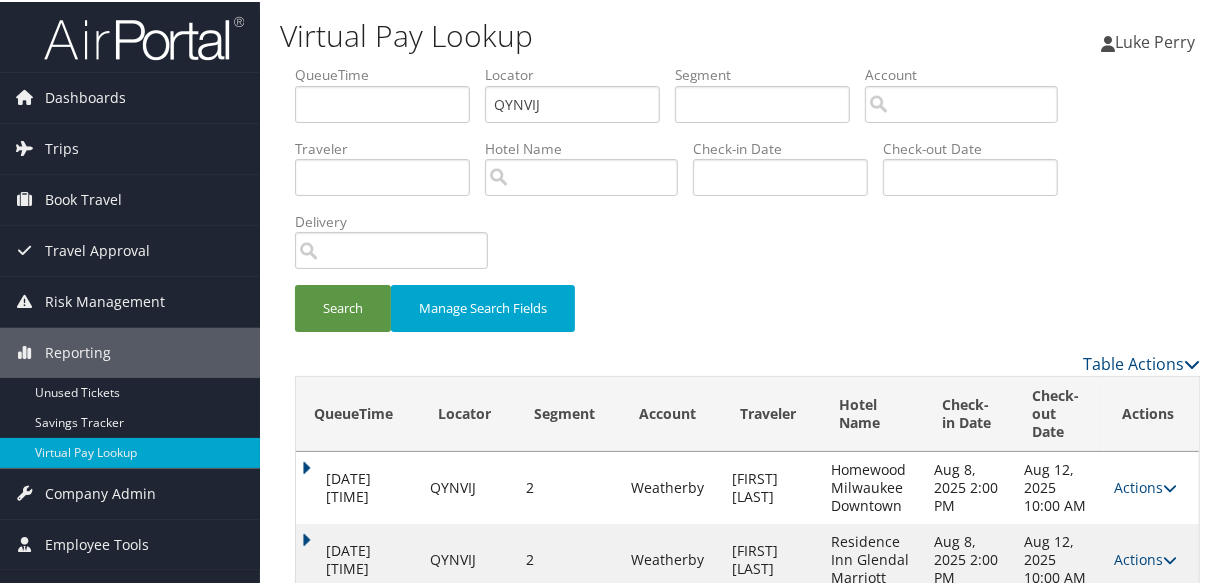 scroll, scrollTop: 0, scrollLeft: 0, axis: both 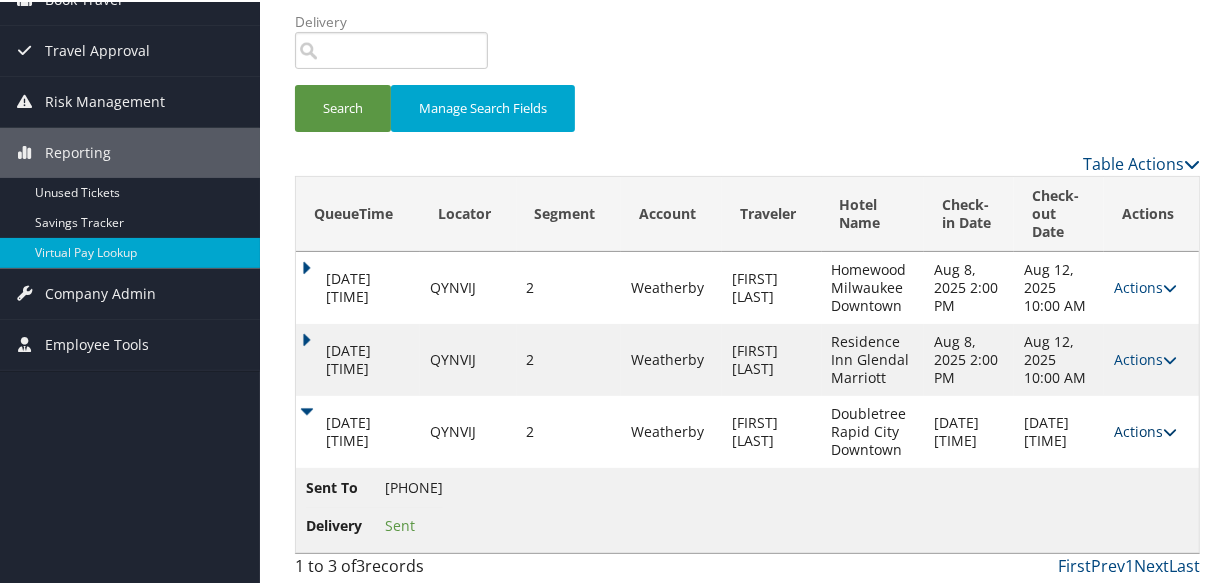 click on "Actions" at bounding box center [1145, 429] 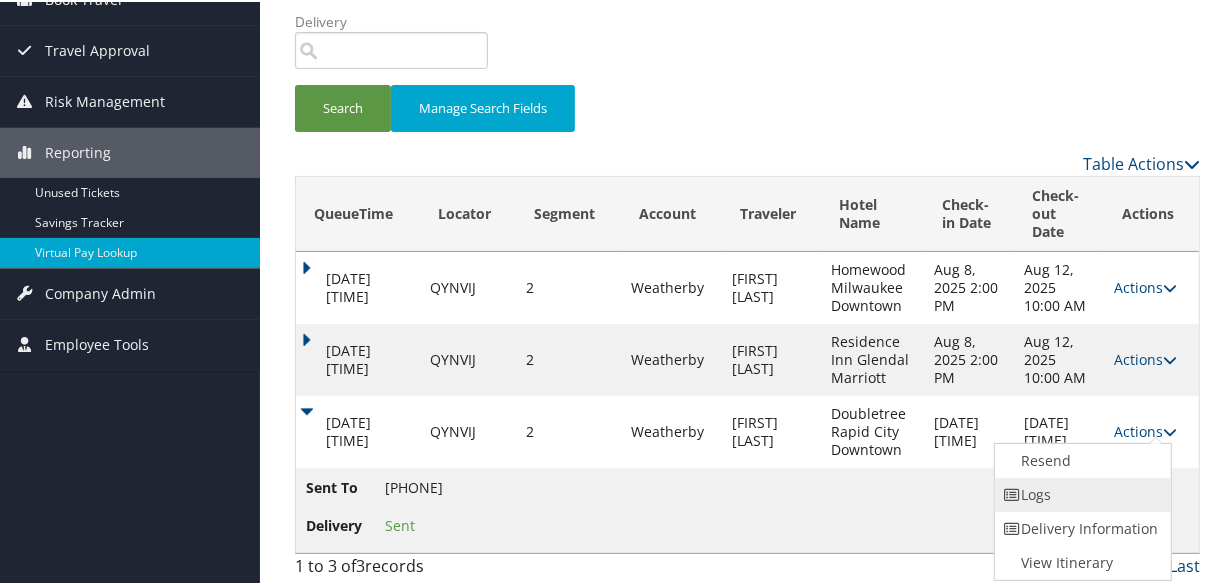 click on "Logs" at bounding box center [1080, 493] 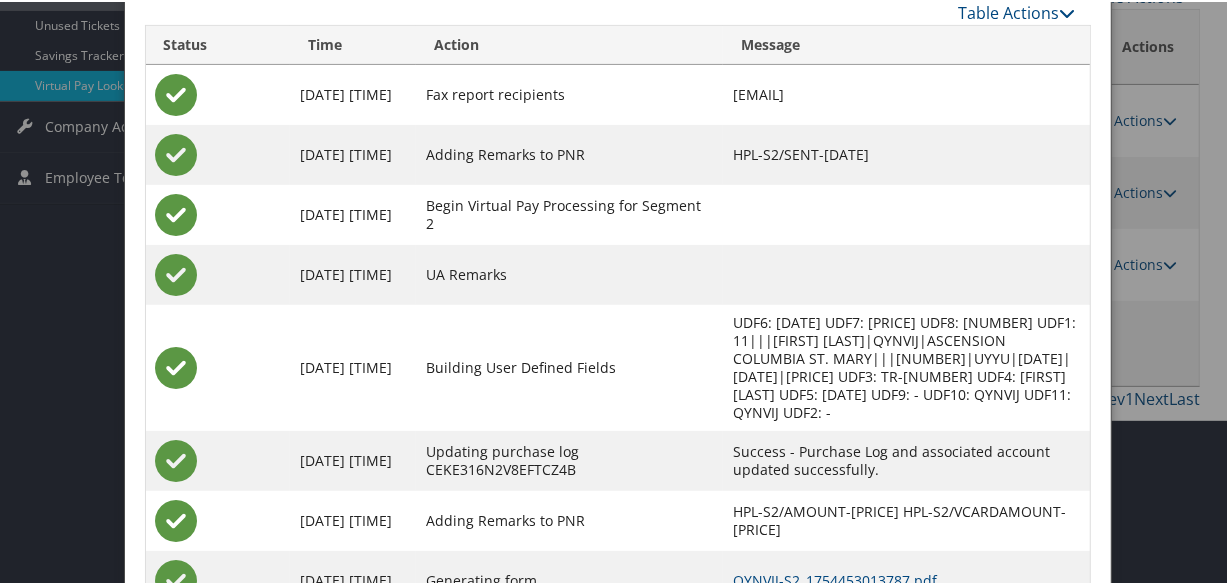 scroll, scrollTop: 489, scrollLeft: 0, axis: vertical 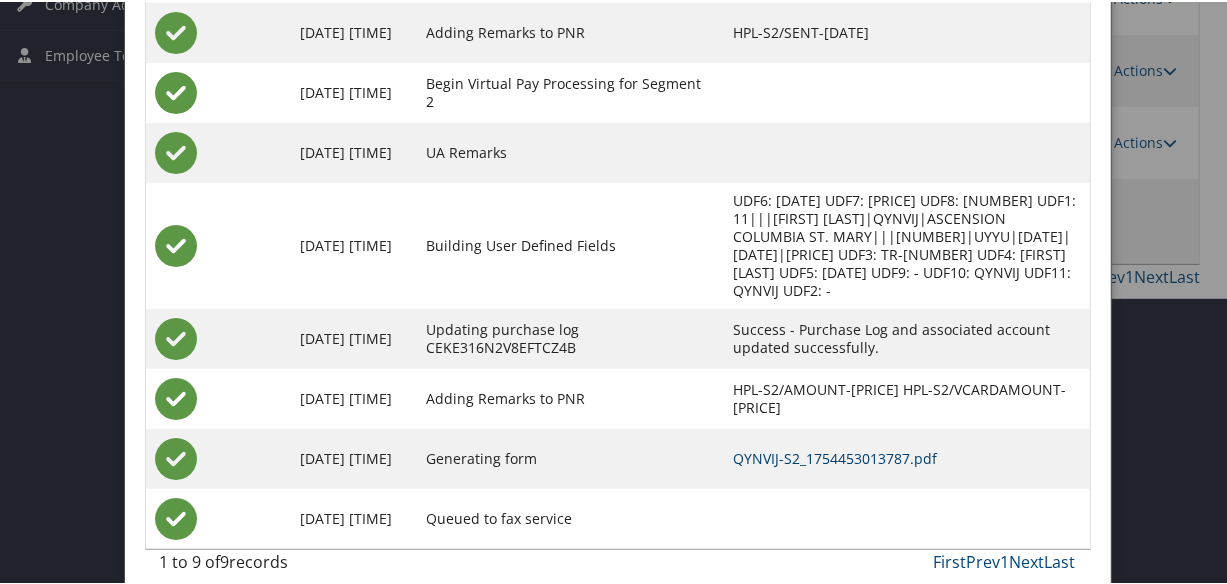 click on "QYNVIJ-S2_1754453013787.pdf" at bounding box center [835, 456] 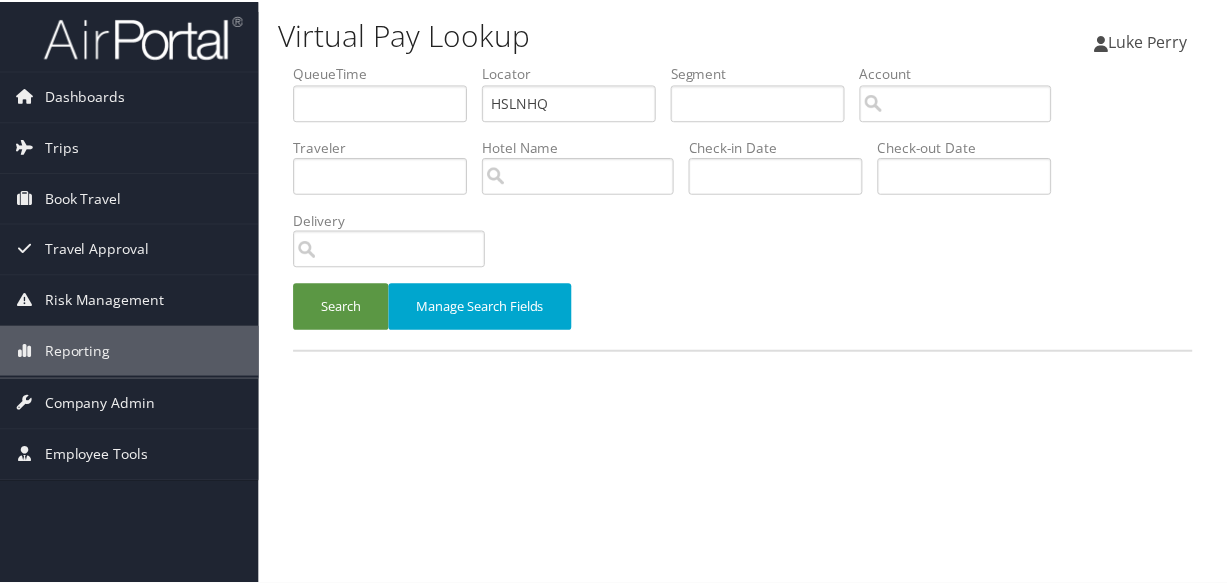 scroll, scrollTop: 0, scrollLeft: 0, axis: both 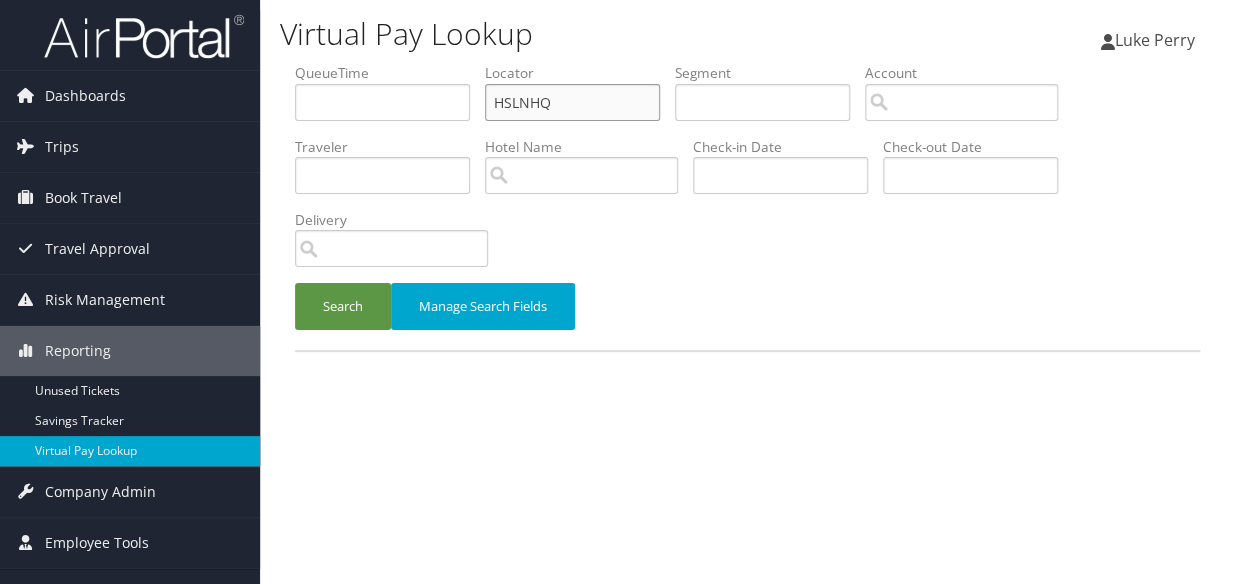 drag, startPoint x: 582, startPoint y: 94, endPoint x: 322, endPoint y: 93, distance: 260.00192 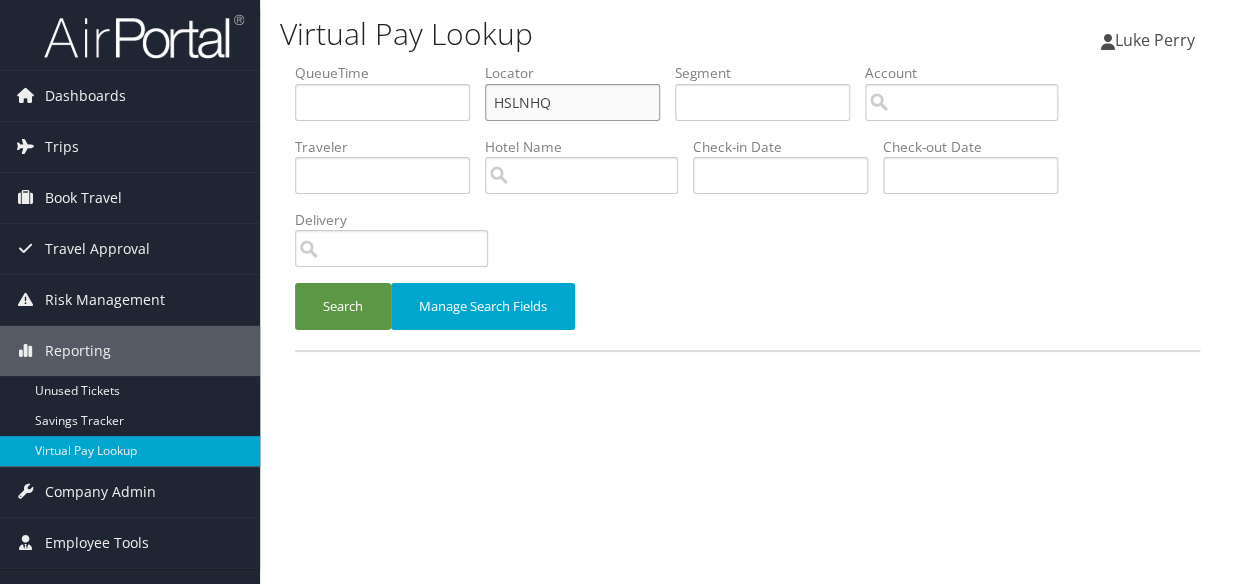 click on "QueueTime Locator HSLNHQ Segment Account Traveler Hotel Name Check-in Date Check-out Date Delivery" at bounding box center [747, 63] 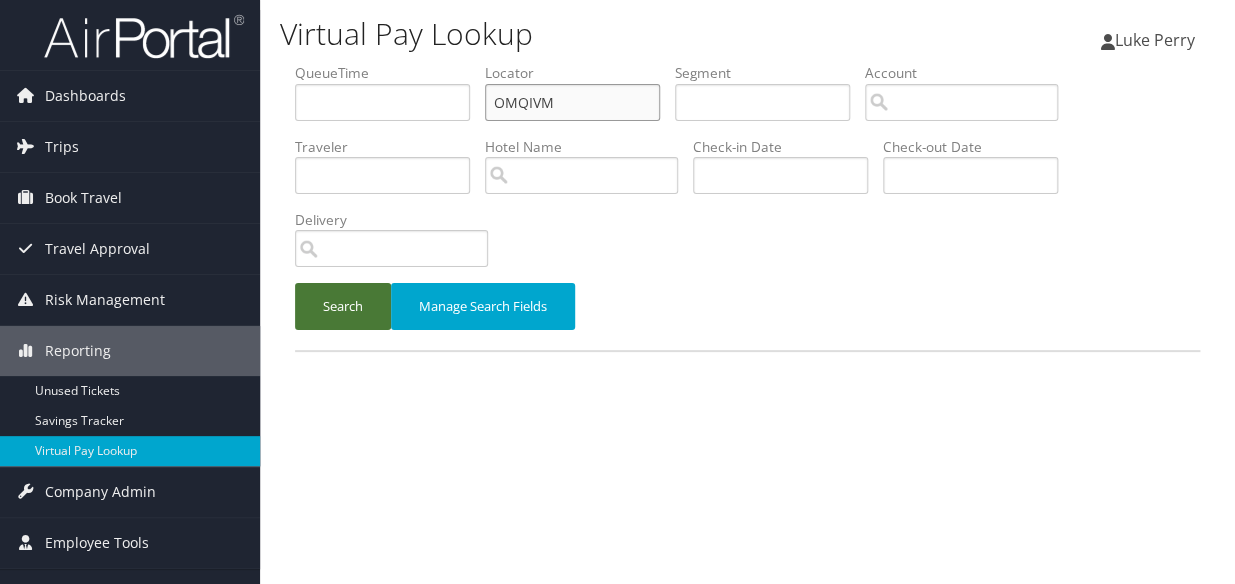 type on "OMQIVM" 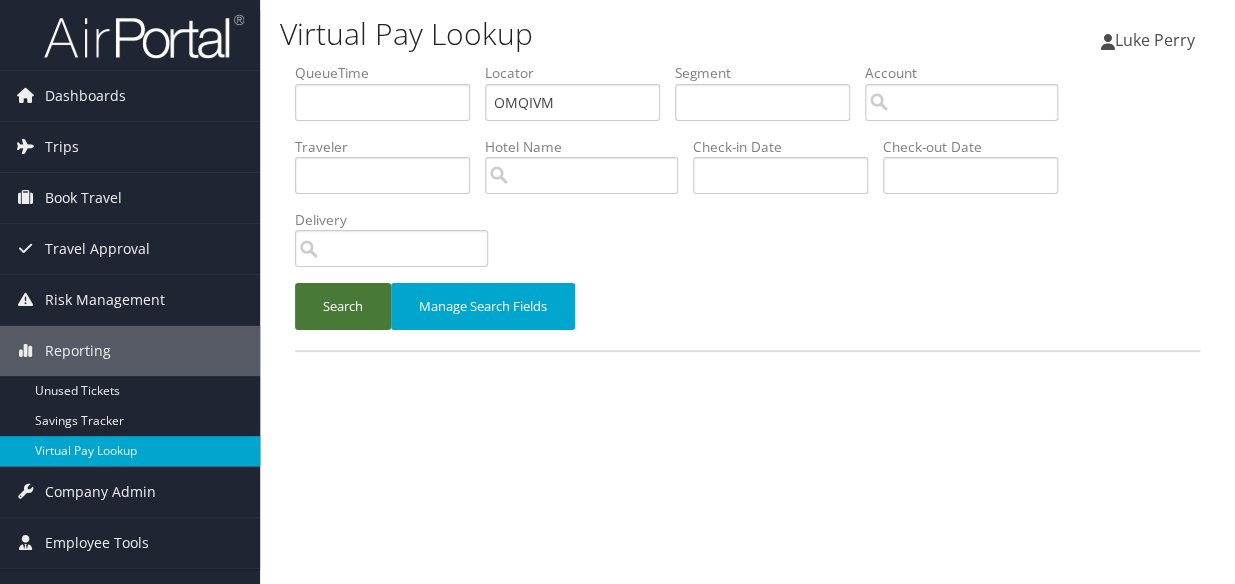 click on "Search" at bounding box center [343, 306] 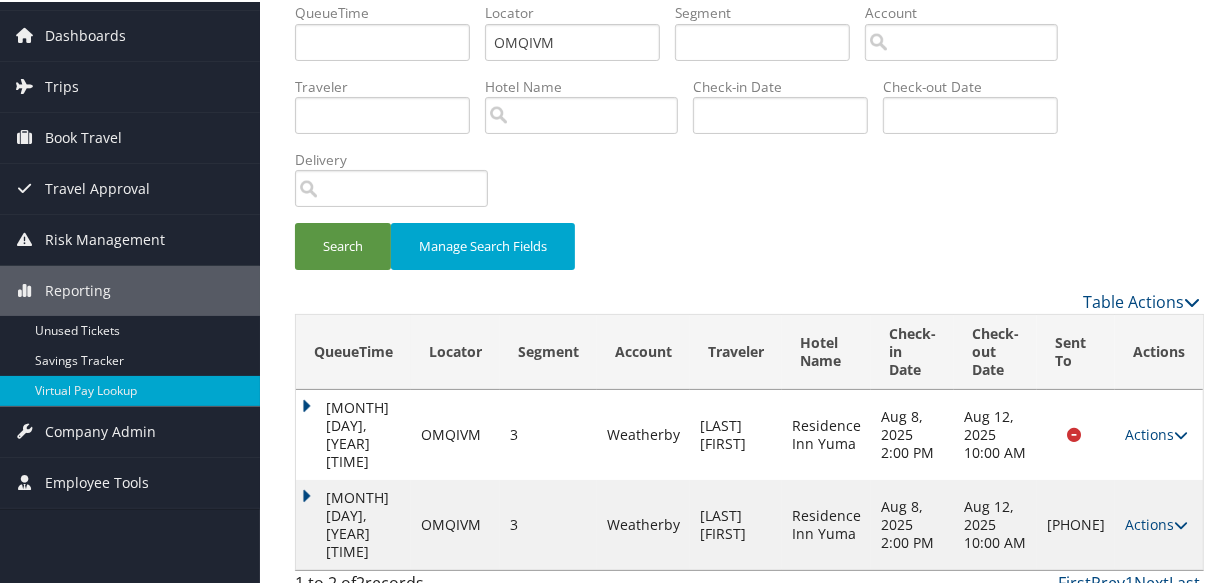 click on "Aug 6, 2025 9:36 AM" at bounding box center [353, 523] 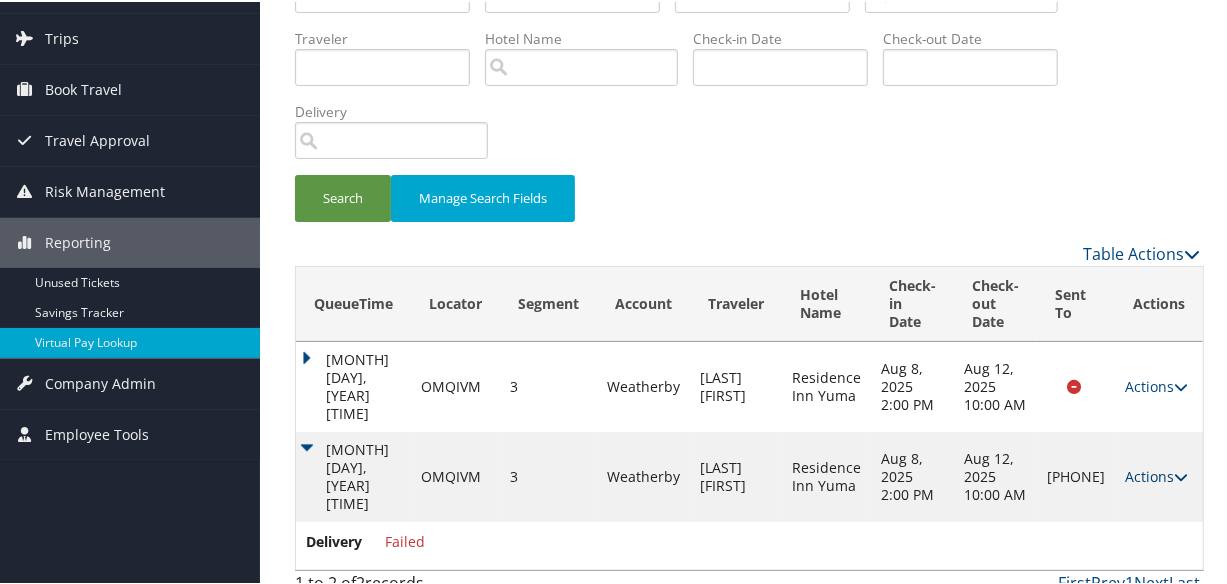 click on "Actions" at bounding box center [1156, 474] 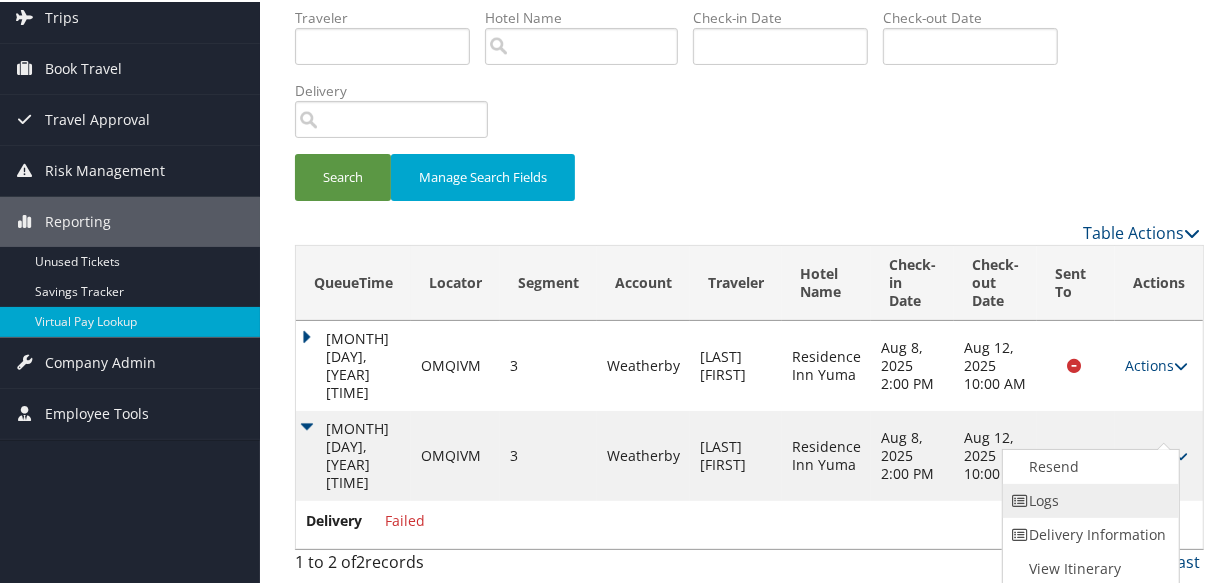 click on "Logs" at bounding box center [1088, 499] 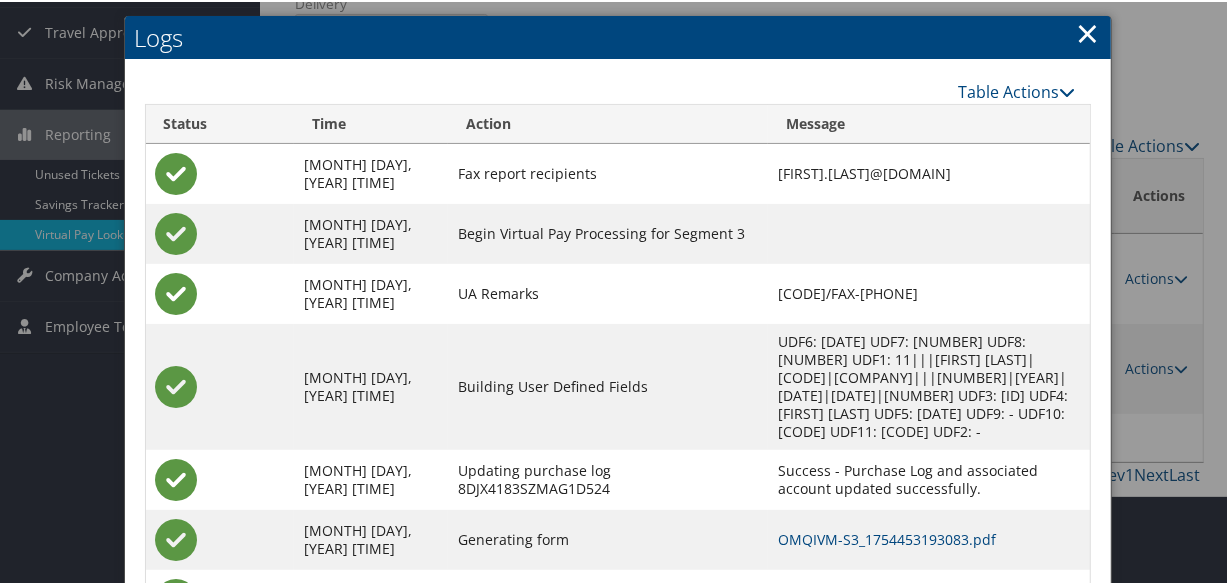 scroll, scrollTop: 300, scrollLeft: 0, axis: vertical 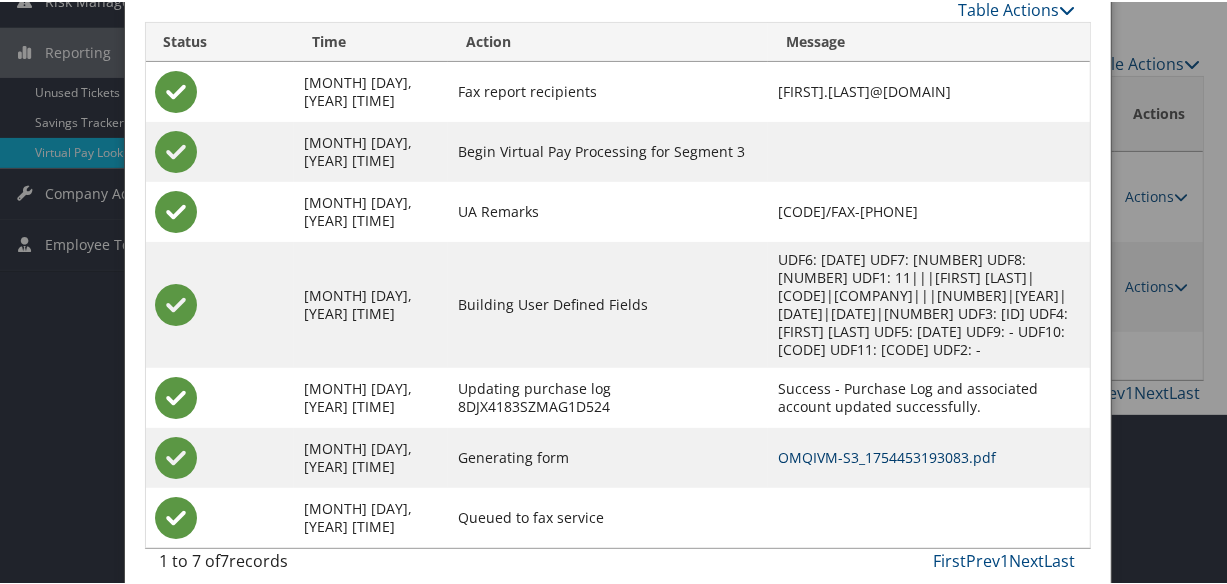 click on "OMQIVM-S3_1754453193083.pdf" at bounding box center [887, 455] 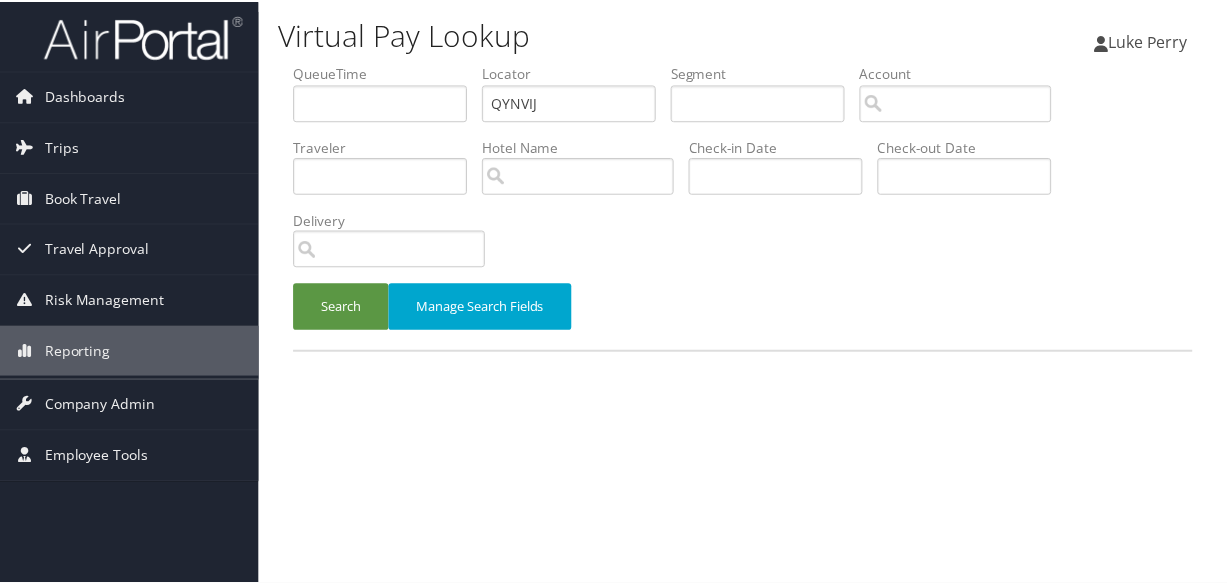 scroll, scrollTop: 0, scrollLeft: 0, axis: both 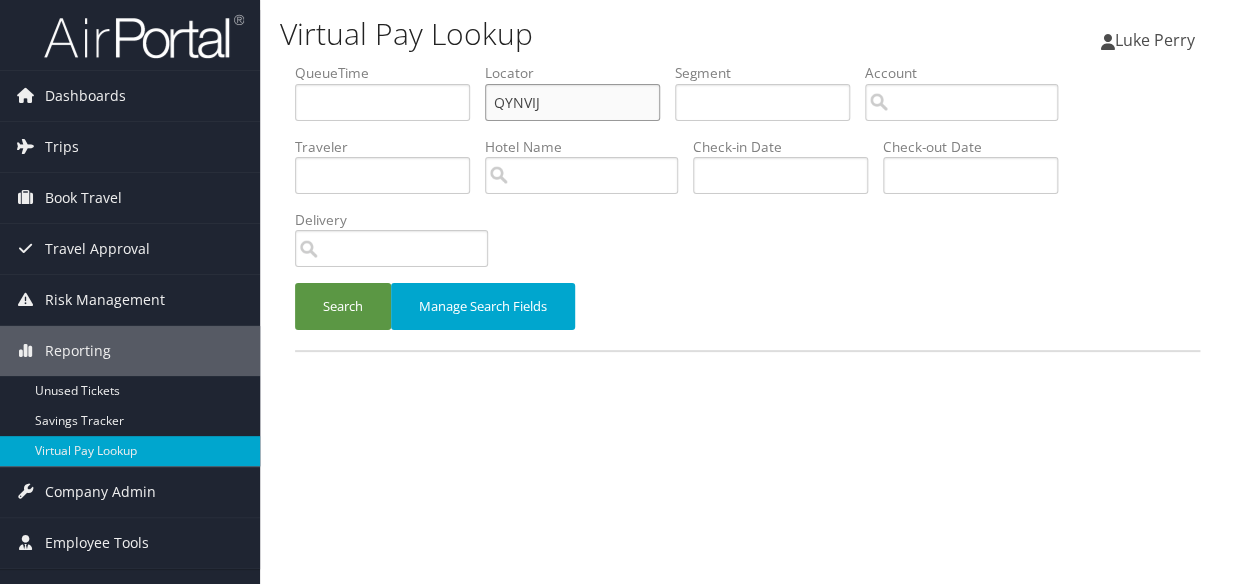 drag, startPoint x: 577, startPoint y: 103, endPoint x: 427, endPoint y: 109, distance: 150.11995 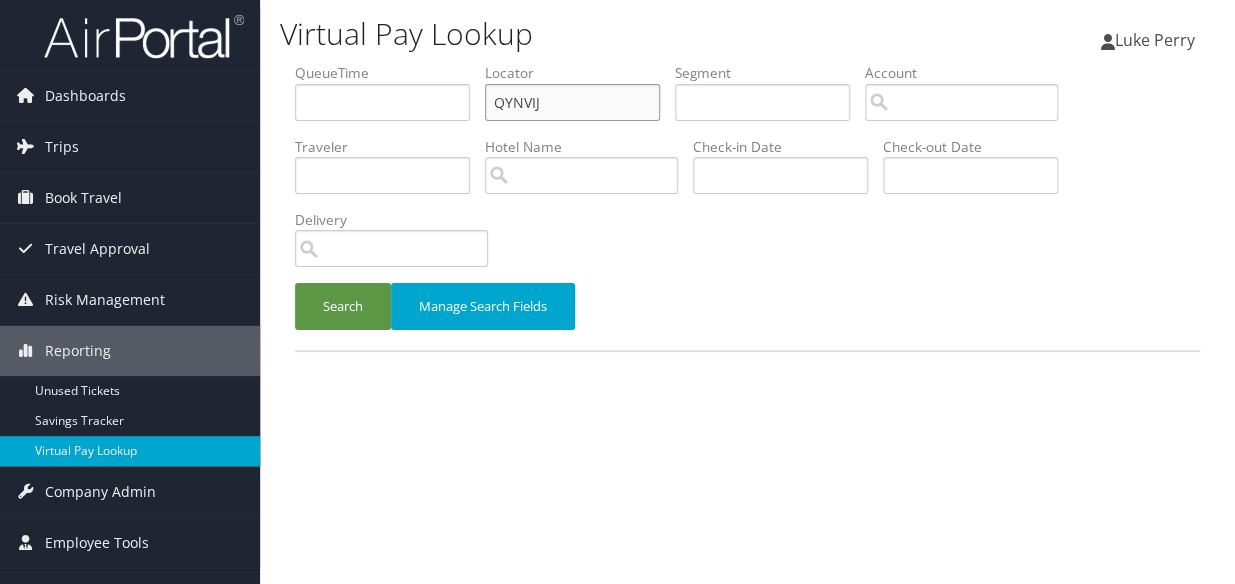 click on "QueueTime Locator QYNVIJ Segment Account Traveler Hotel Name Check-in Date Check-out Date Delivery" at bounding box center (747, 63) 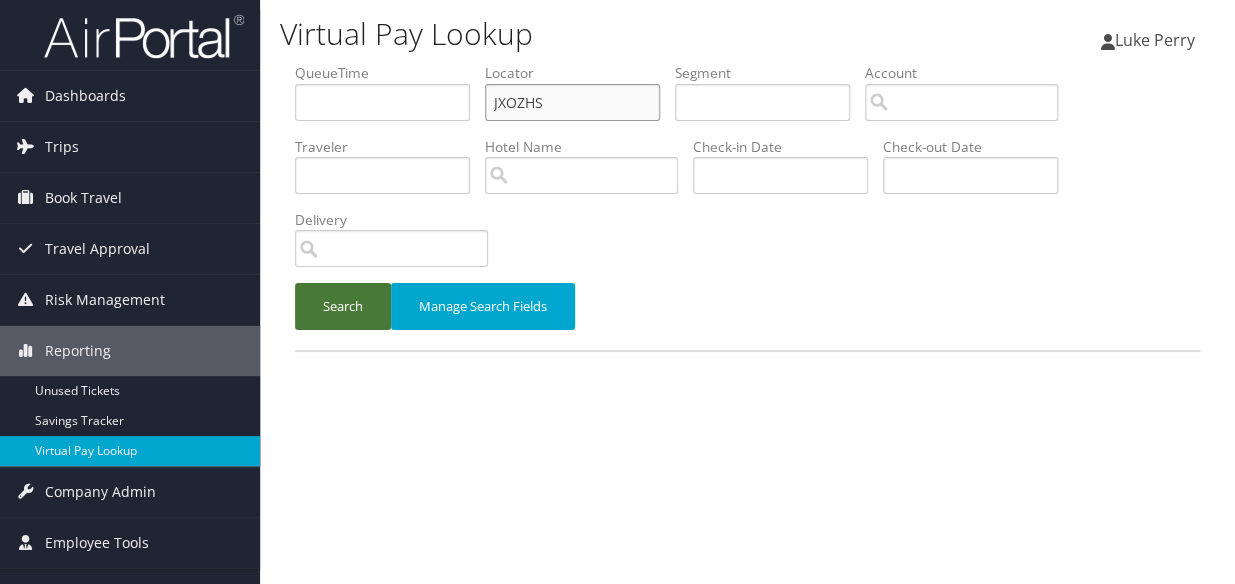 type on "JXOZHS" 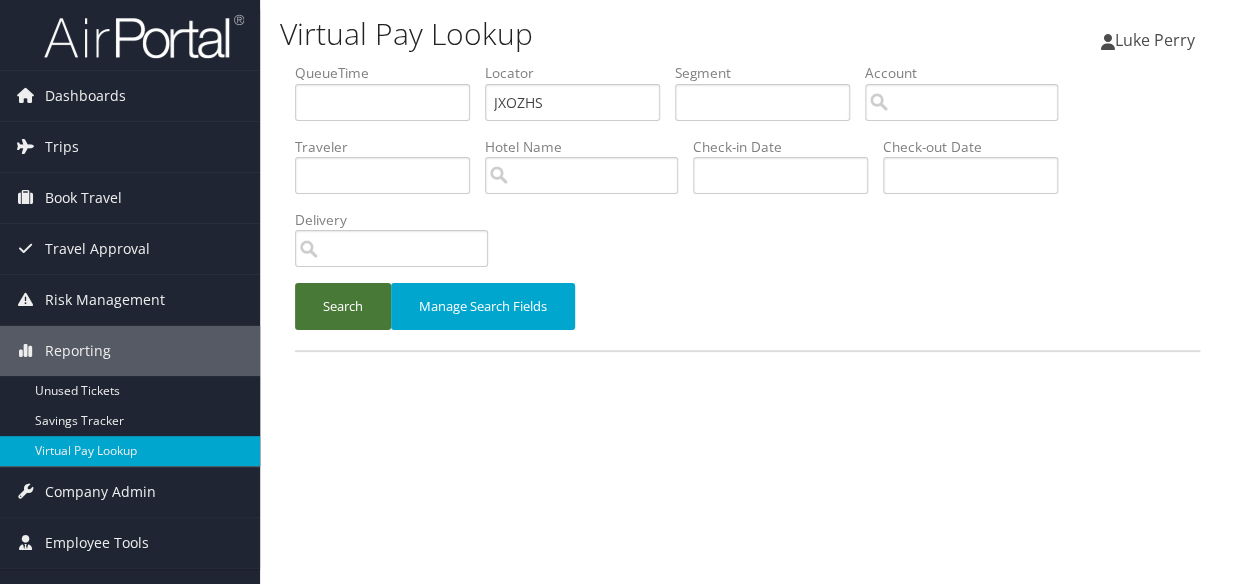 click on "Search" at bounding box center [343, 306] 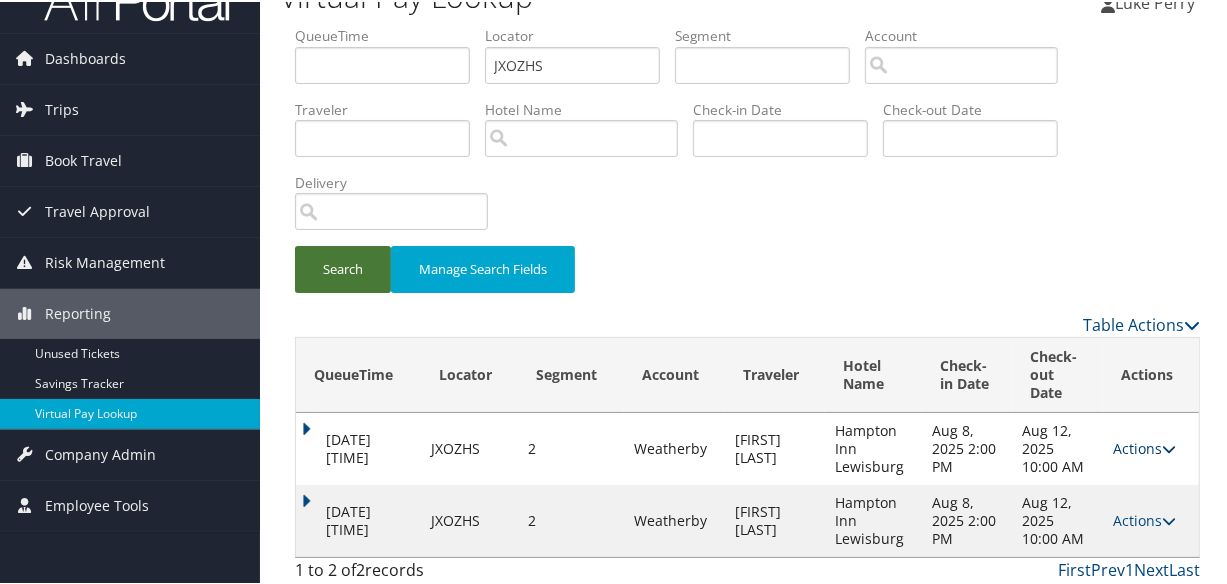 scroll, scrollTop: 44, scrollLeft: 0, axis: vertical 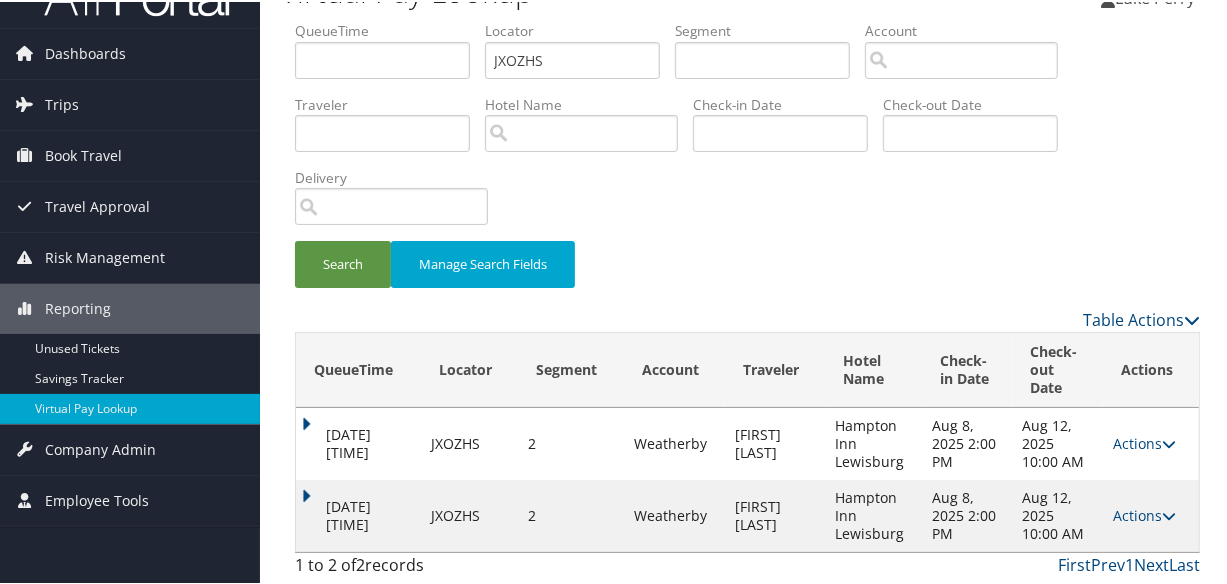 click on "[DATE] [TIME]" at bounding box center [358, 514] 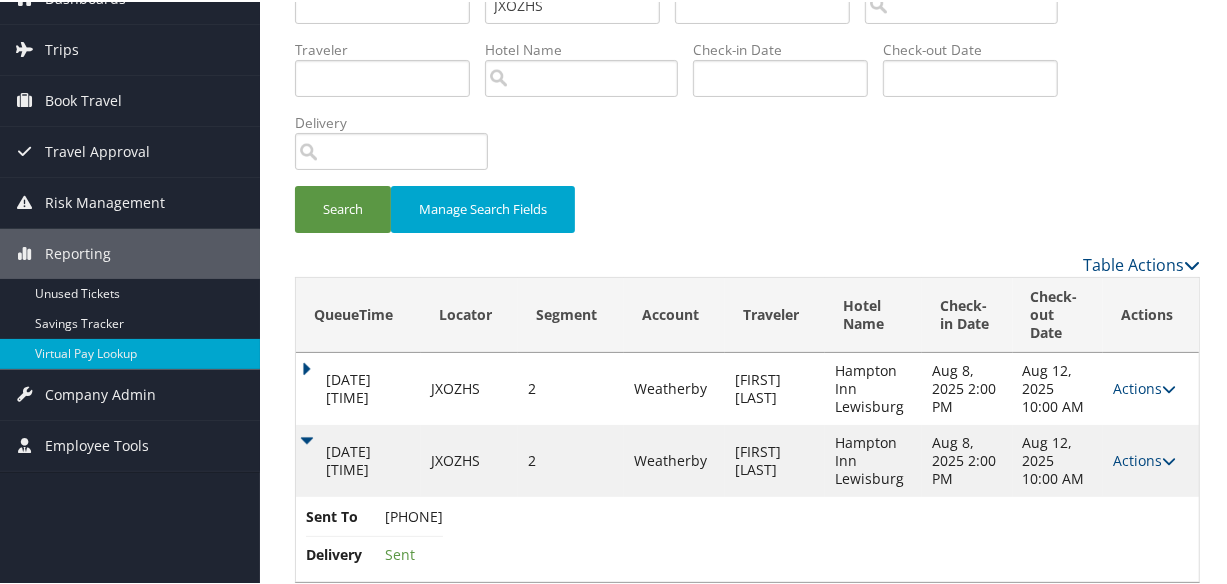 scroll, scrollTop: 129, scrollLeft: 0, axis: vertical 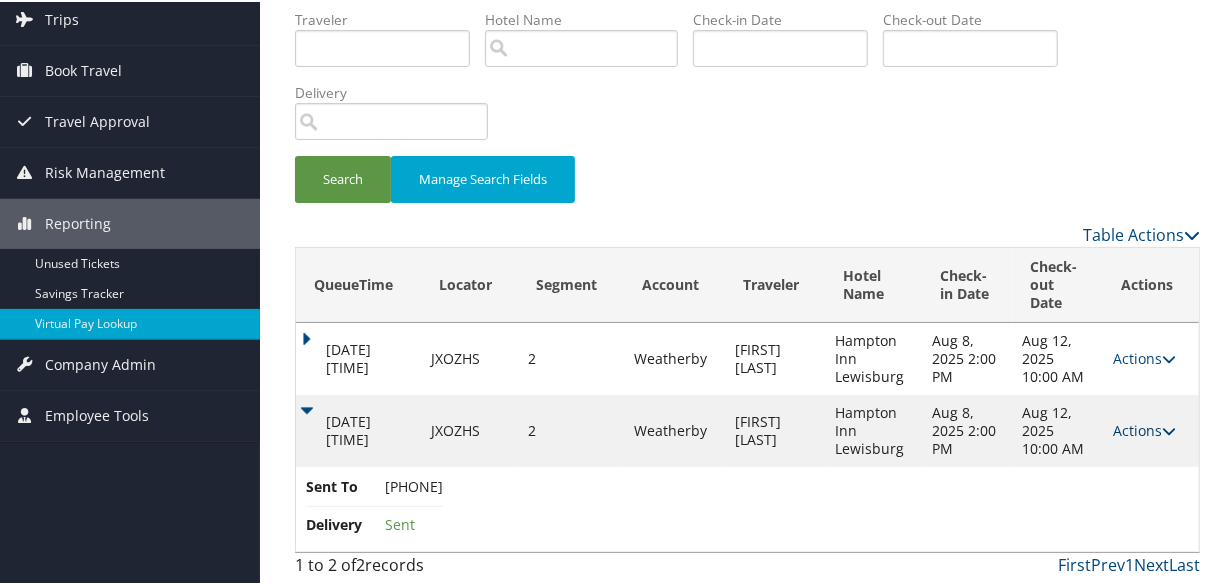 click on "Actions" at bounding box center [1144, 428] 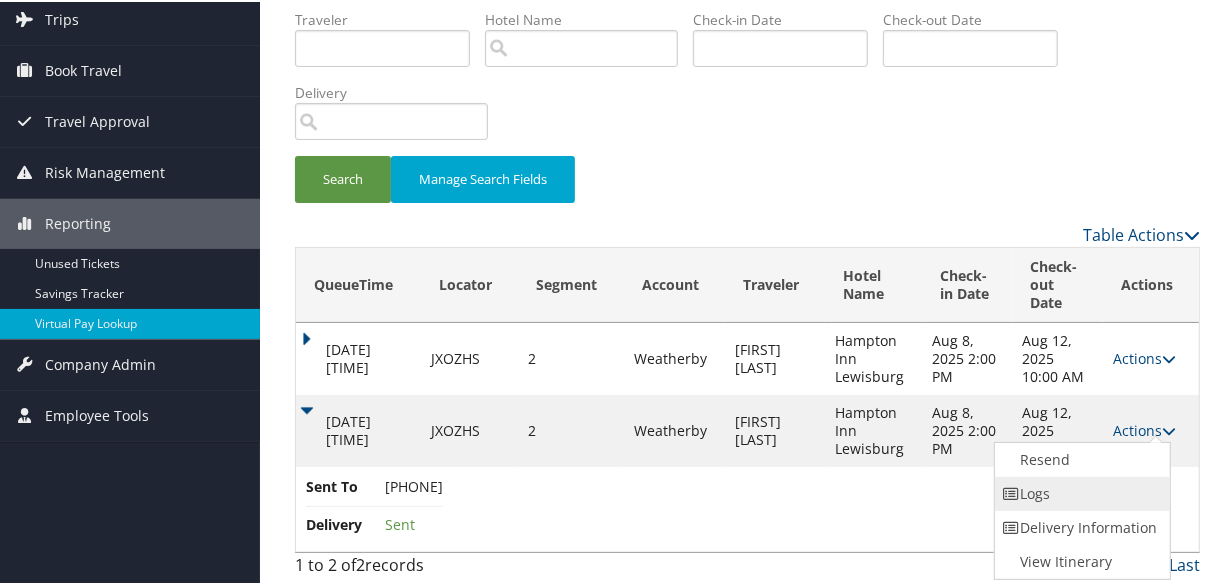 click on "Logs" at bounding box center (1080, 492) 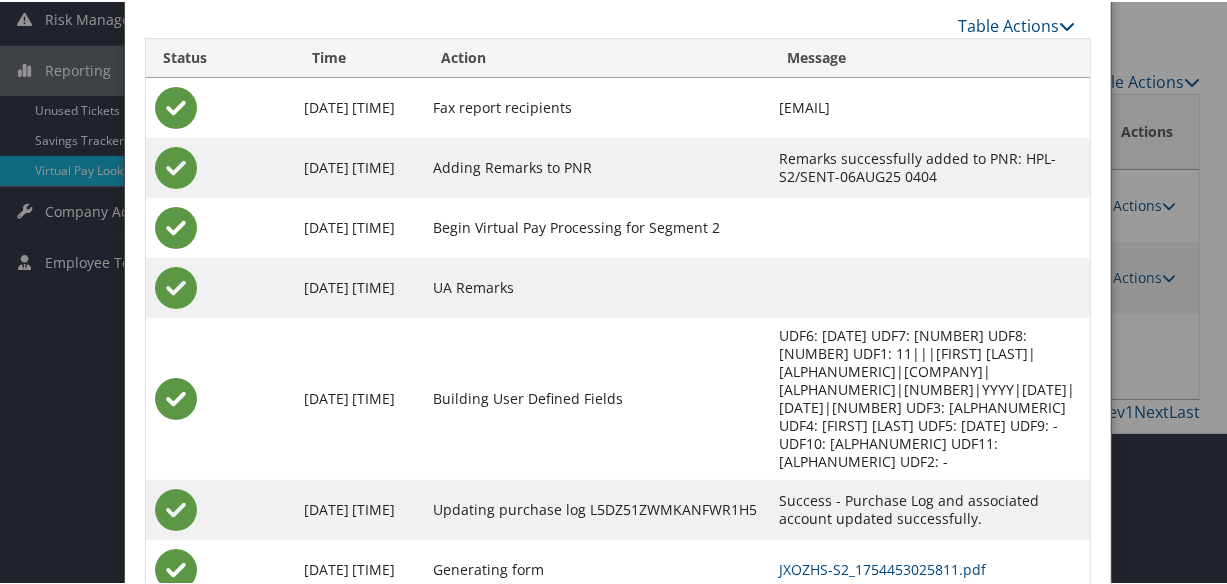 scroll, scrollTop: 375, scrollLeft: 0, axis: vertical 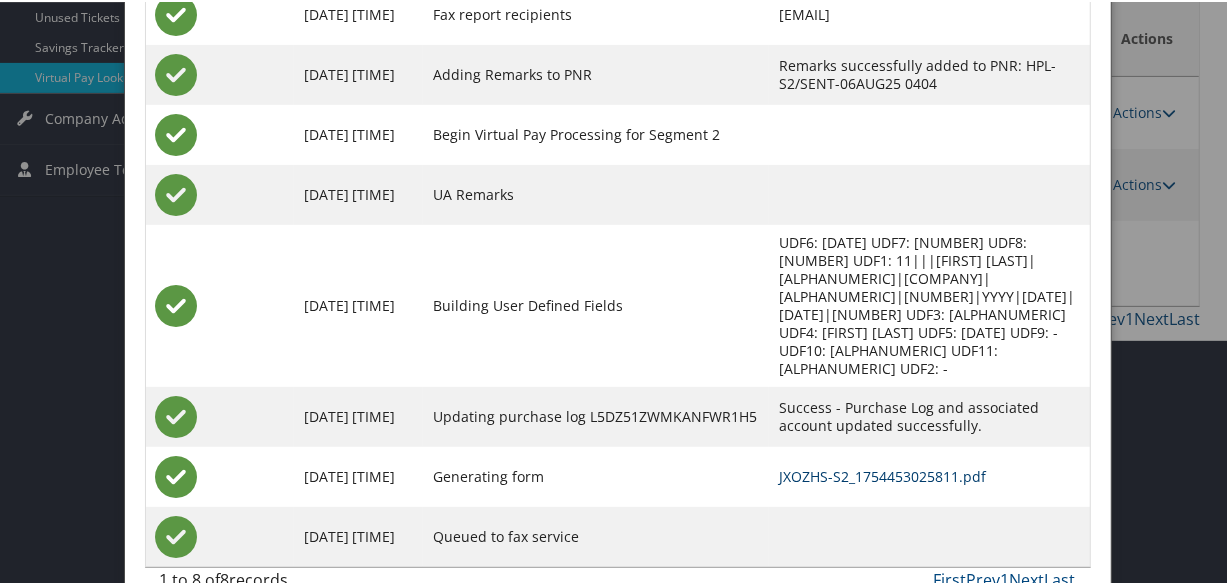 click on "JXOZHS-S2_1754453025811.pdf" at bounding box center (882, 474) 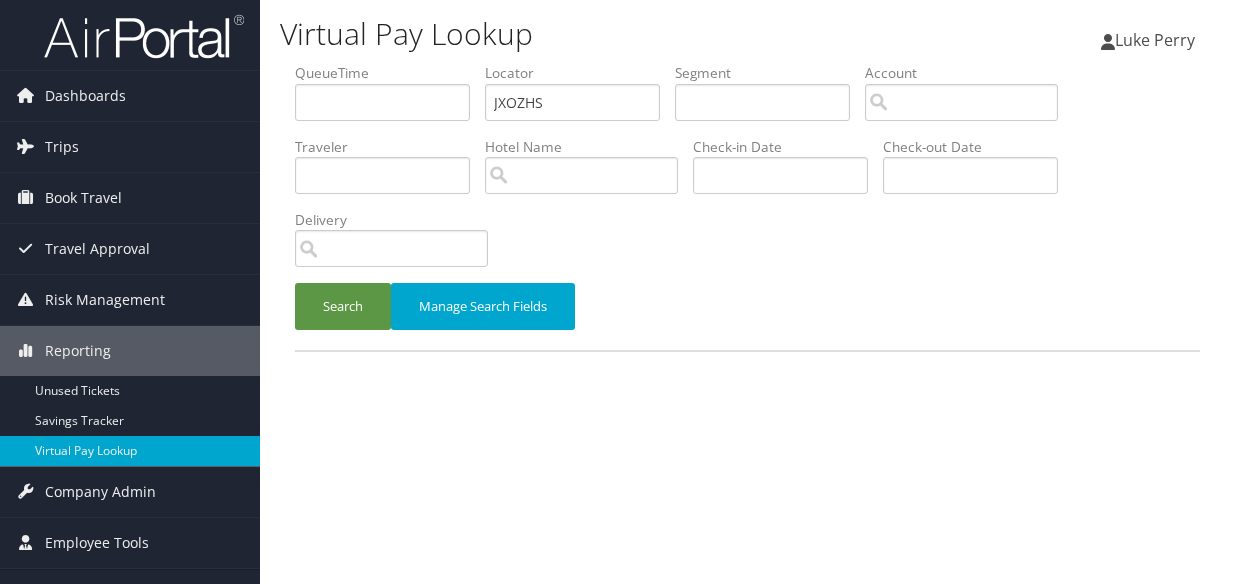 click on "Search" at bounding box center (343, 306) 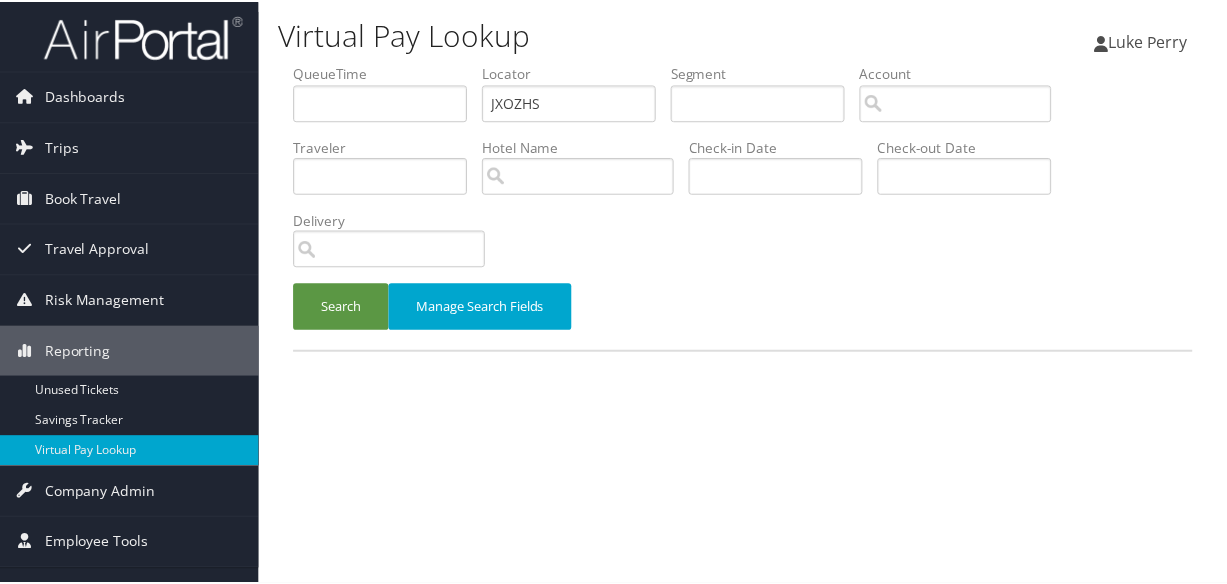 scroll, scrollTop: 0, scrollLeft: 0, axis: both 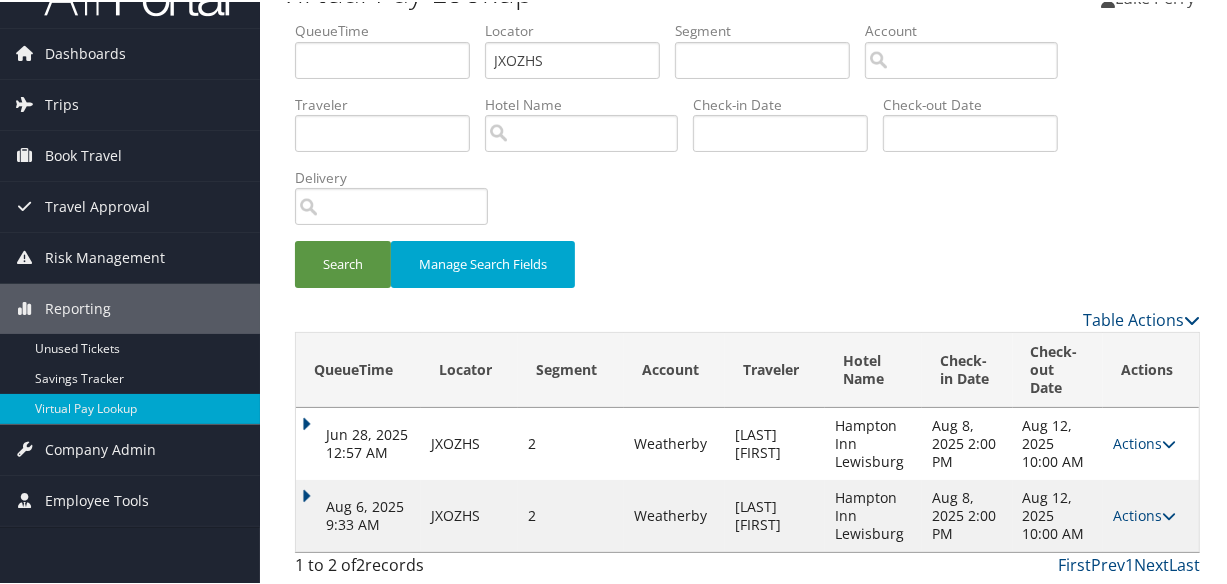 click on "Aug 6, 2025 9:33 AM" at bounding box center [358, 514] 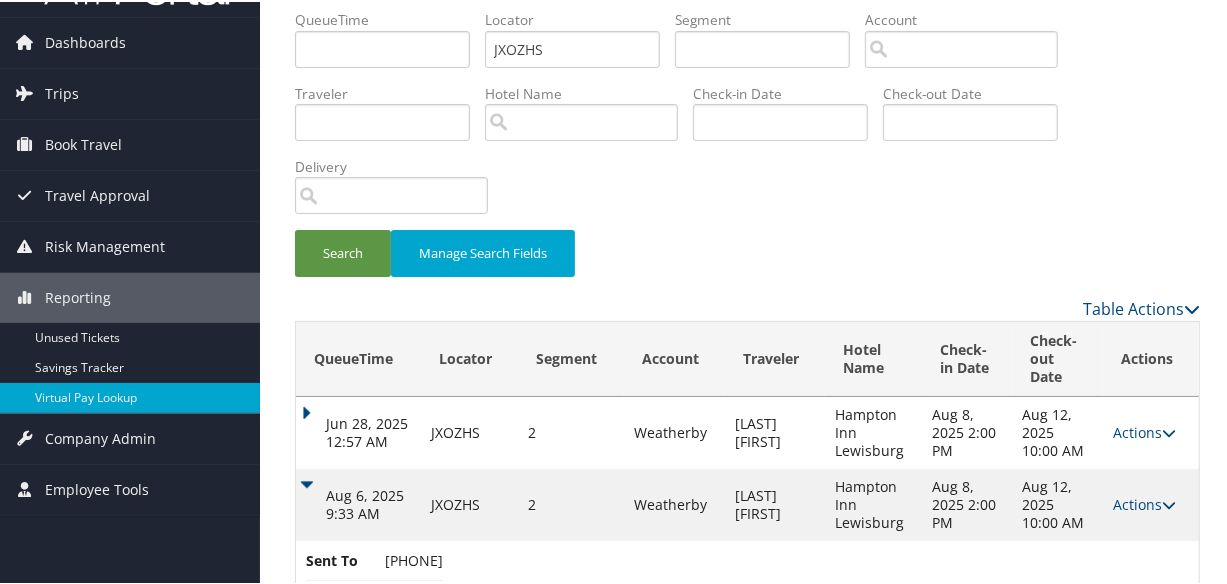 scroll, scrollTop: 129, scrollLeft: 0, axis: vertical 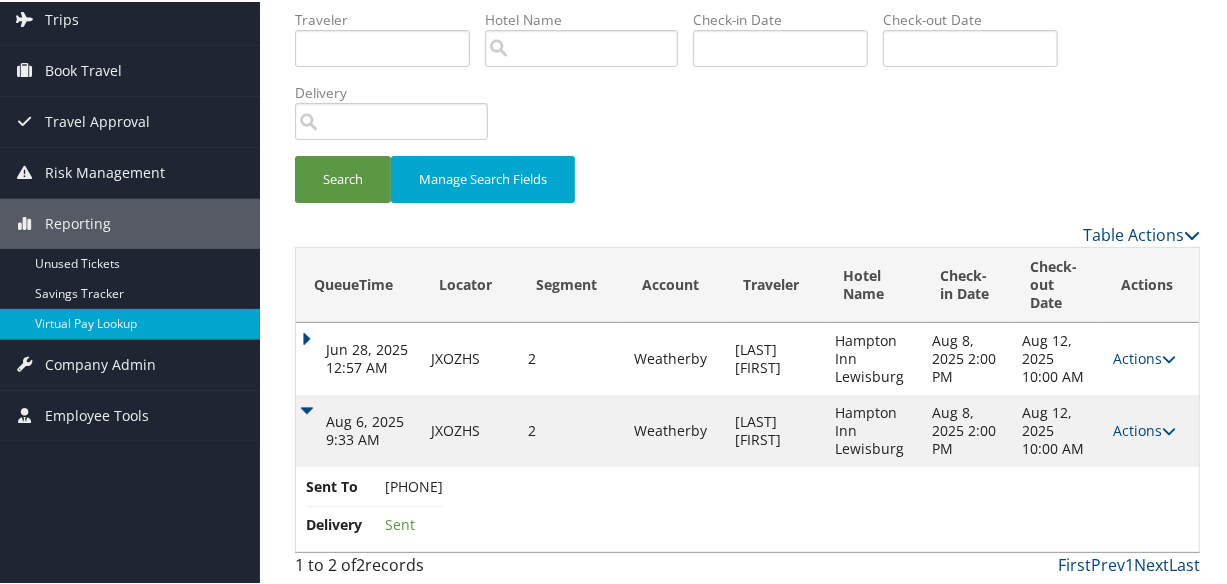 click on "Actions   Resend  Logs  Delivery Information  View Itinerary" at bounding box center [1151, 429] 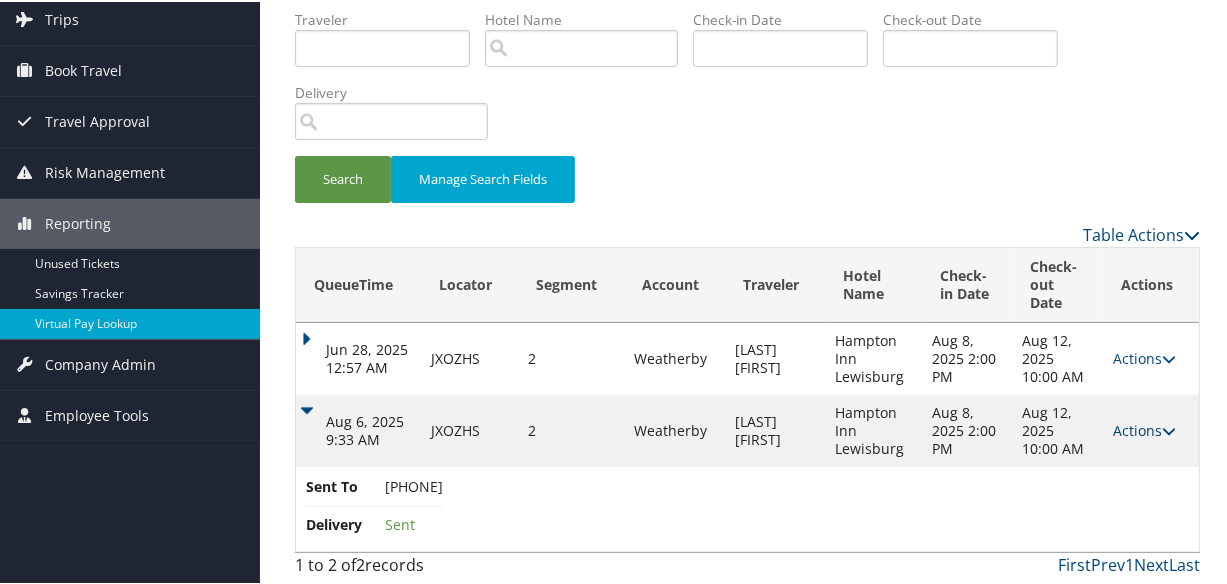 click on "Actions" at bounding box center [1144, 428] 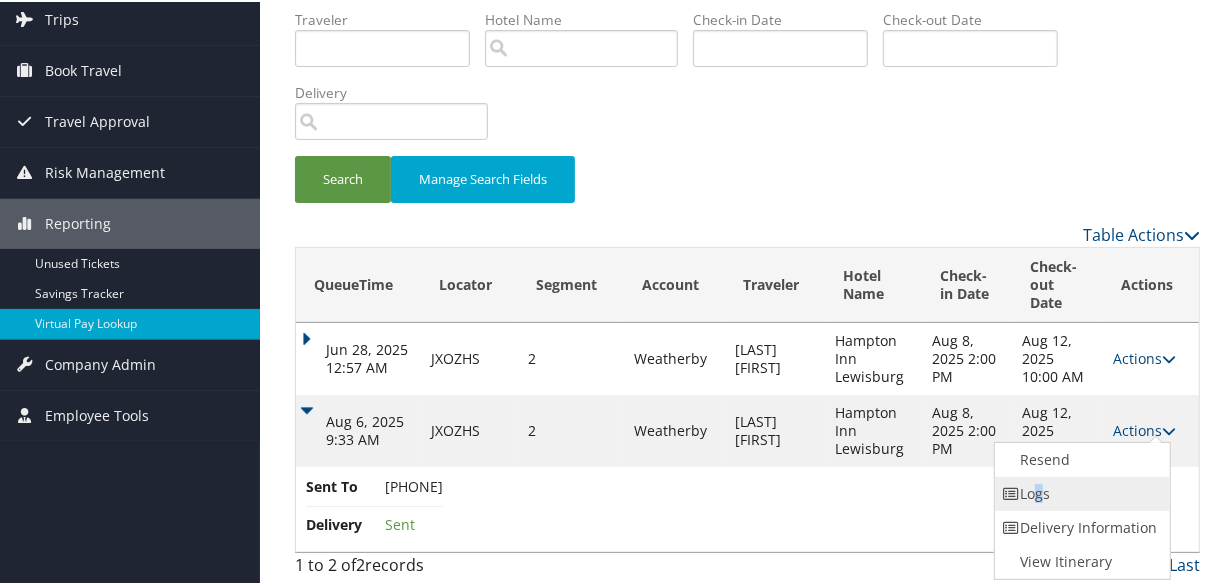 click on "Logs" at bounding box center [1080, 492] 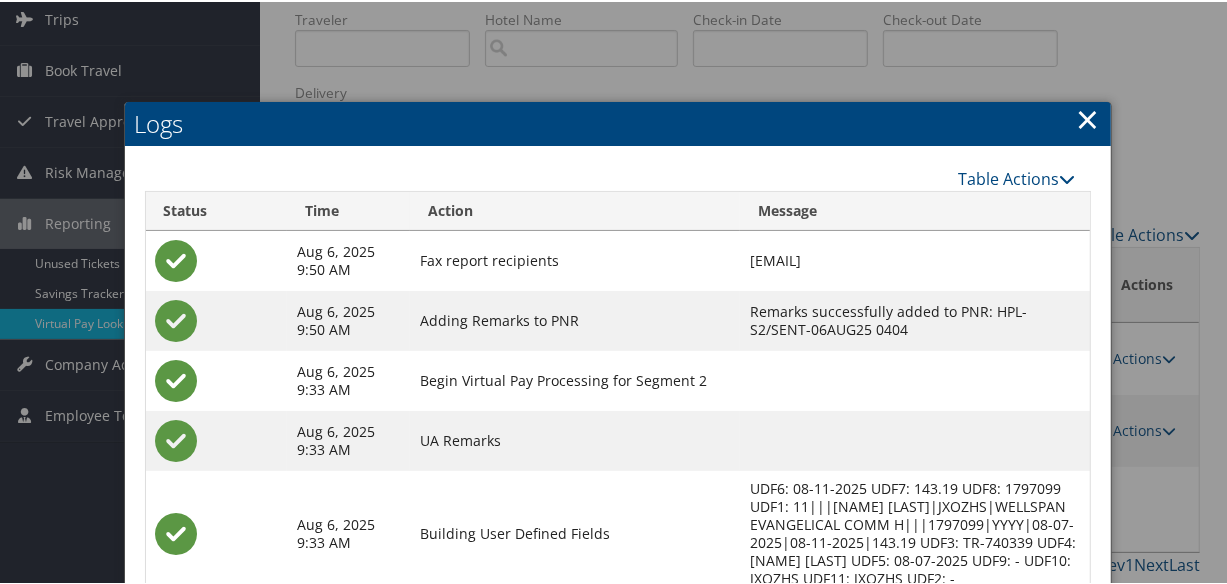 scroll, scrollTop: 375, scrollLeft: 0, axis: vertical 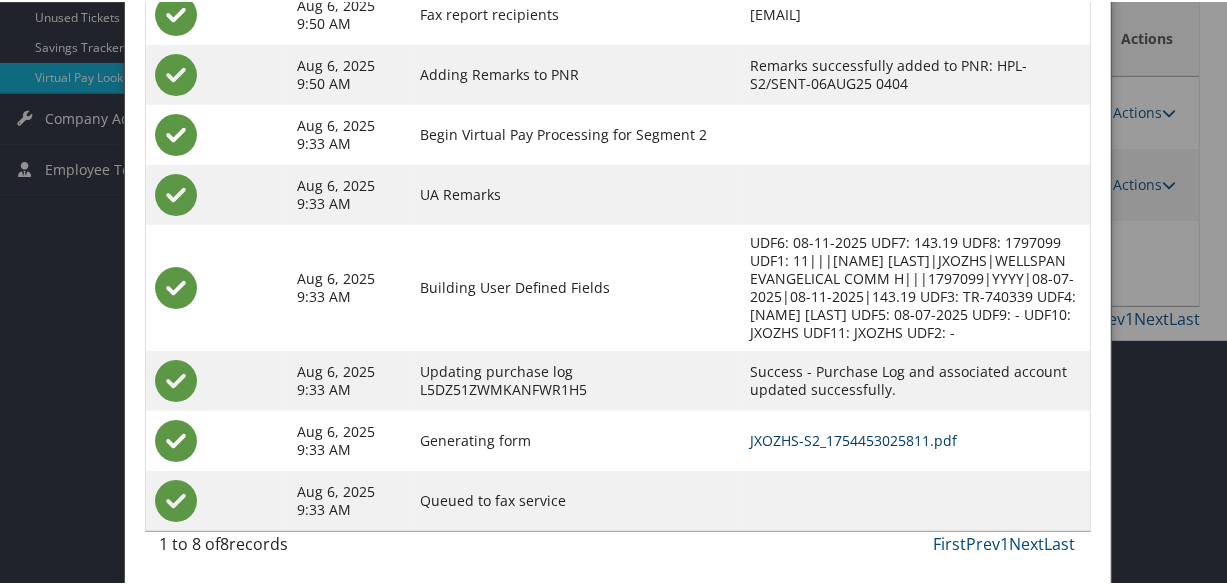 click on "JXOZHS-S2_1754453025811.pdf" at bounding box center (853, 438) 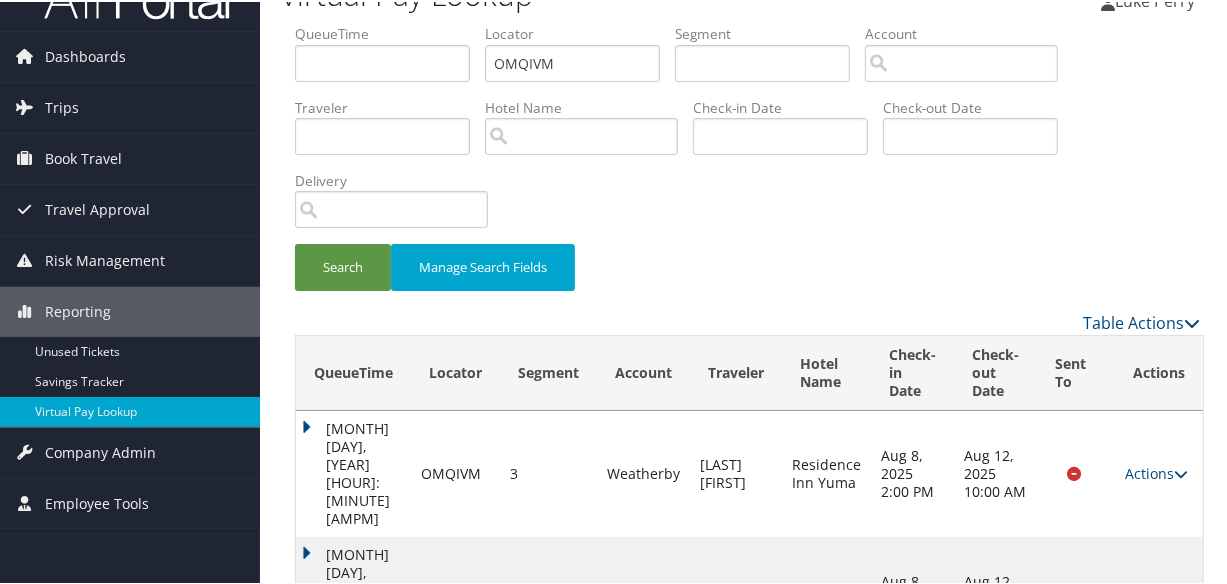 scroll, scrollTop: 62, scrollLeft: 0, axis: vertical 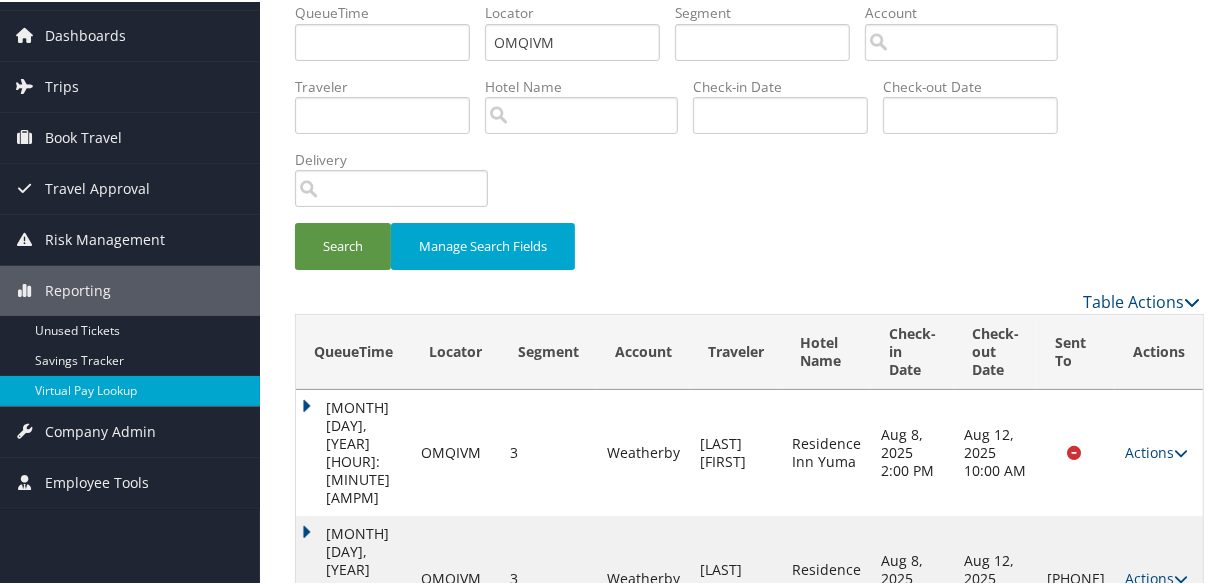 click on "[MONTH] [DAY], [YEAR] [HOUR]:[MINUTE] [AMPM]" at bounding box center (353, 577) 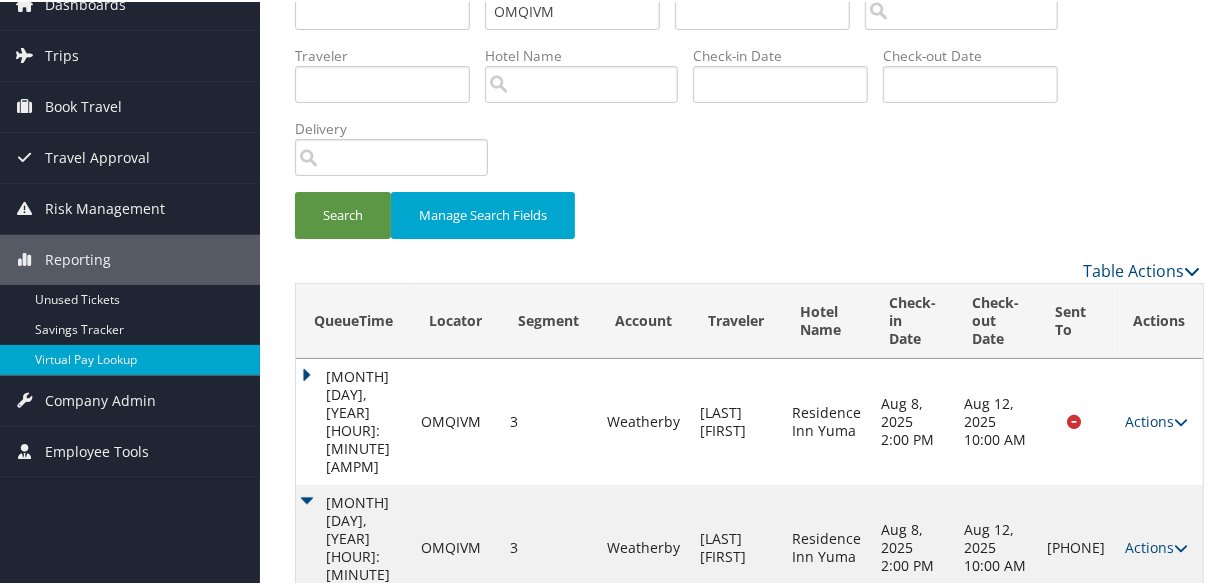 scroll, scrollTop: 110, scrollLeft: 0, axis: vertical 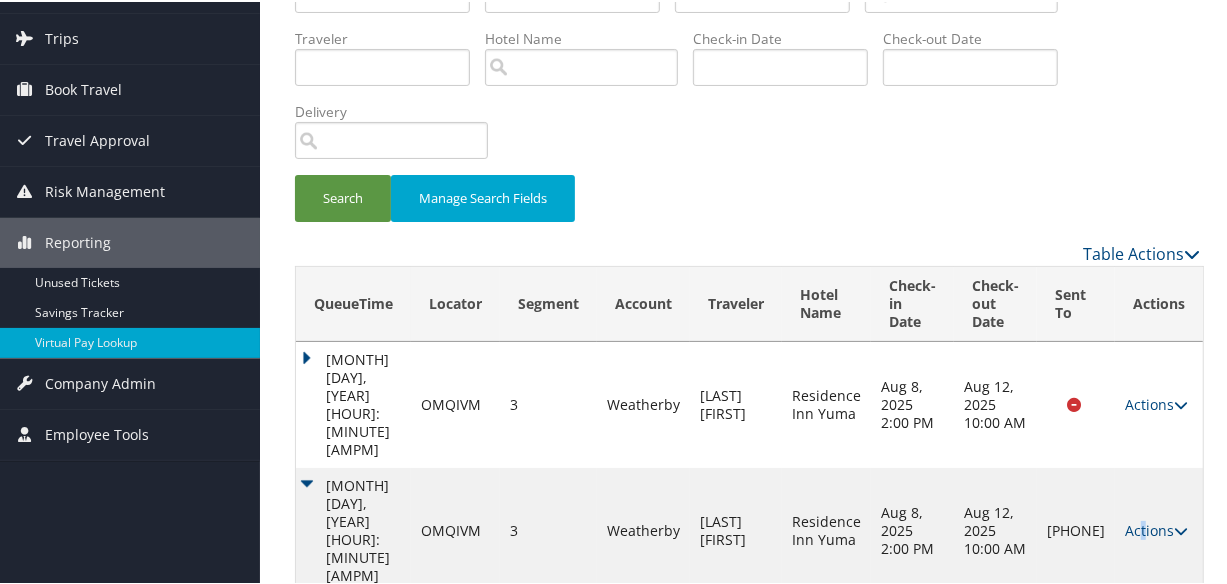 click on "Actions   Resend  Logs  Delivery Information  View Itinerary" at bounding box center (1159, 529) 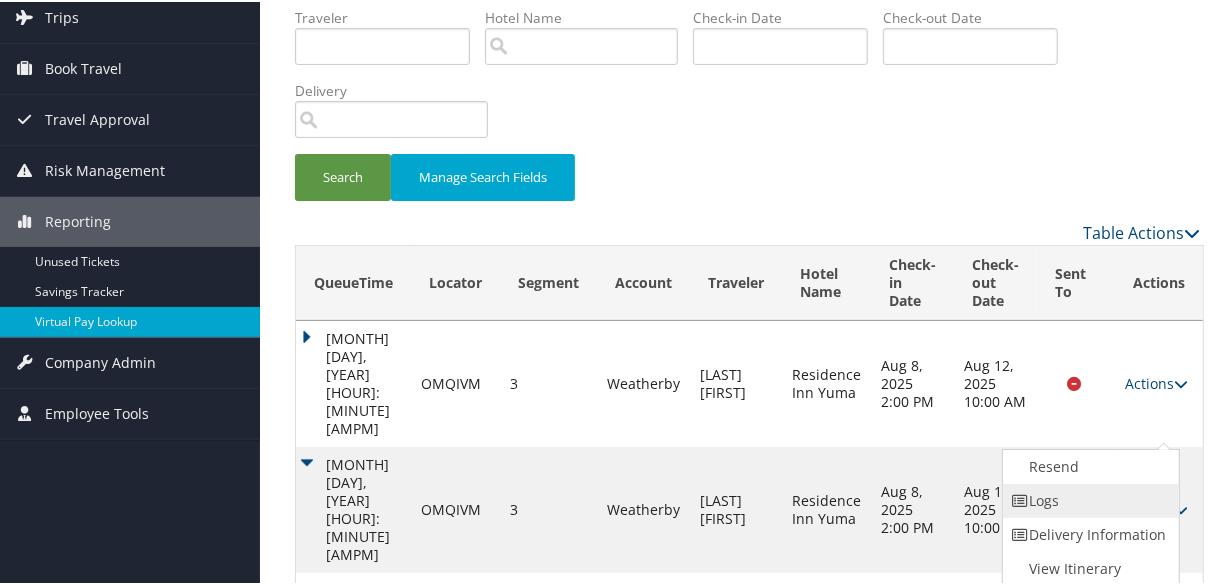 click on "Logs" at bounding box center [1088, 499] 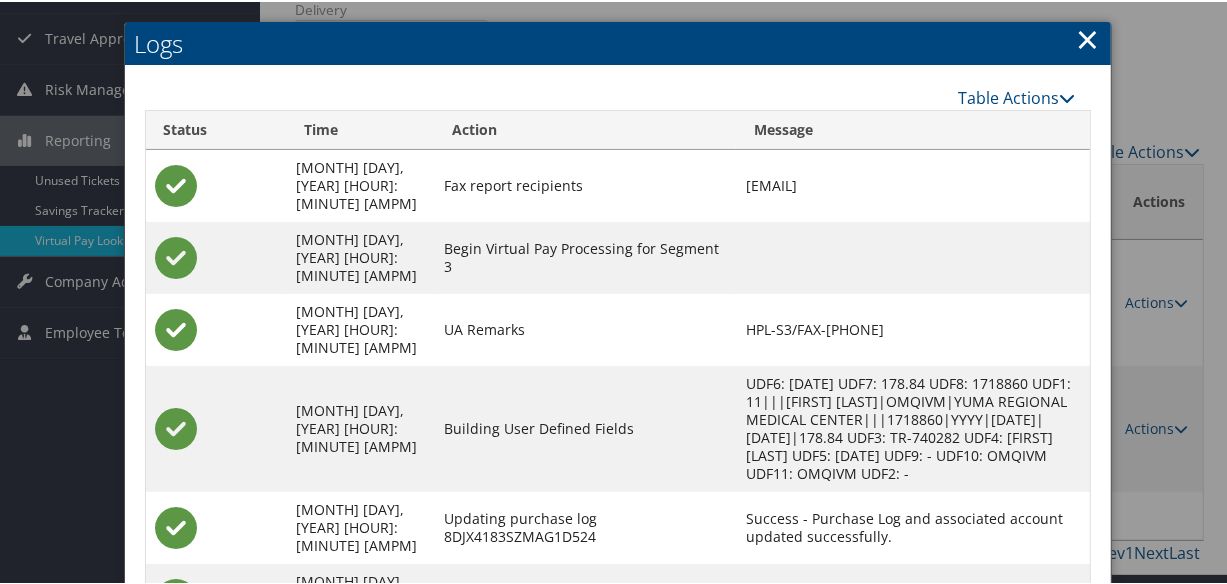scroll, scrollTop: 300, scrollLeft: 0, axis: vertical 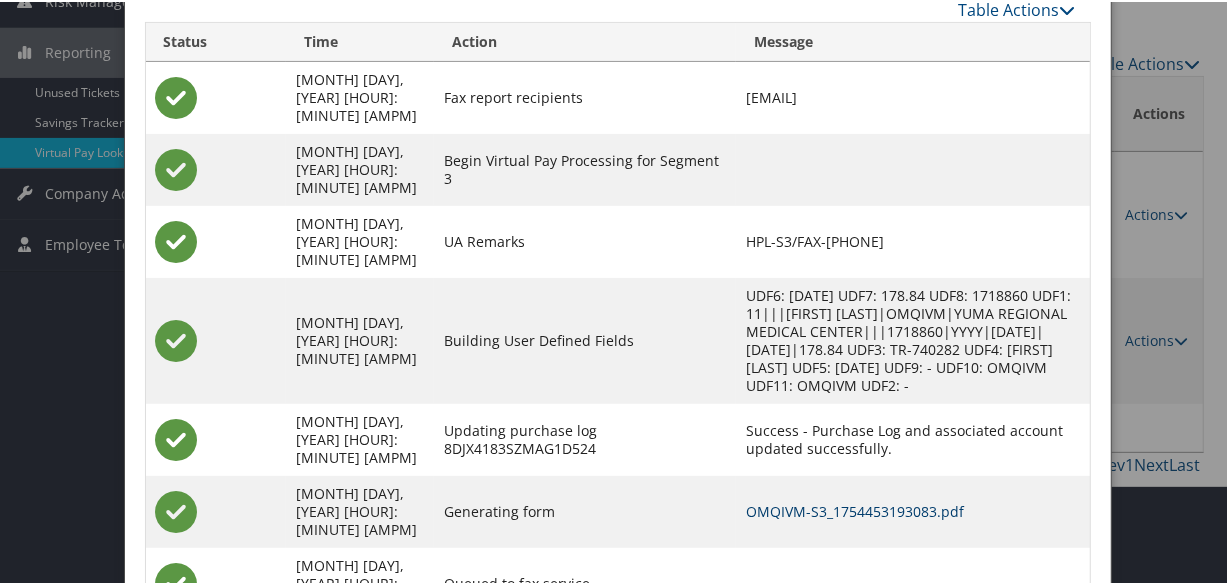 click on "OMQIVM-S3_1754453193083.pdf" at bounding box center (855, 509) 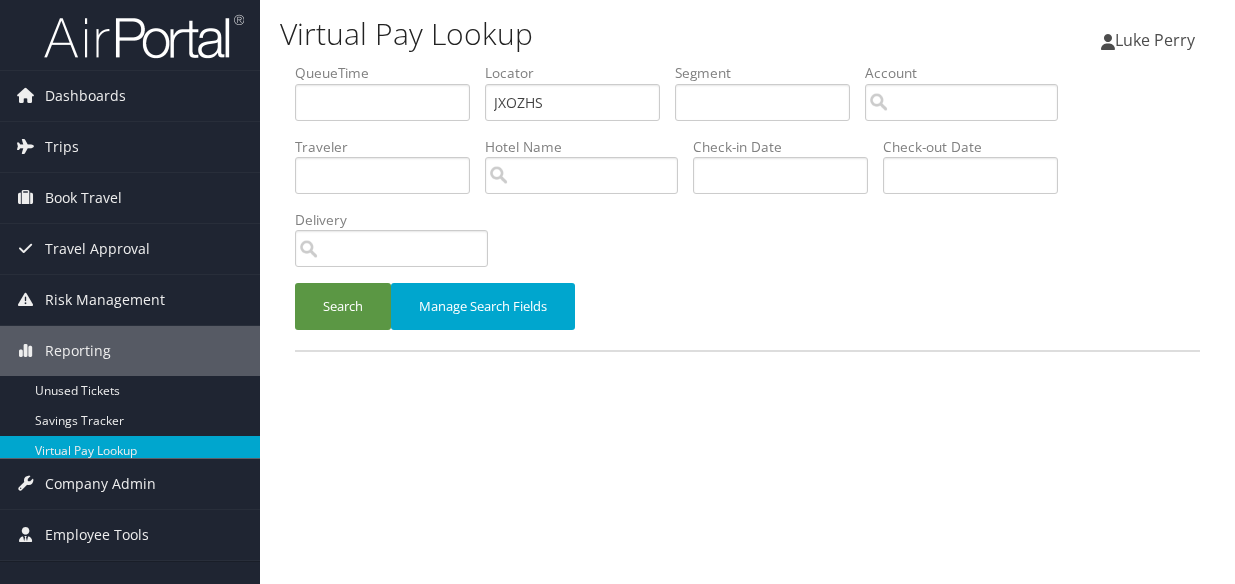 scroll, scrollTop: 0, scrollLeft: 0, axis: both 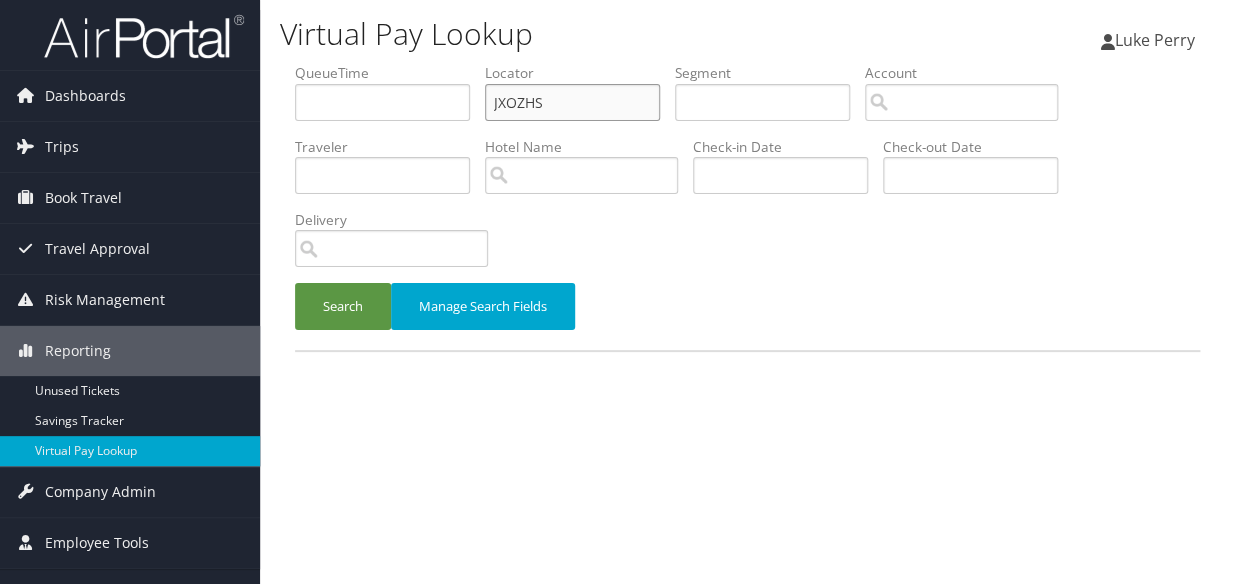 paste on "SCUGBT" 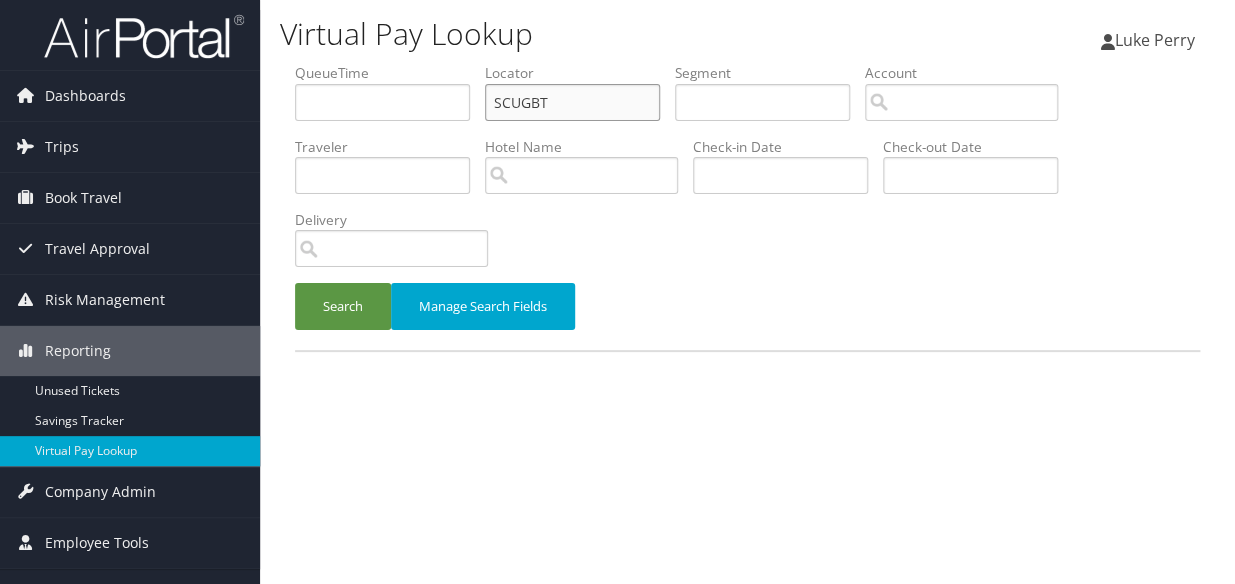 drag, startPoint x: 538, startPoint y: 100, endPoint x: 341, endPoint y: 110, distance: 197.25365 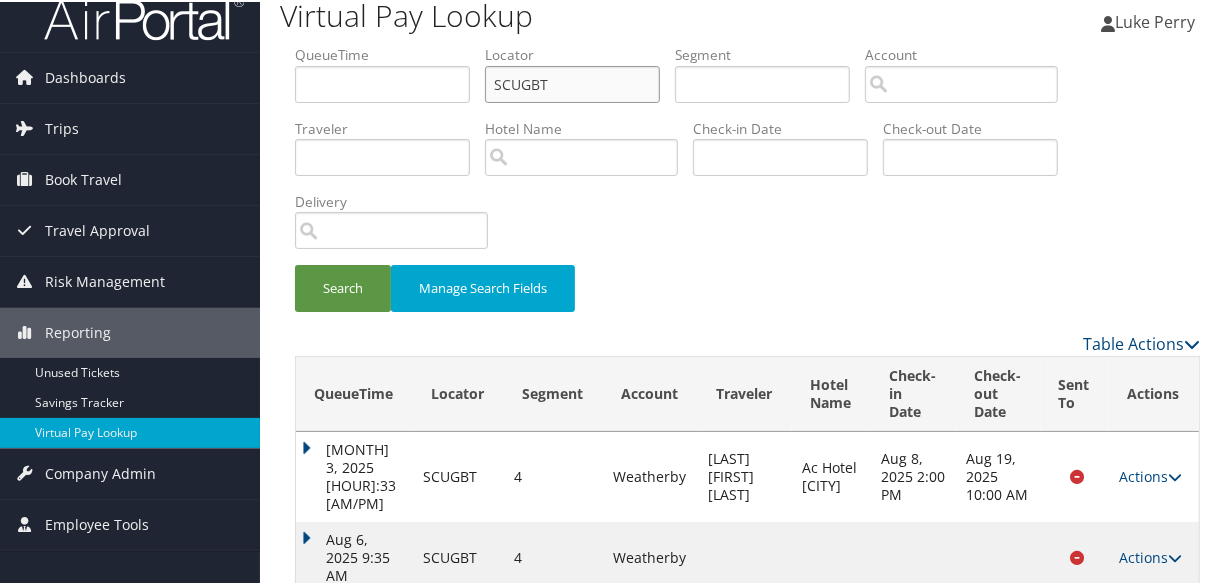scroll, scrollTop: 26, scrollLeft: 0, axis: vertical 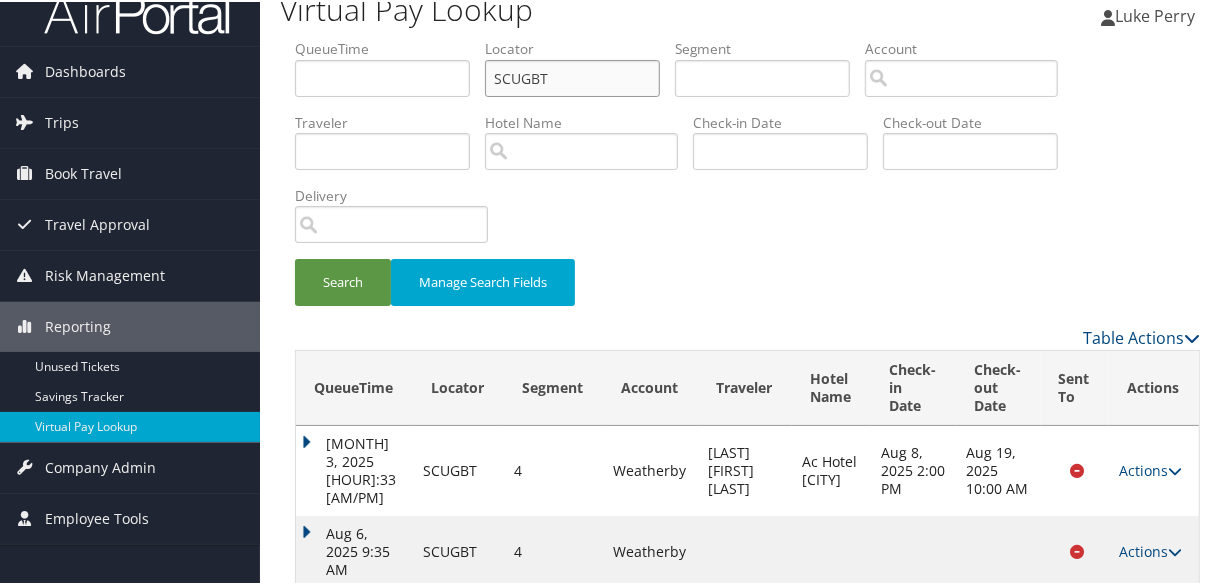 paste on "QJFRAH" 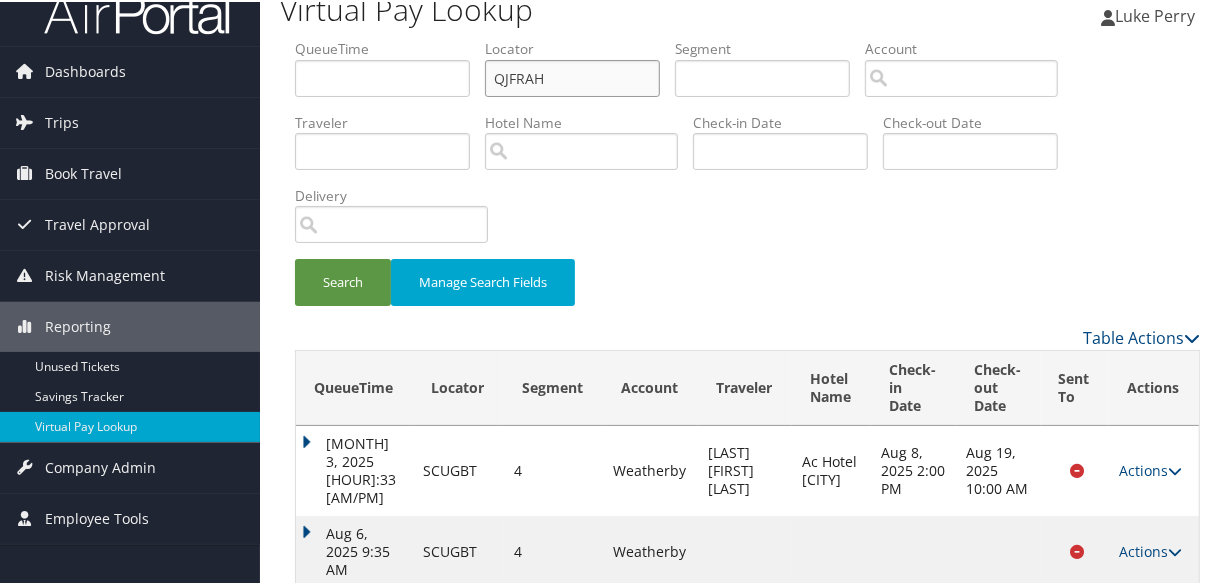 type on "QJFRAH" 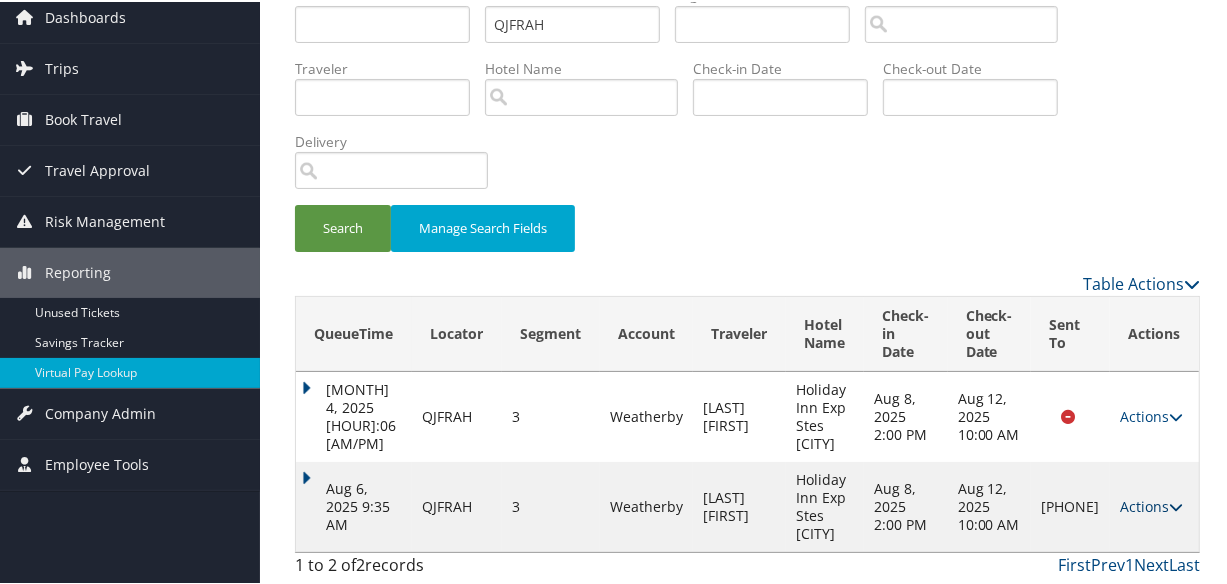 click on "Actions" at bounding box center (1151, 504) 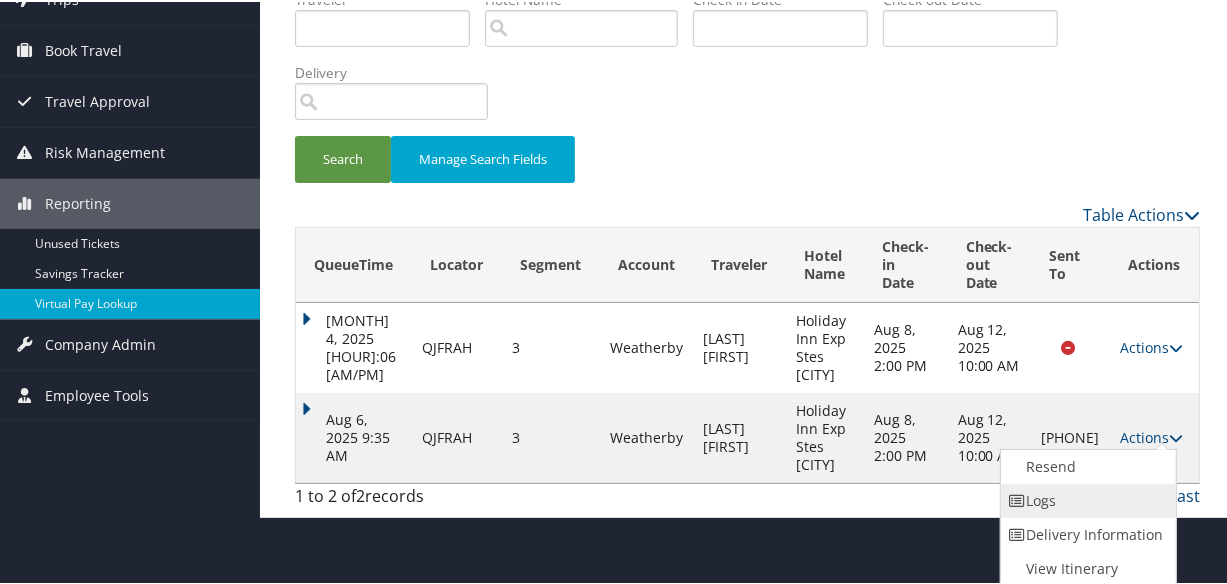 click on "Logs" at bounding box center (1086, 499) 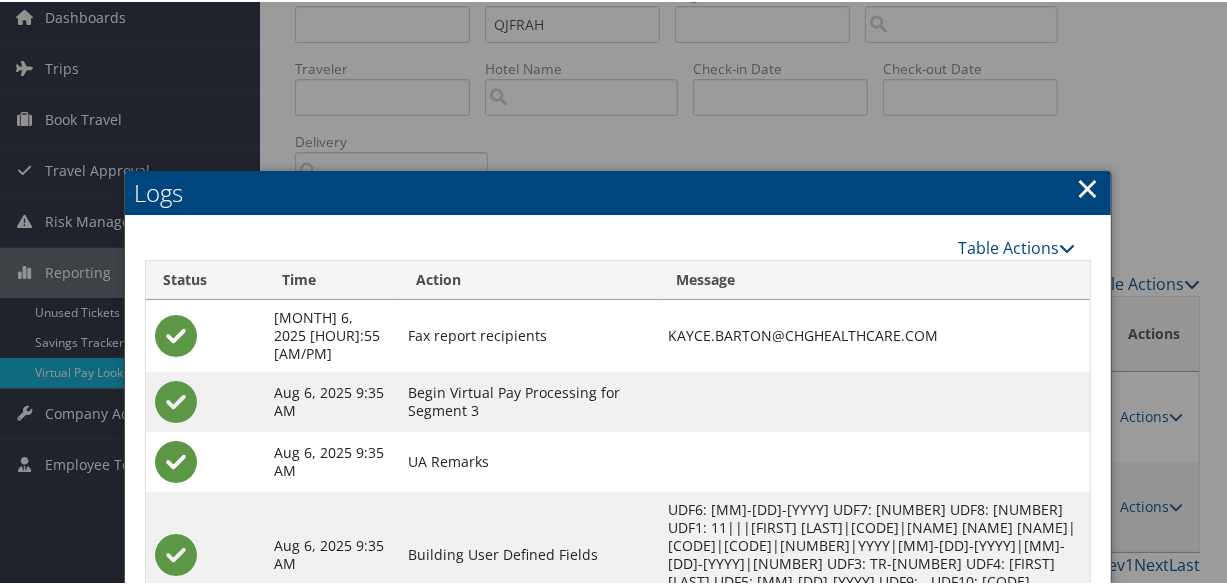 scroll, scrollTop: 317, scrollLeft: 0, axis: vertical 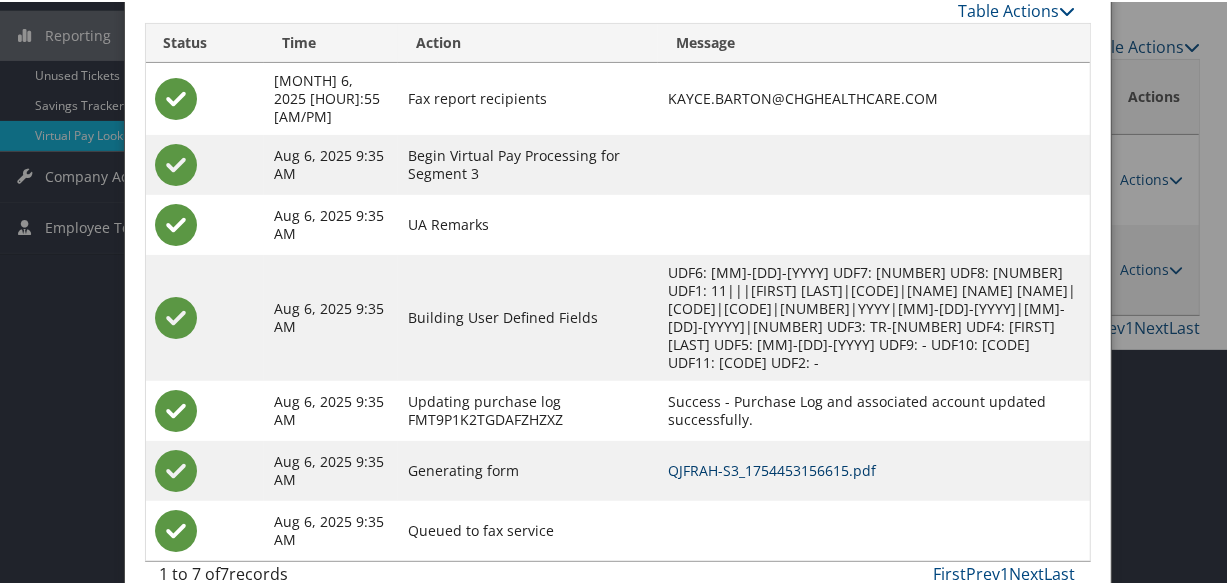 click on "QJFRAH-S3_1754453156615.pdf" at bounding box center (772, 468) 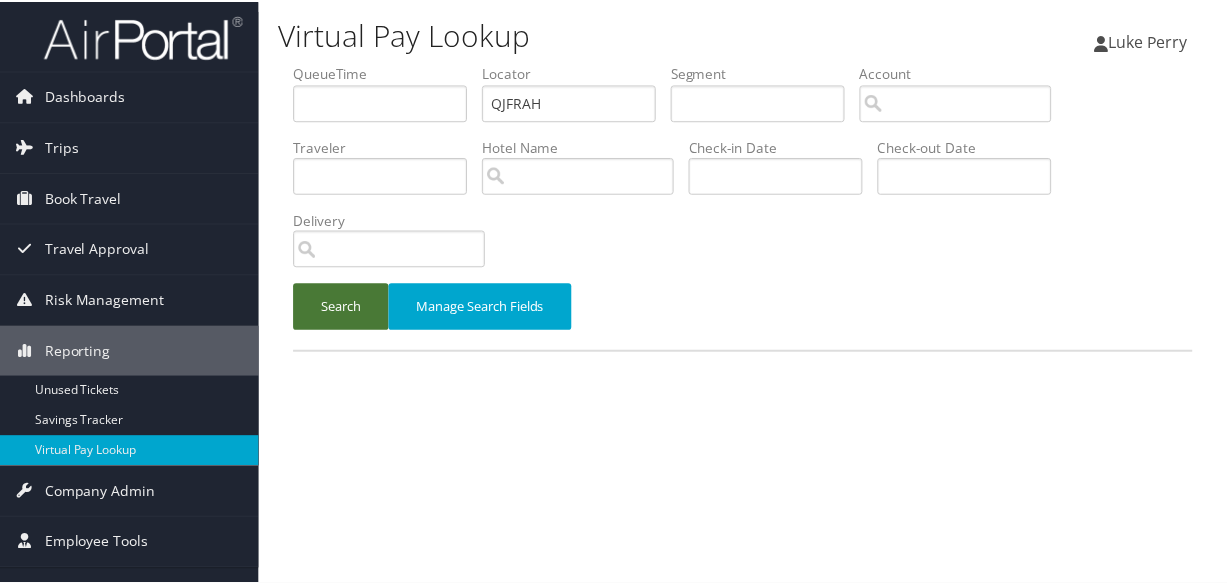 scroll, scrollTop: 0, scrollLeft: 0, axis: both 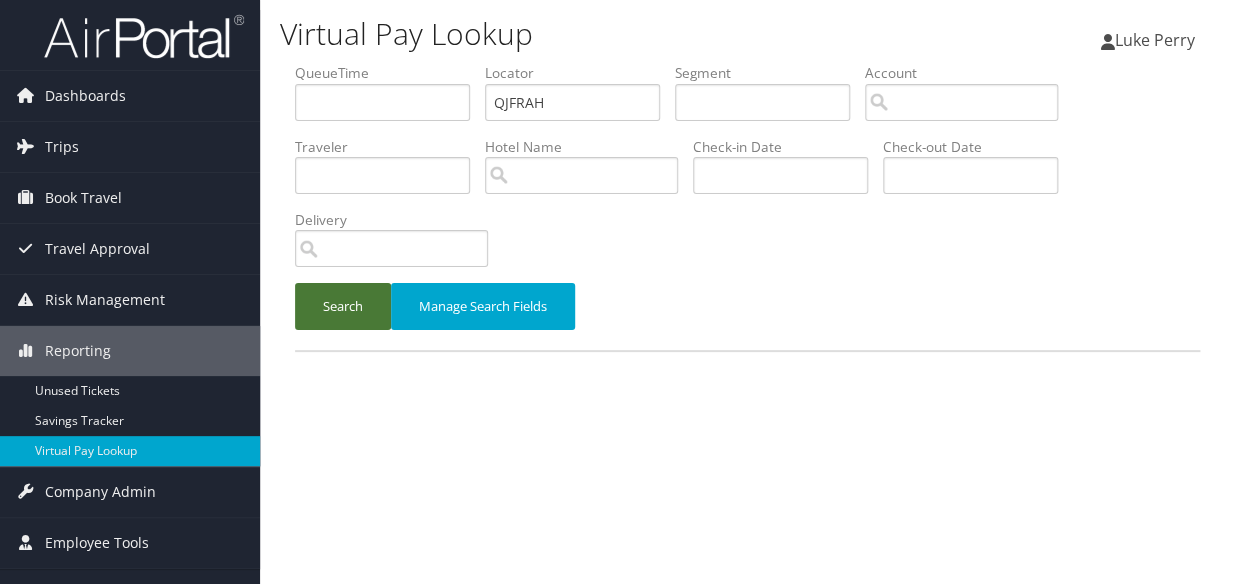 click on "Search" at bounding box center [343, 306] 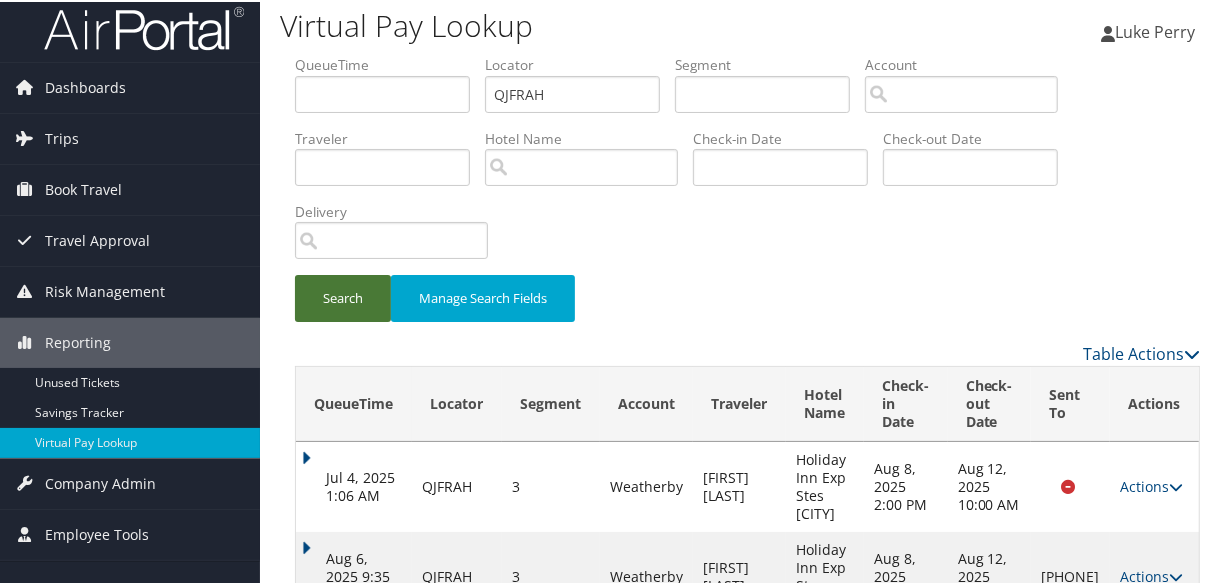 scroll, scrollTop: 80, scrollLeft: 0, axis: vertical 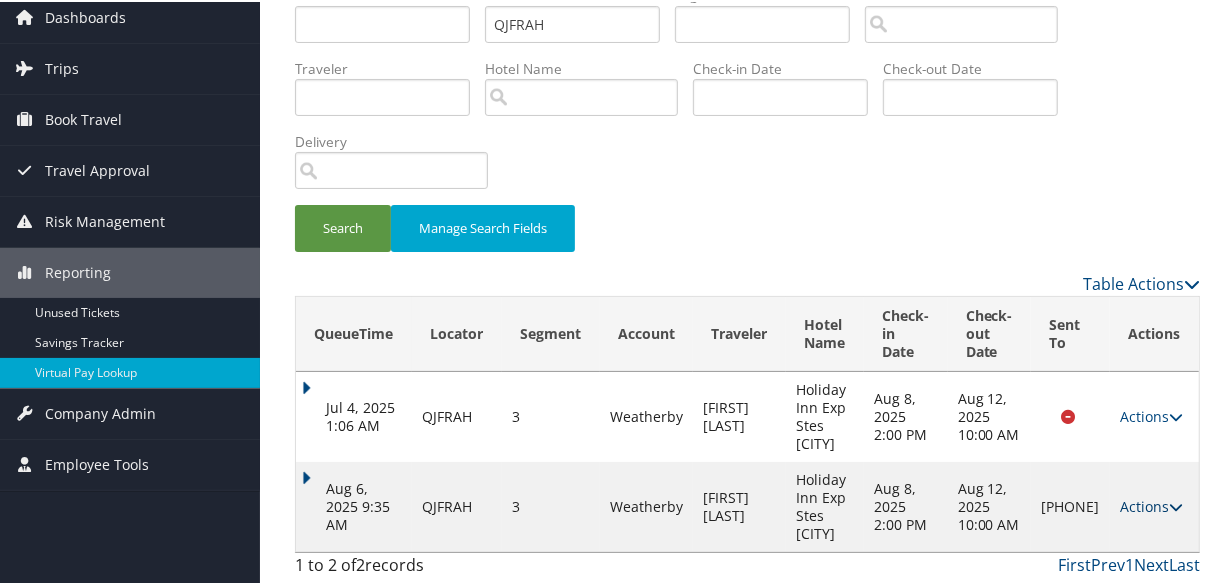 click on "Actions" at bounding box center (1151, 504) 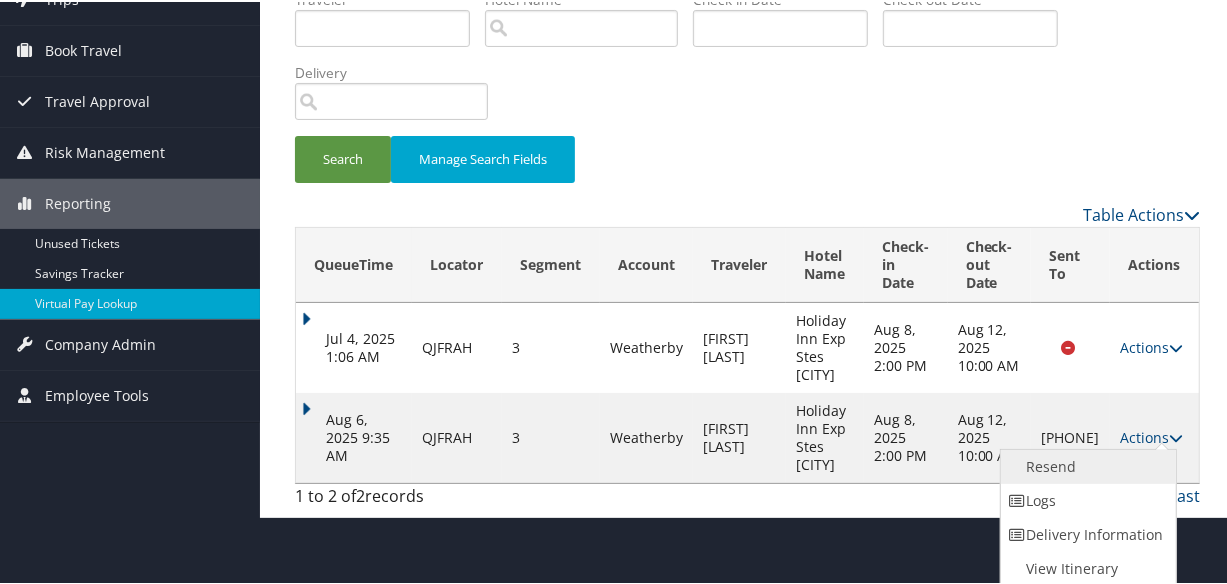 click on "Resend" at bounding box center (1086, 465) 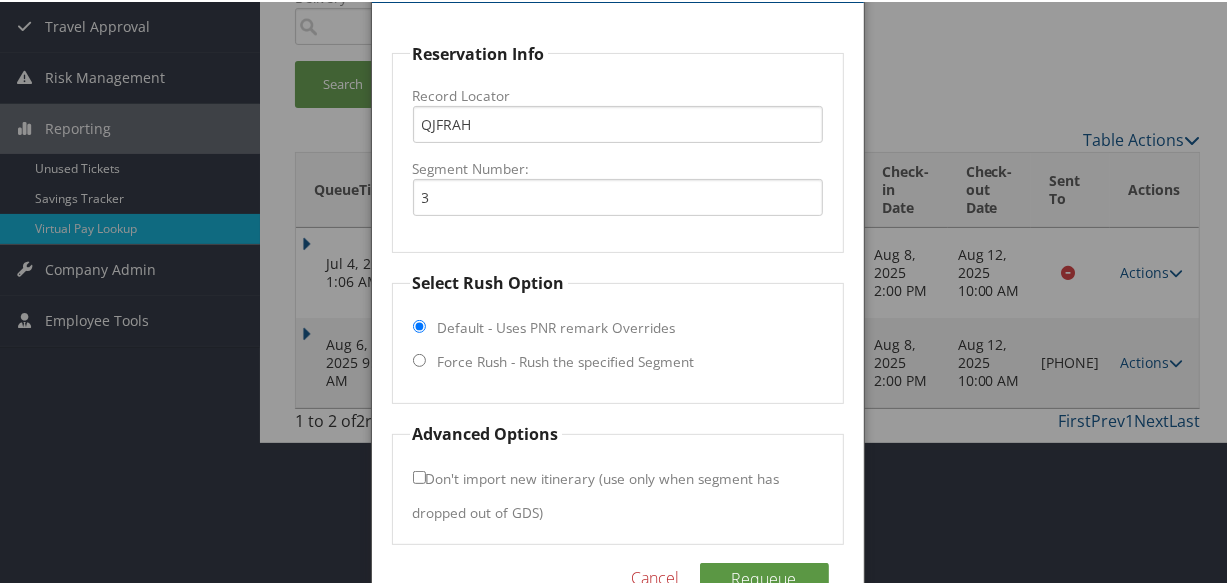 scroll, scrollTop: 269, scrollLeft: 0, axis: vertical 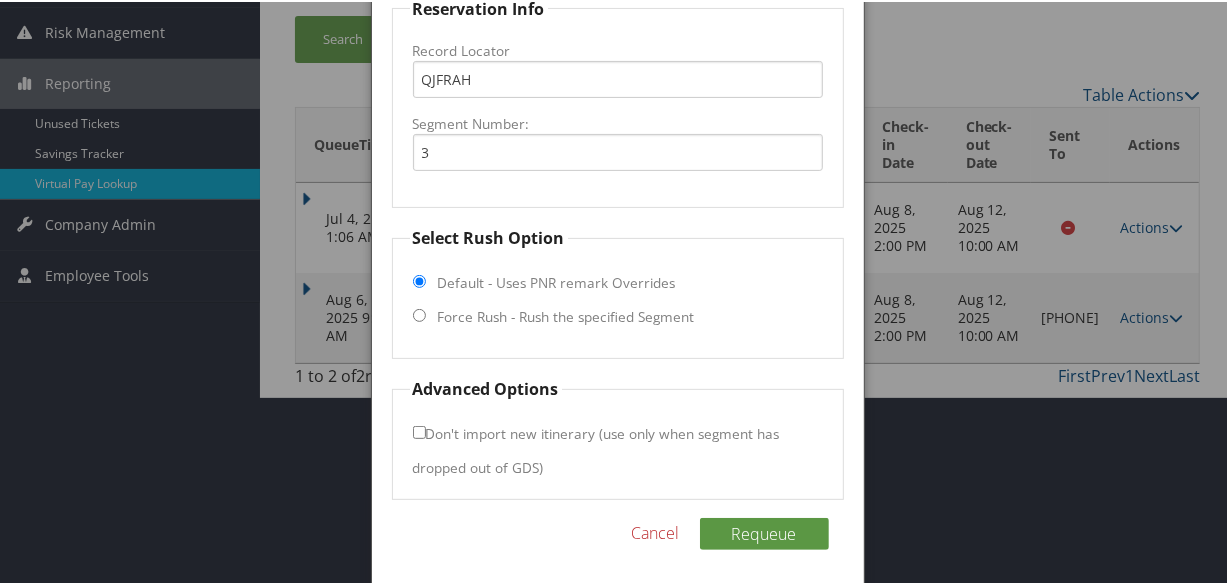 click on "Force Rush - Rush the specified Segment" at bounding box center [566, 315] 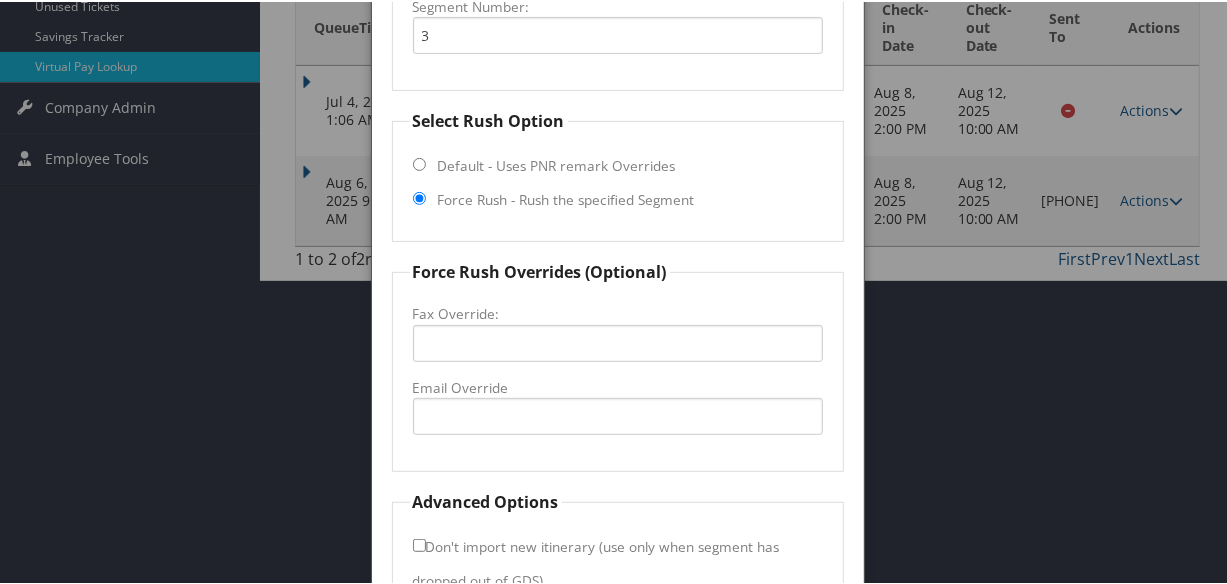 scroll, scrollTop: 504, scrollLeft: 0, axis: vertical 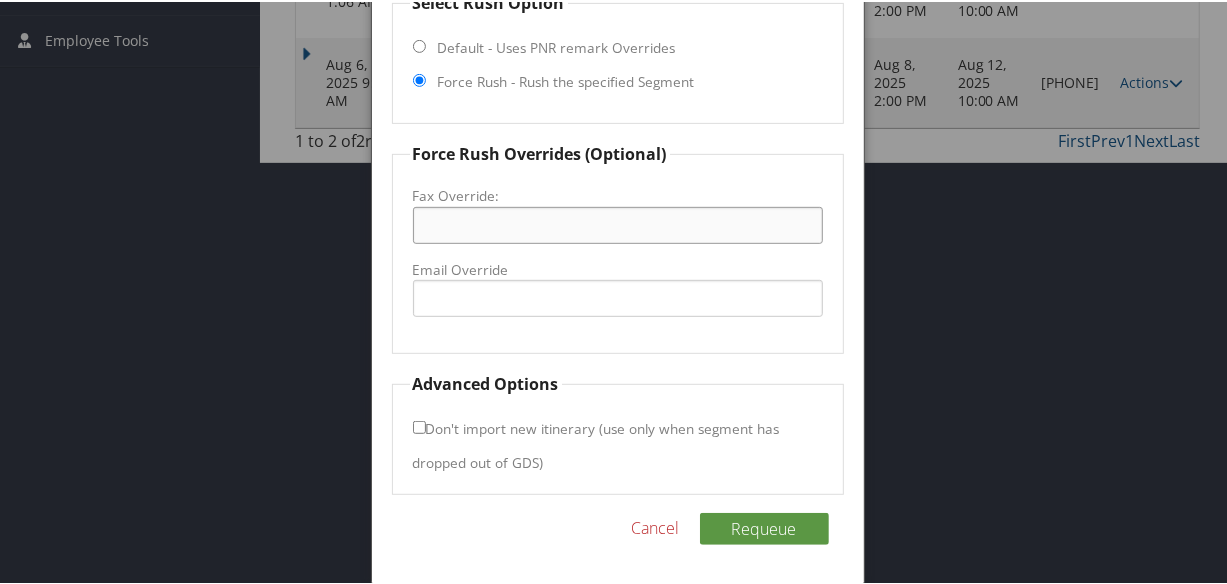 click on "Fax Override:" at bounding box center [618, 223] 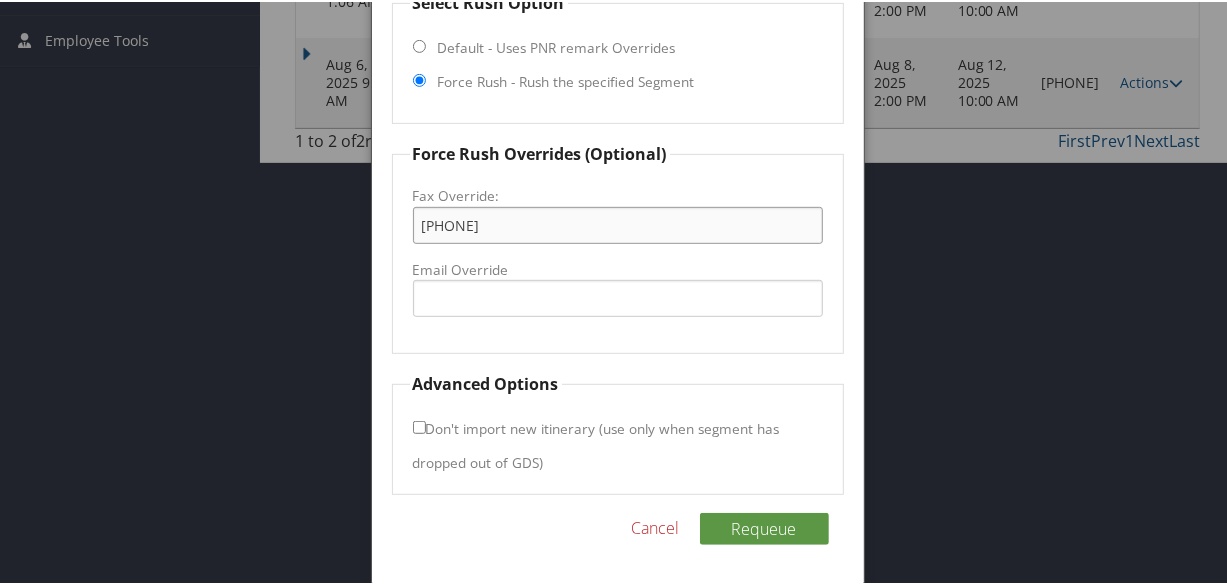 type on "+1 (970) 663-0058" 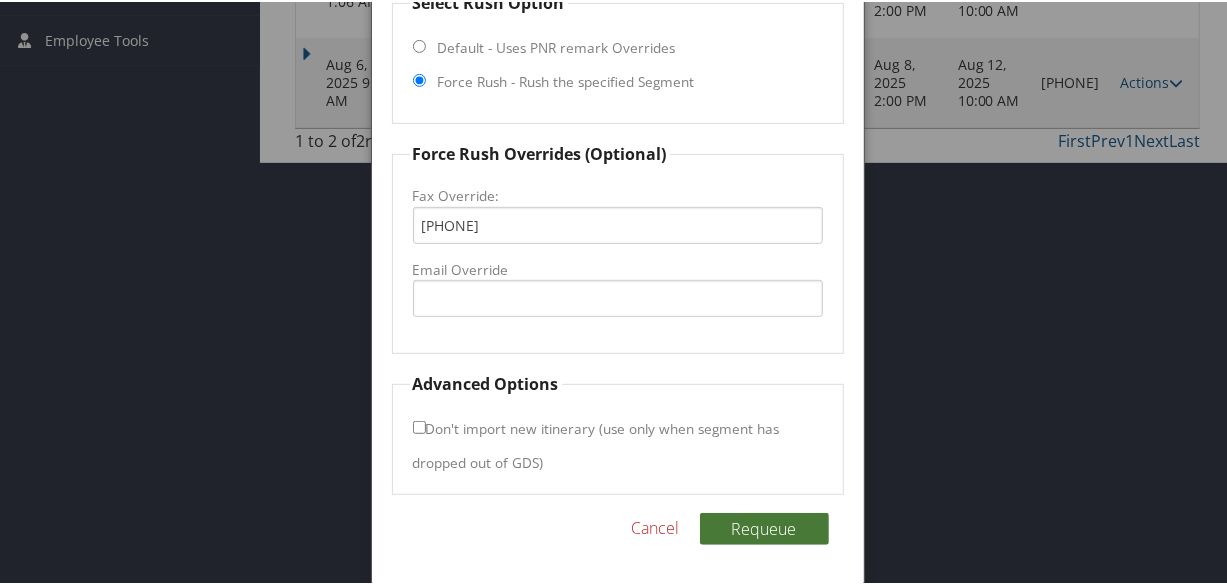 click on "Requeue" at bounding box center [764, 527] 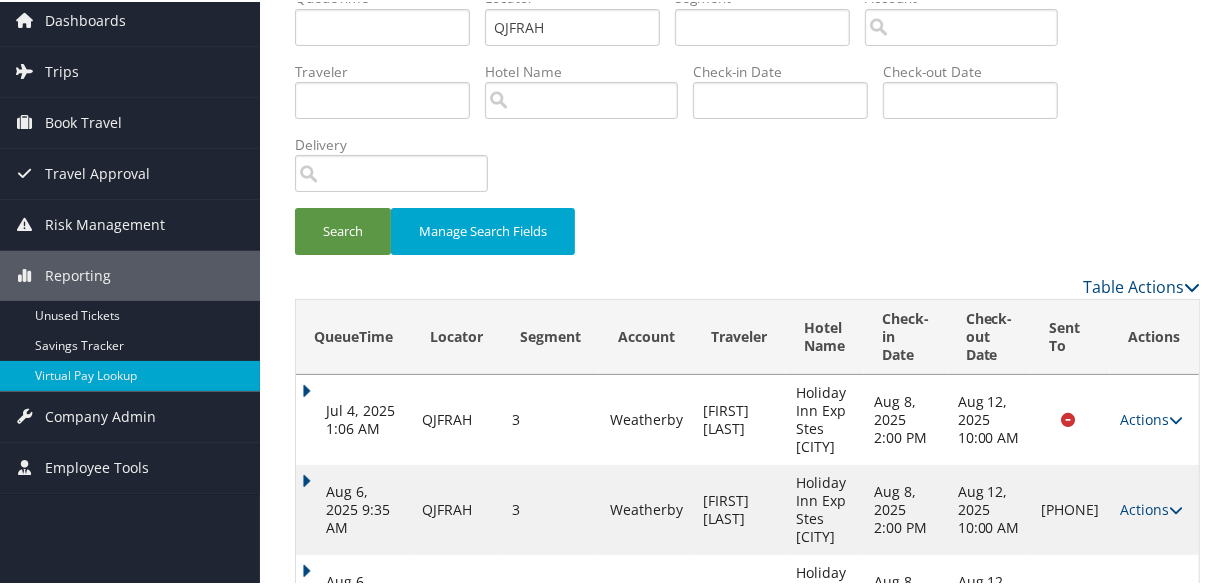 scroll, scrollTop: 0, scrollLeft: 0, axis: both 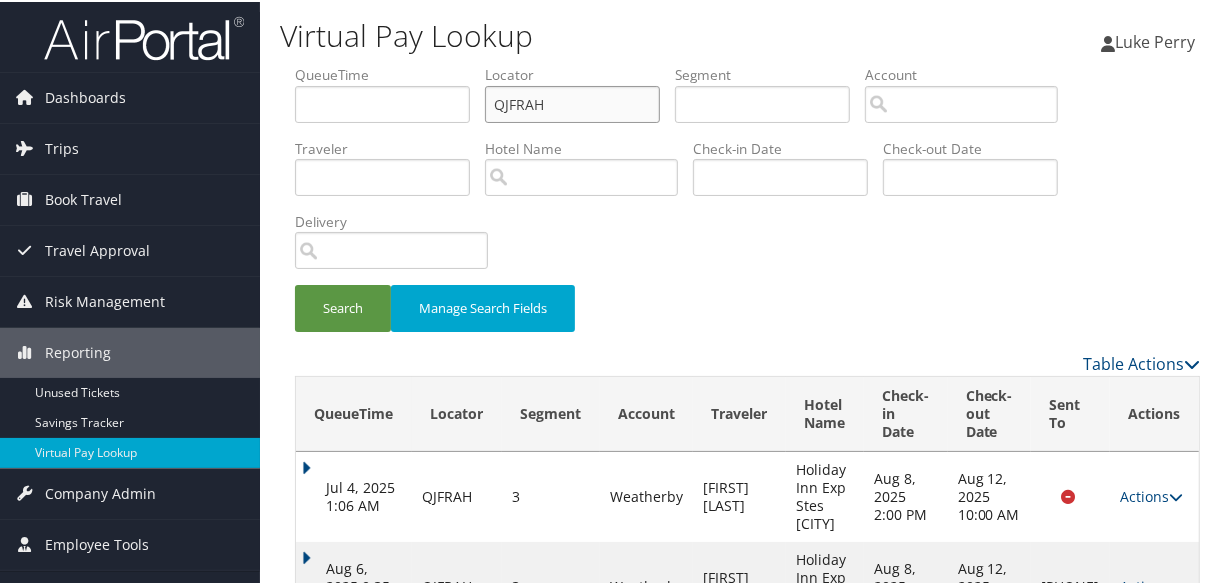paste on "YTSZSM" 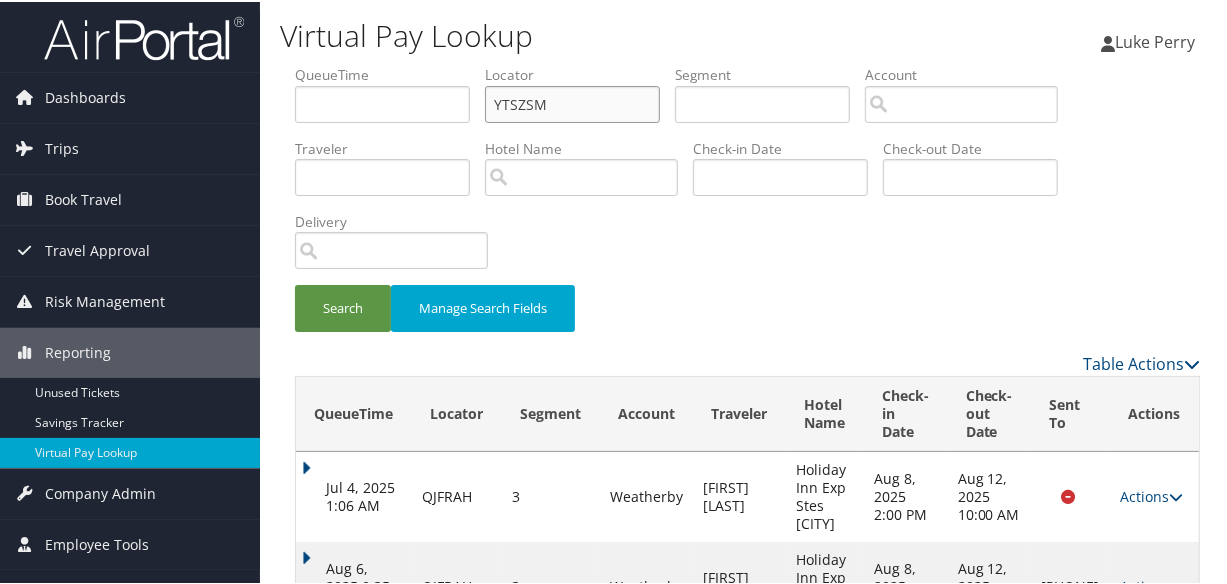 drag, startPoint x: 551, startPoint y: 94, endPoint x: 439, endPoint y: 117, distance: 114.33722 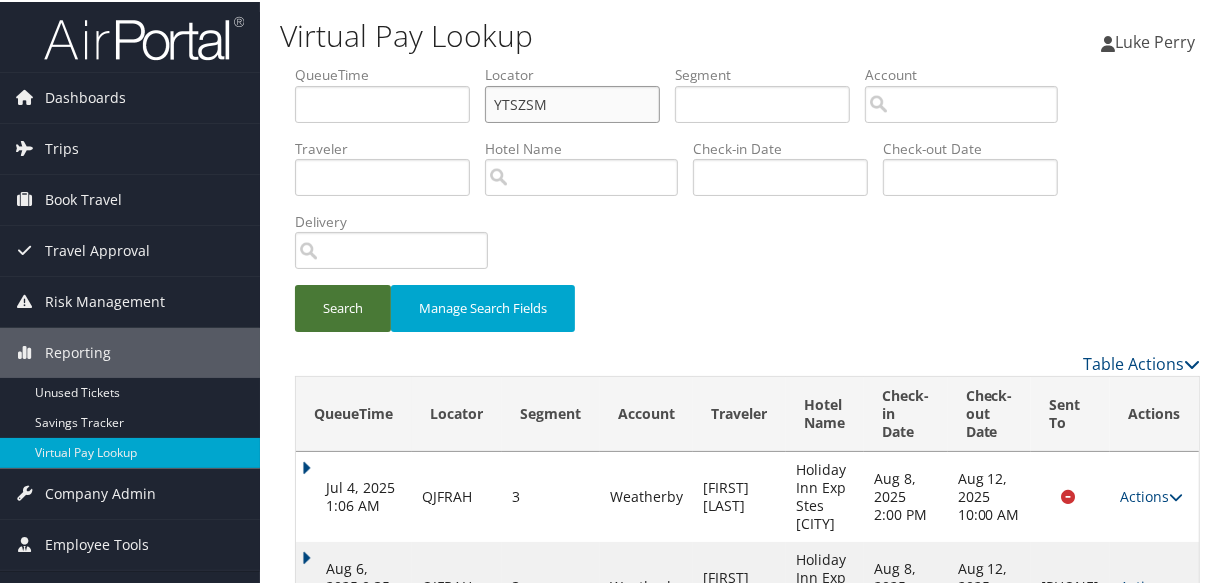 type on "YTSZSM" 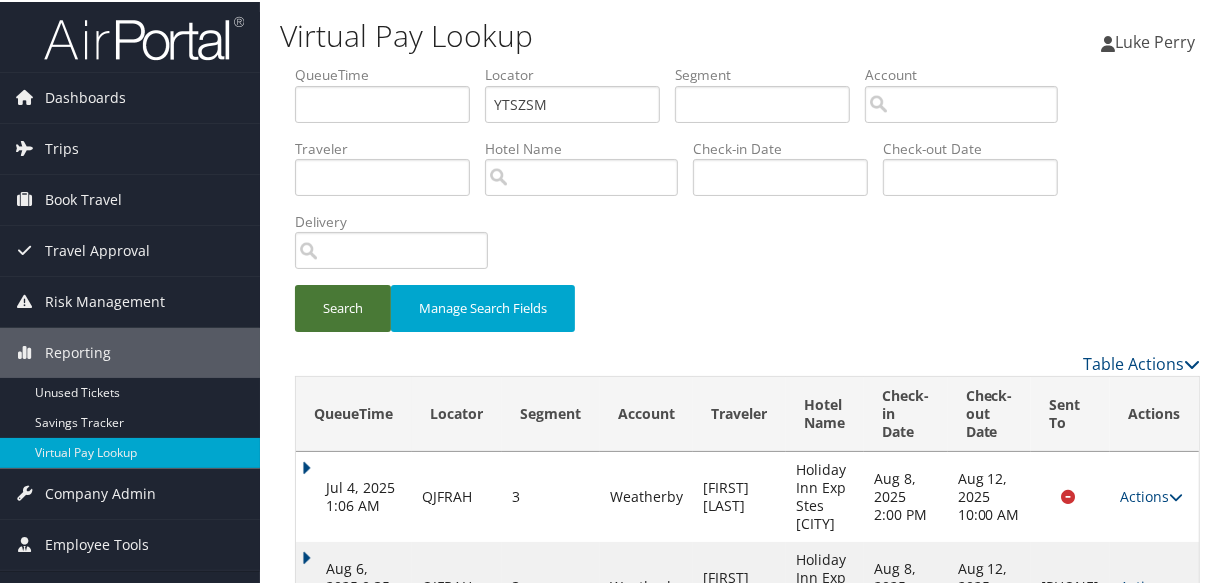 click on "Search" at bounding box center (343, 306) 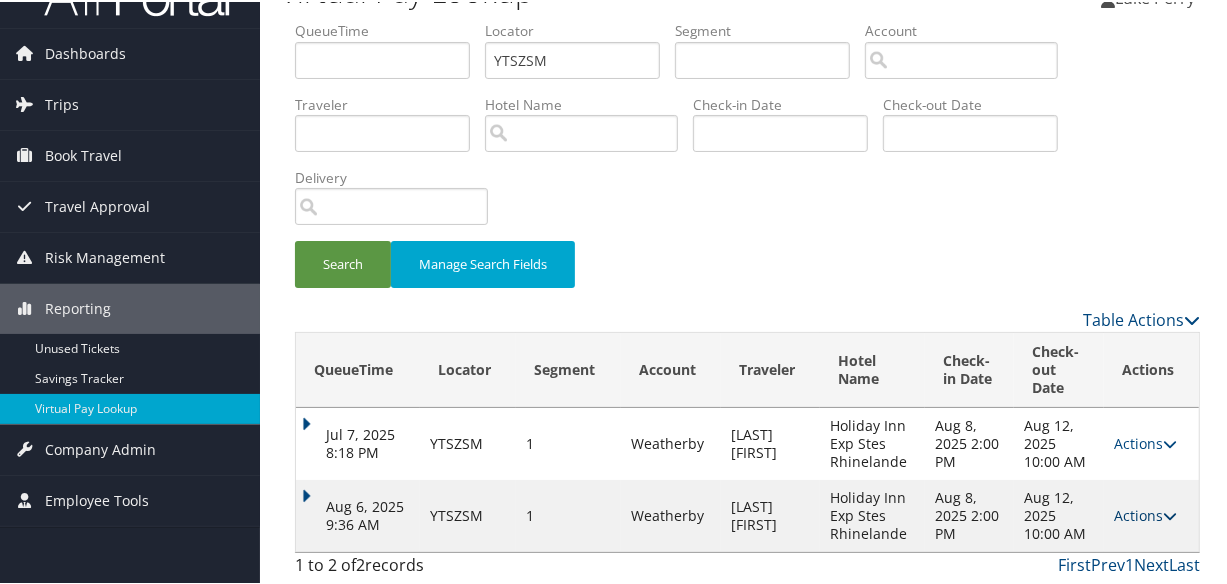 drag, startPoint x: 1132, startPoint y: 497, endPoint x: 1134, endPoint y: 508, distance: 11.18034 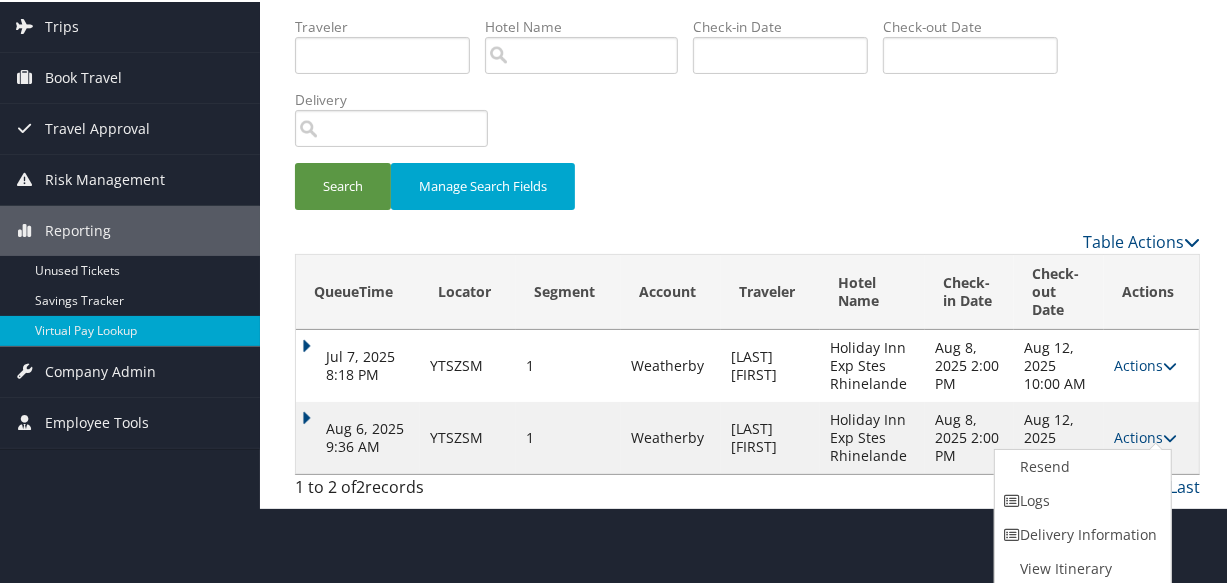 click on "Aug 6, 2025 9:36 AM" at bounding box center [358, 436] 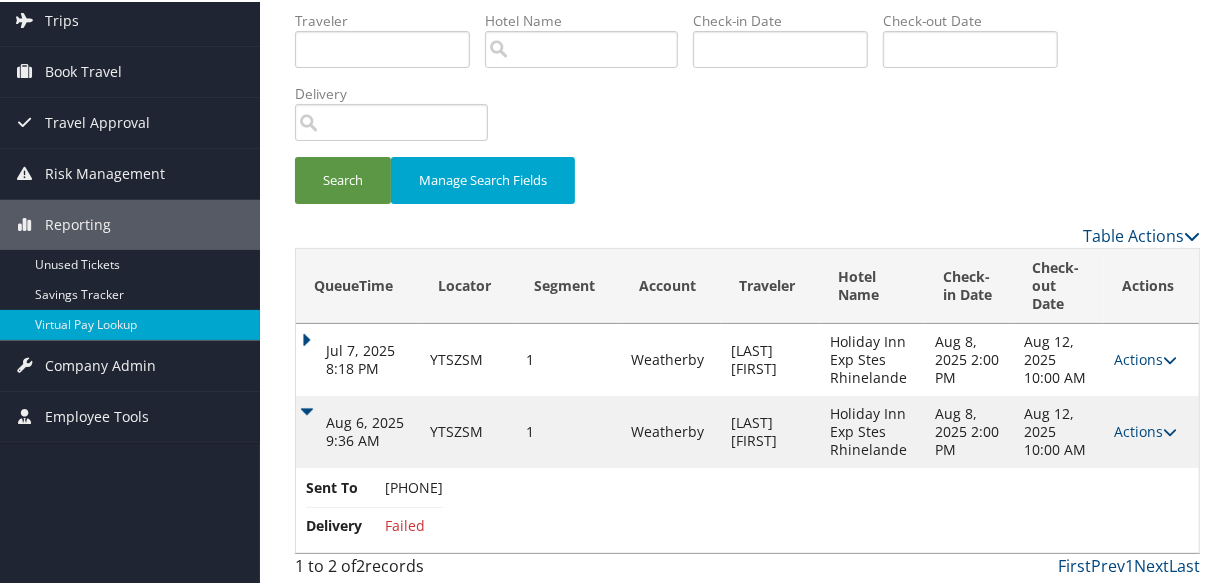 scroll, scrollTop: 129, scrollLeft: 0, axis: vertical 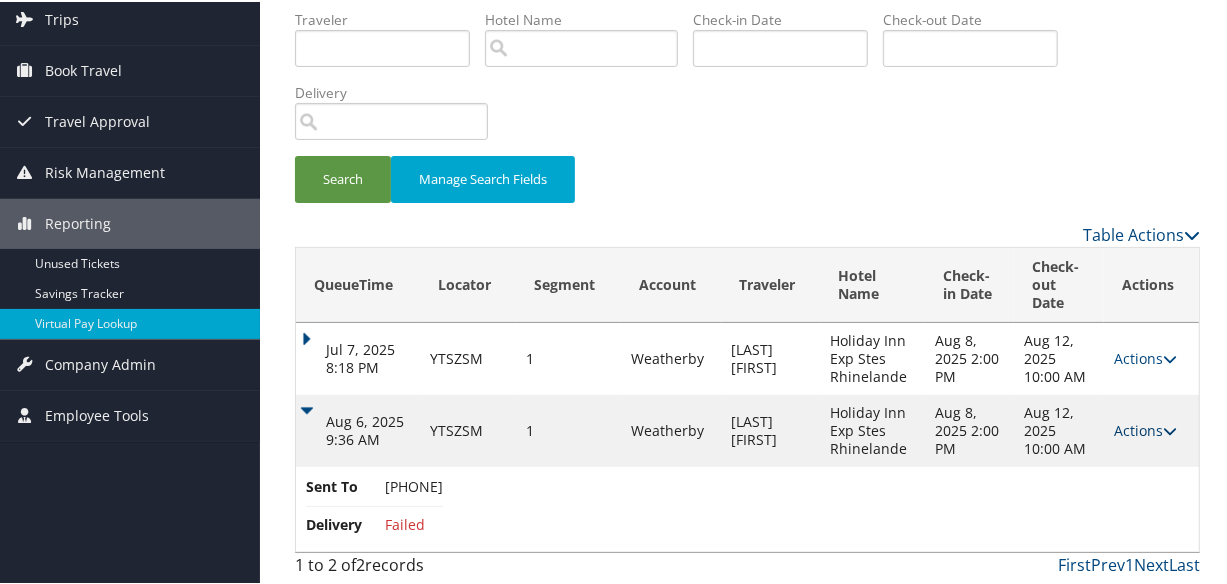 click on "Actions" at bounding box center [1145, 428] 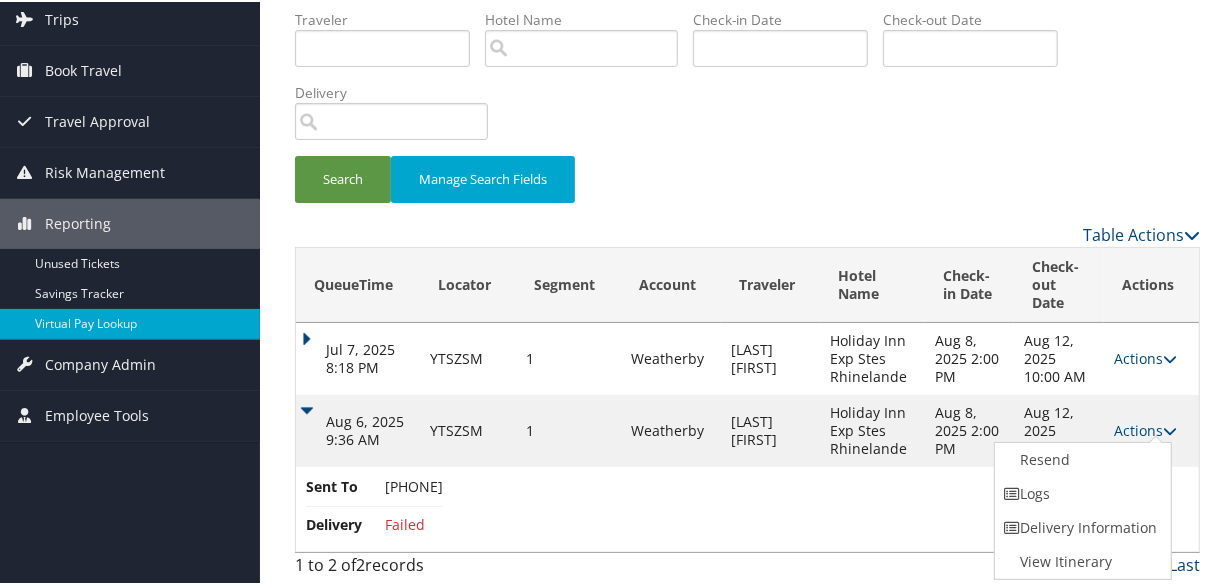 click on "Logs" at bounding box center [1080, 492] 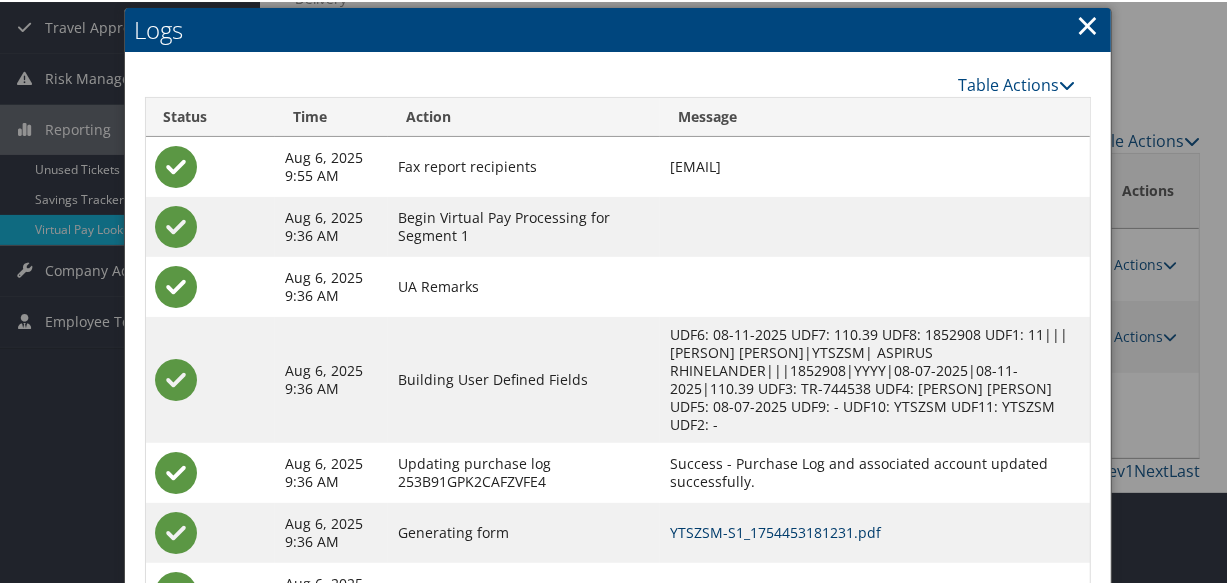 scroll, scrollTop: 297, scrollLeft: 0, axis: vertical 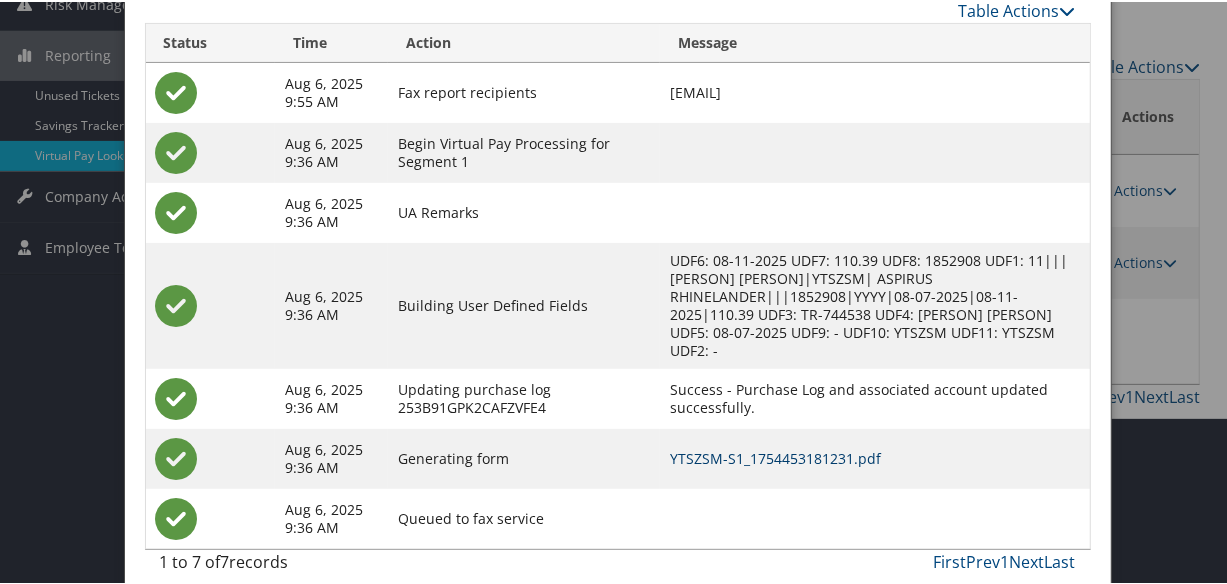 click on "YTSZSM-S1_1754453181231.pdf" at bounding box center (775, 456) 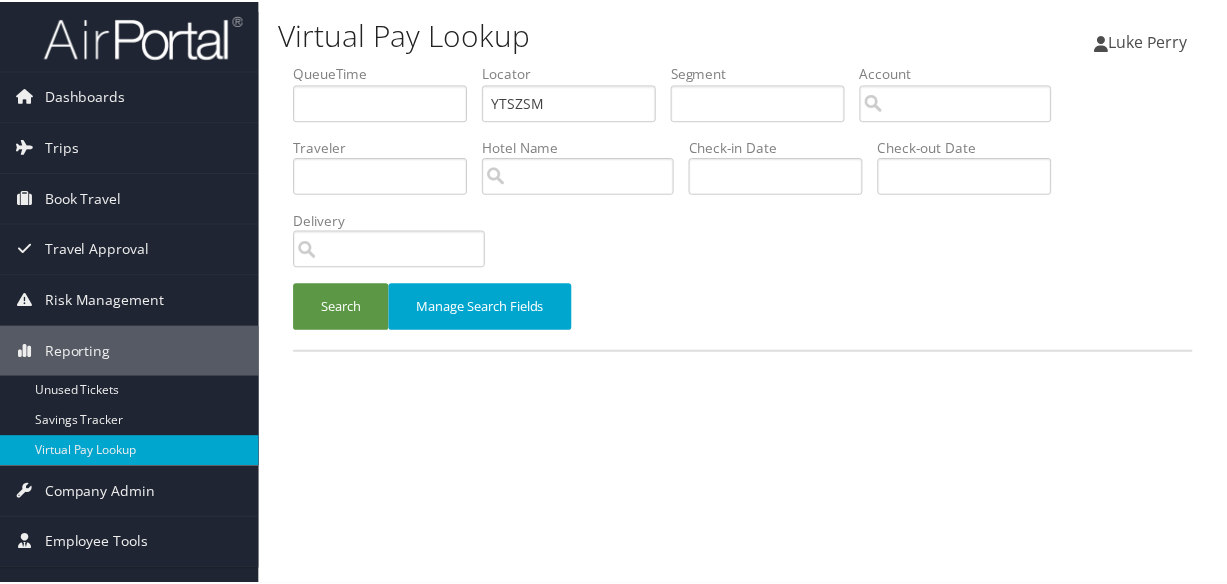 scroll, scrollTop: 0, scrollLeft: 0, axis: both 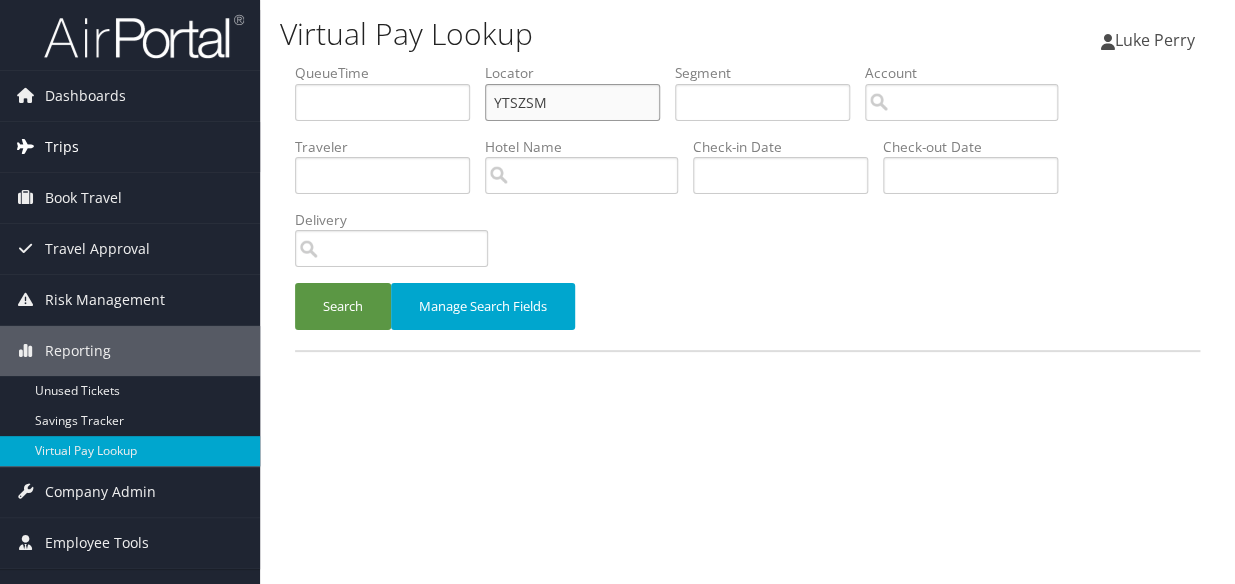 paste on "SWSHND" 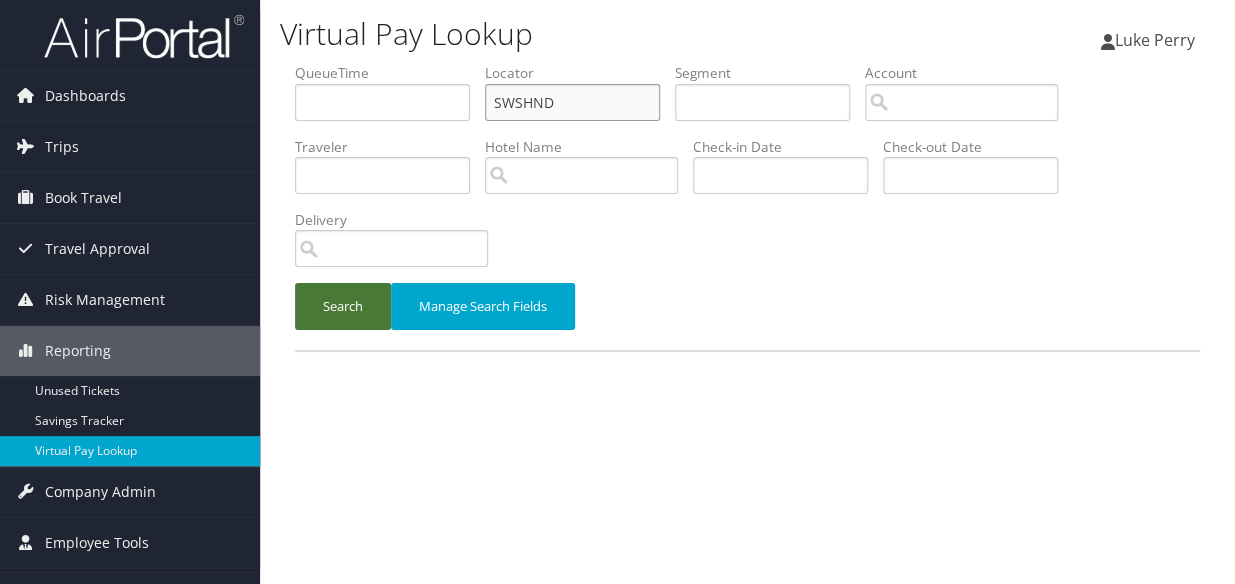 type on "SWSHND" 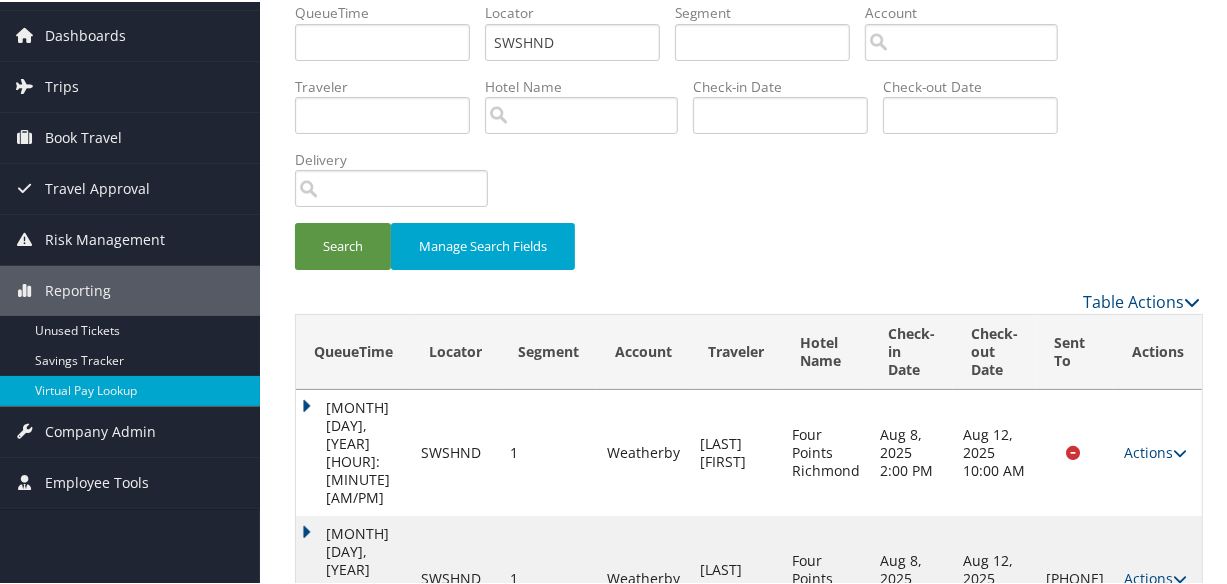 click on "Actions   Resend  Logs  Delivery Information  View Itinerary" at bounding box center [1158, 577] 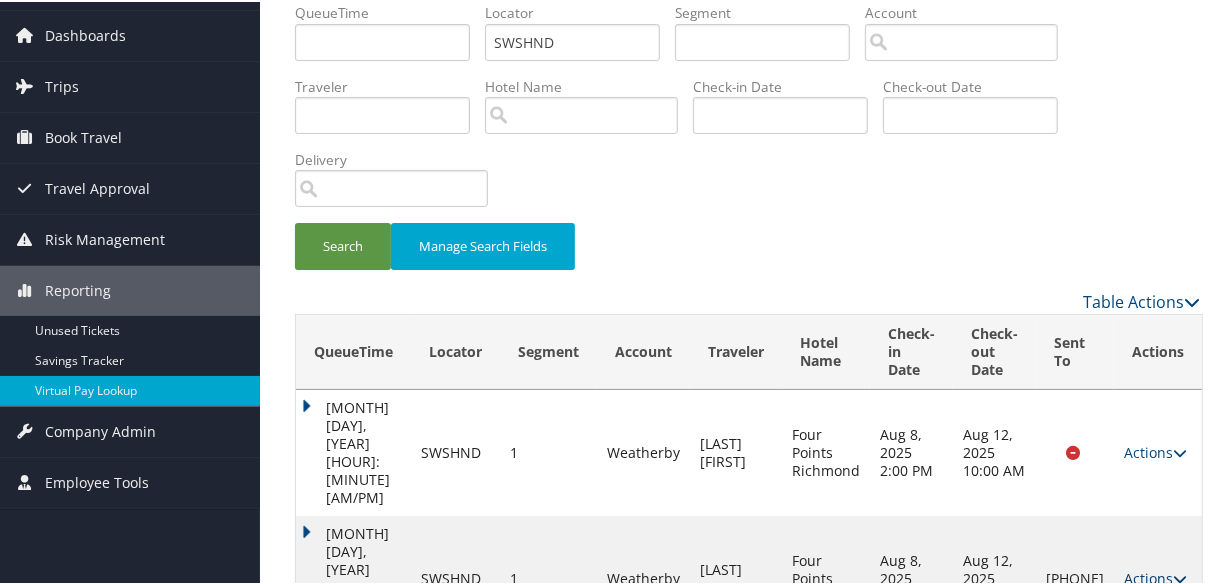 click on "Actions" at bounding box center (1155, 576) 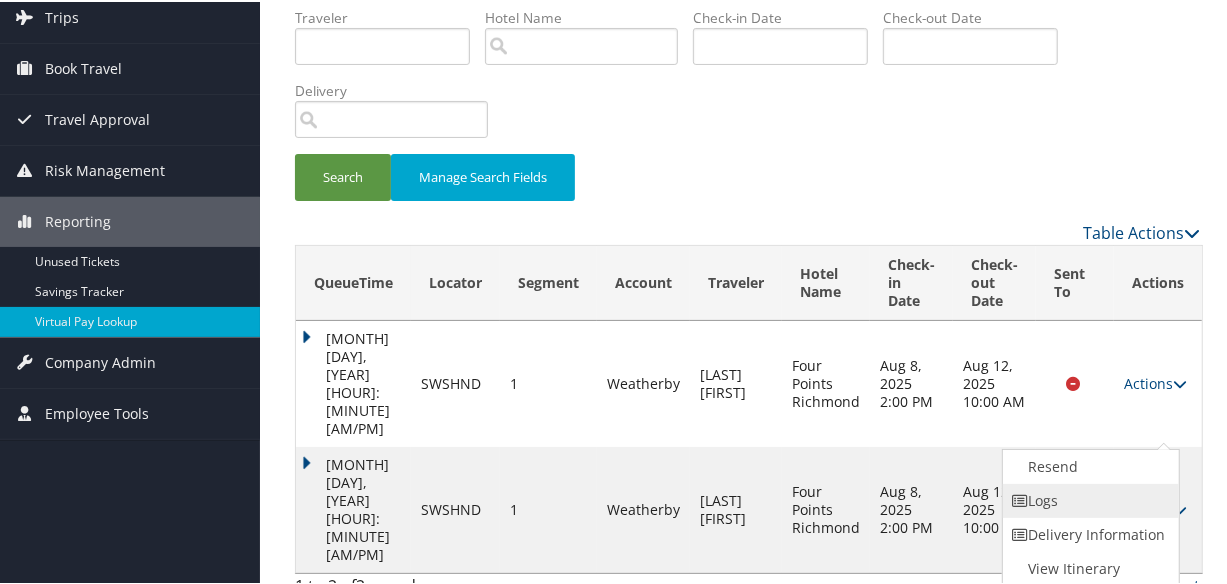 click on "Logs" at bounding box center (1088, 499) 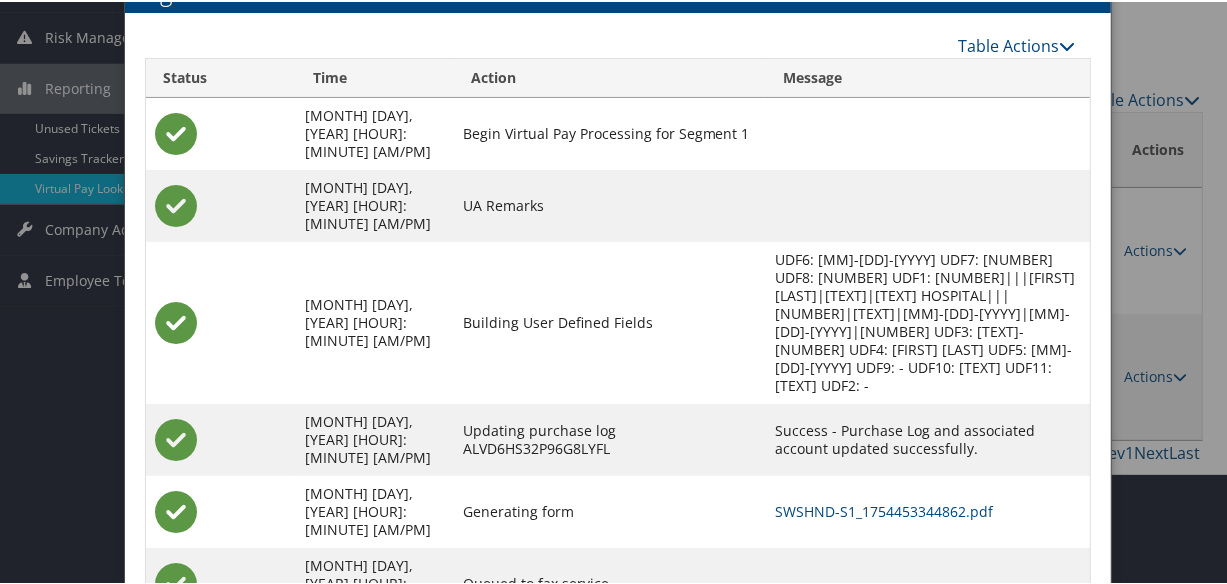 scroll, scrollTop: 360, scrollLeft: 0, axis: vertical 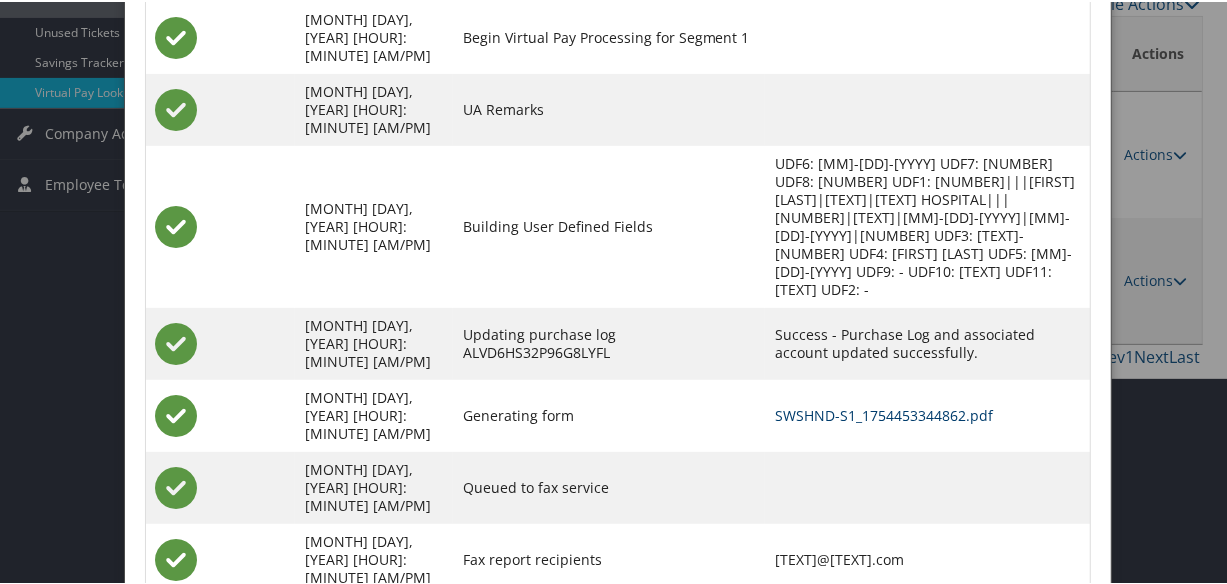 click on "SWSHND-S1_1754453344862.pdf" at bounding box center [884, 413] 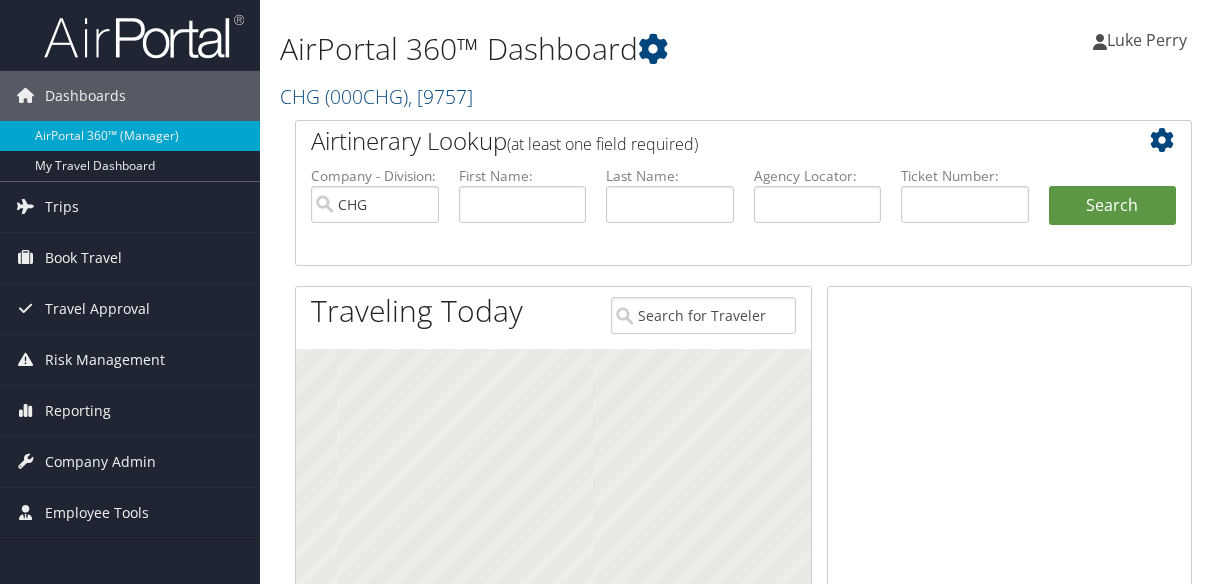 scroll, scrollTop: 0, scrollLeft: 0, axis: both 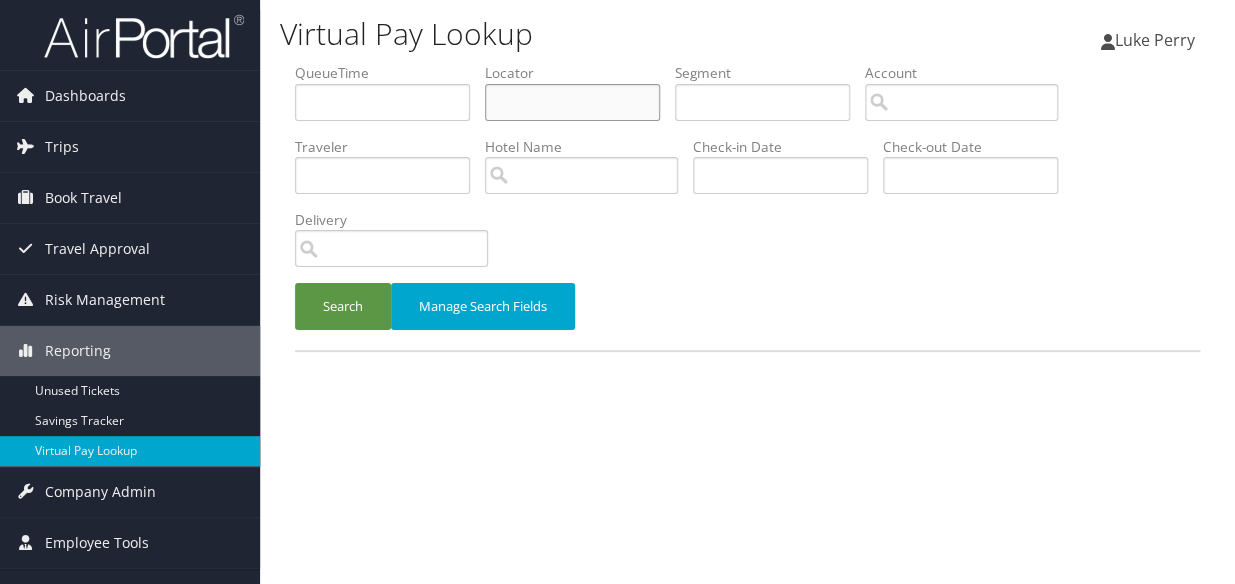 click at bounding box center [572, 102] 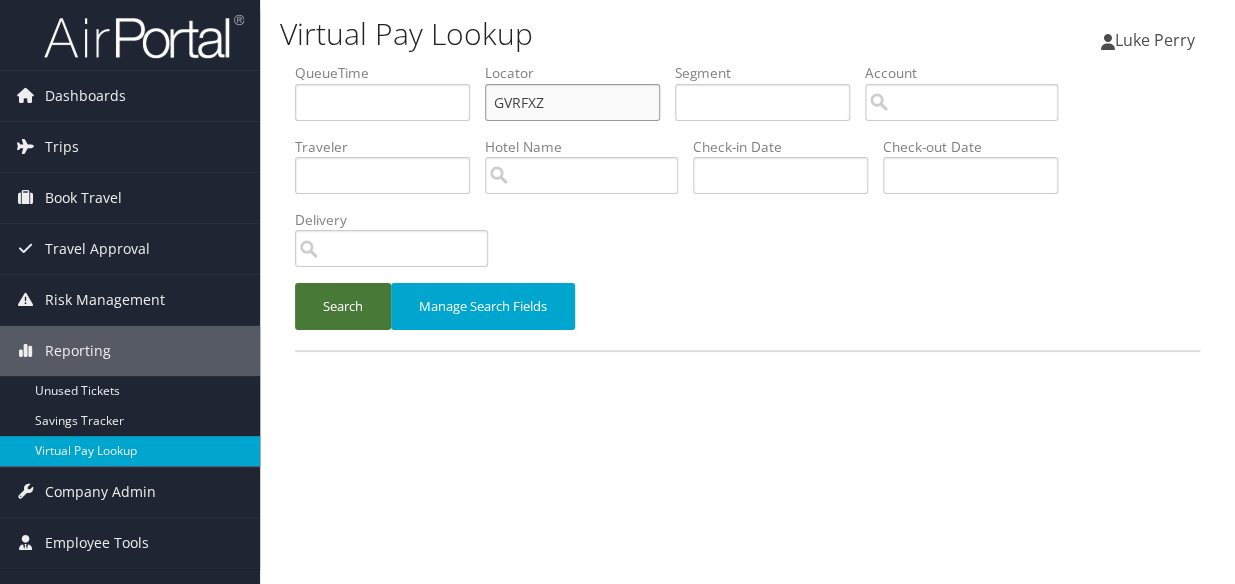 type on "GVRFXZ" 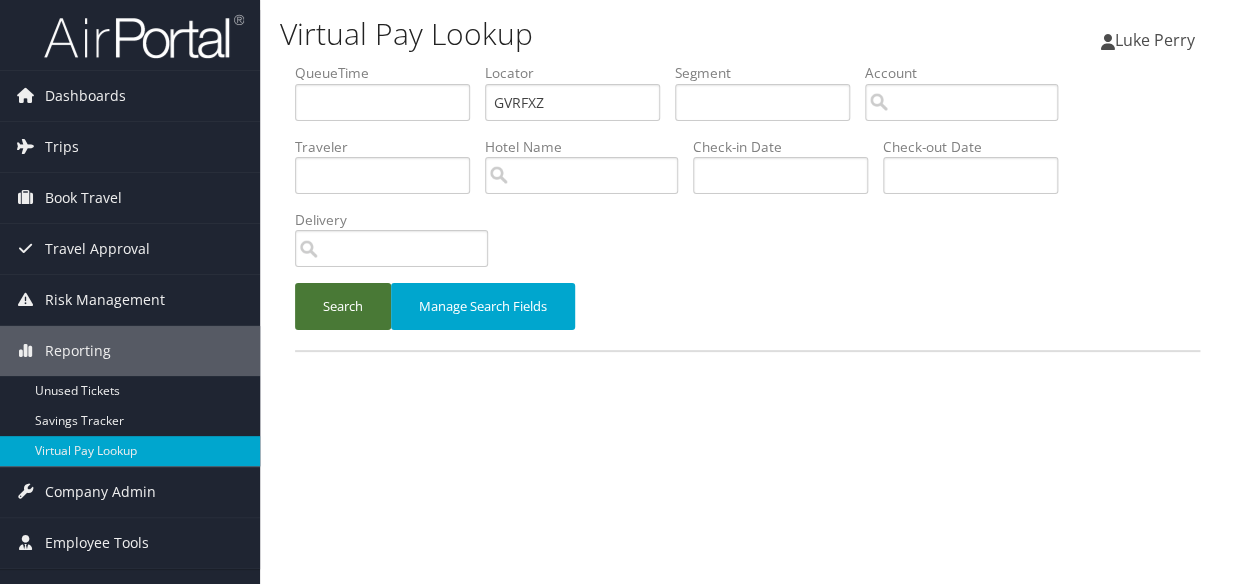 click on "Search" at bounding box center (343, 306) 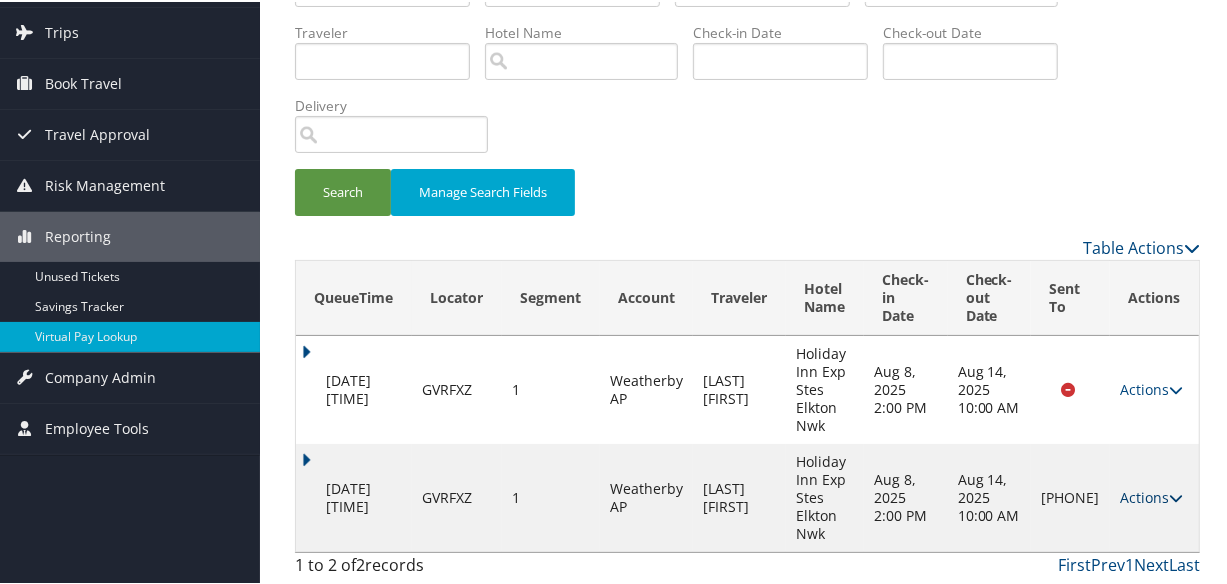 click on "Actions" at bounding box center [1151, 495] 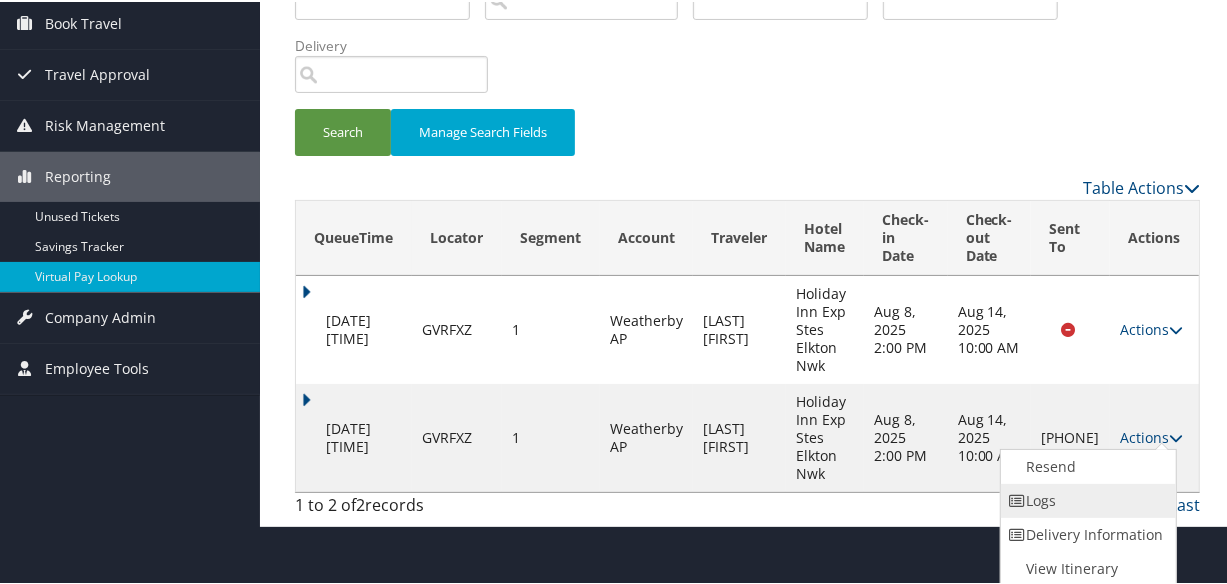 click on "Logs" at bounding box center (1086, 499) 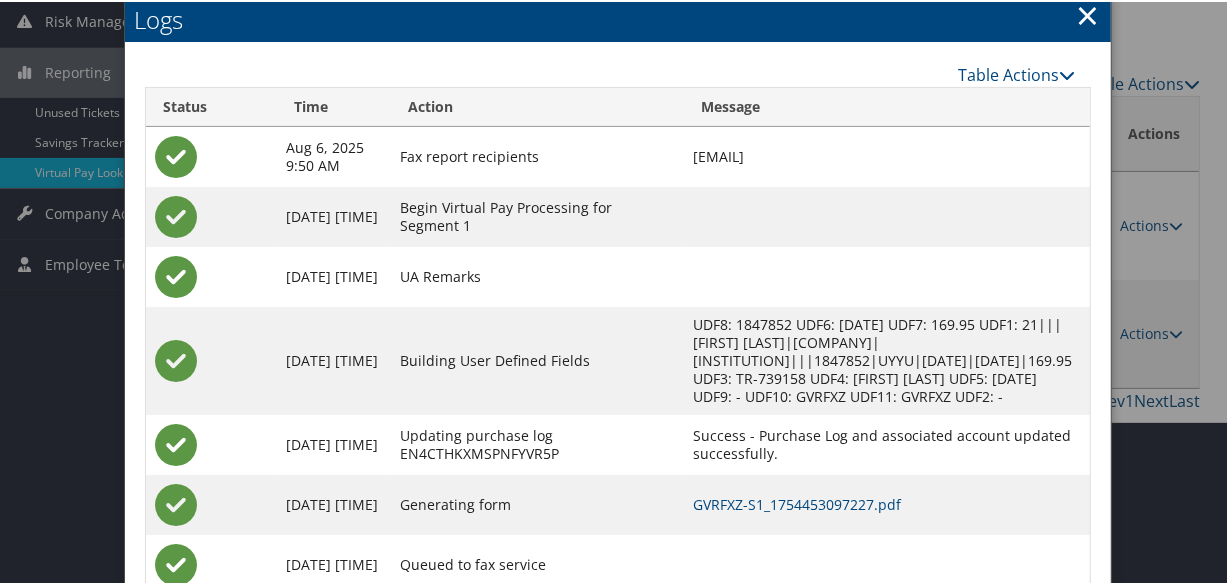 scroll, scrollTop: 362, scrollLeft: 0, axis: vertical 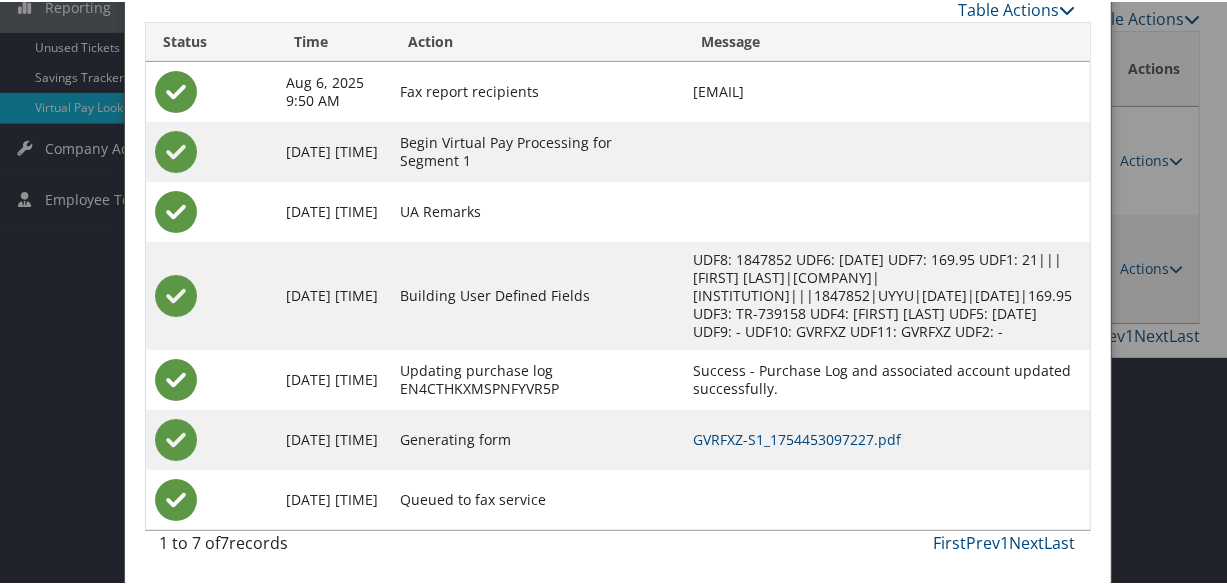 click on "GVRFXZ-S1_1754453097227.pdf" at bounding box center [886, 438] 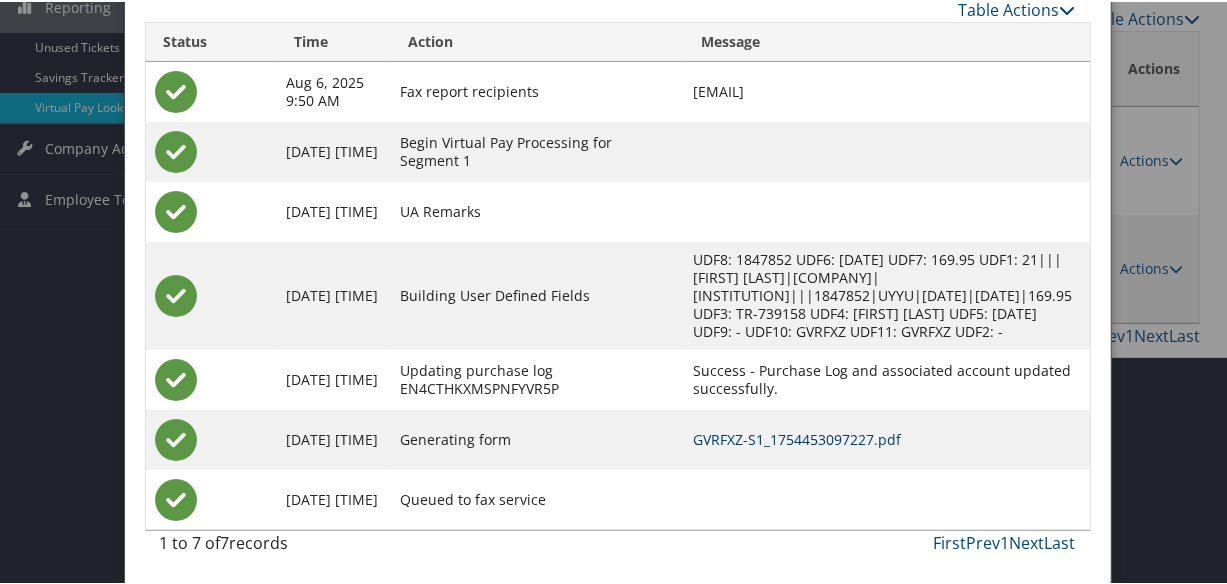 click on "GVRFXZ-S1_1754453097227.pdf" at bounding box center [797, 437] 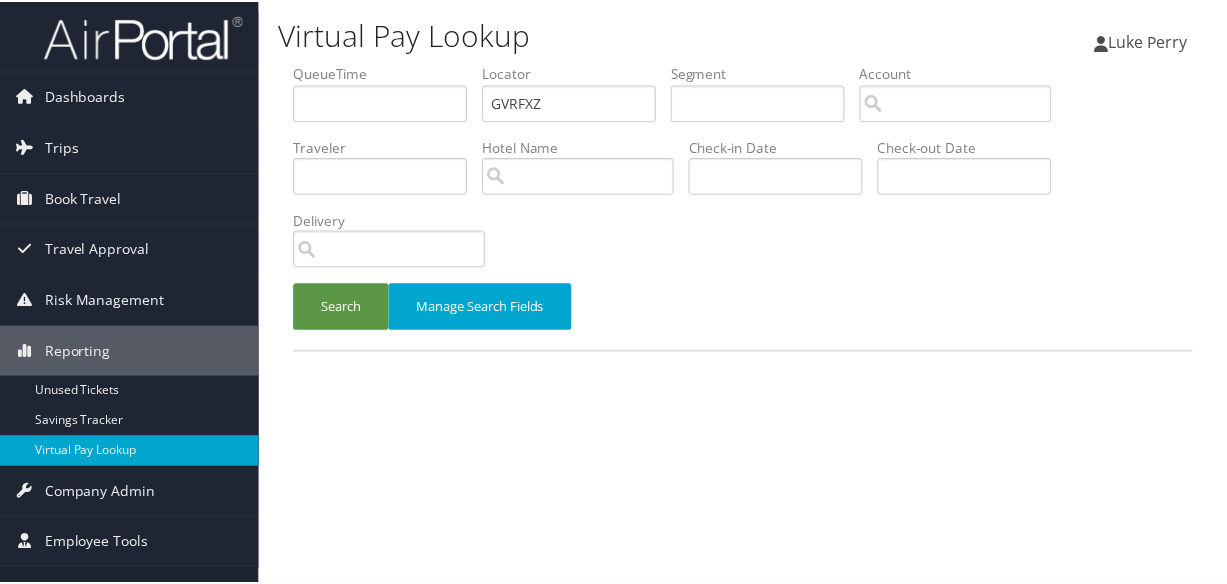 scroll, scrollTop: 0, scrollLeft: 0, axis: both 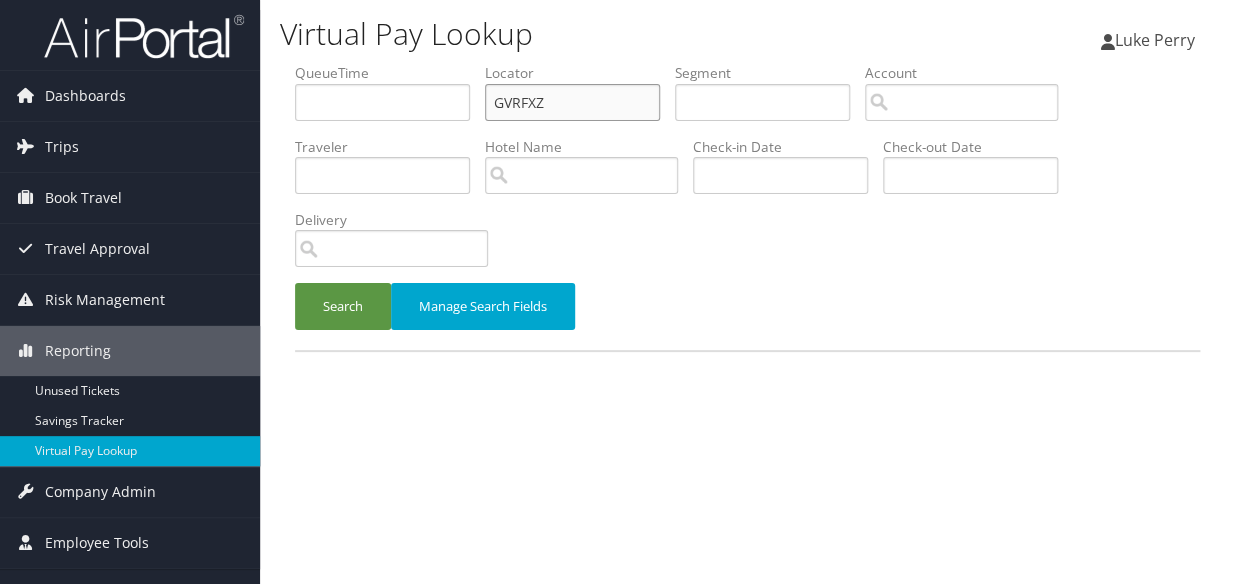 paste on "NAYEGJ" 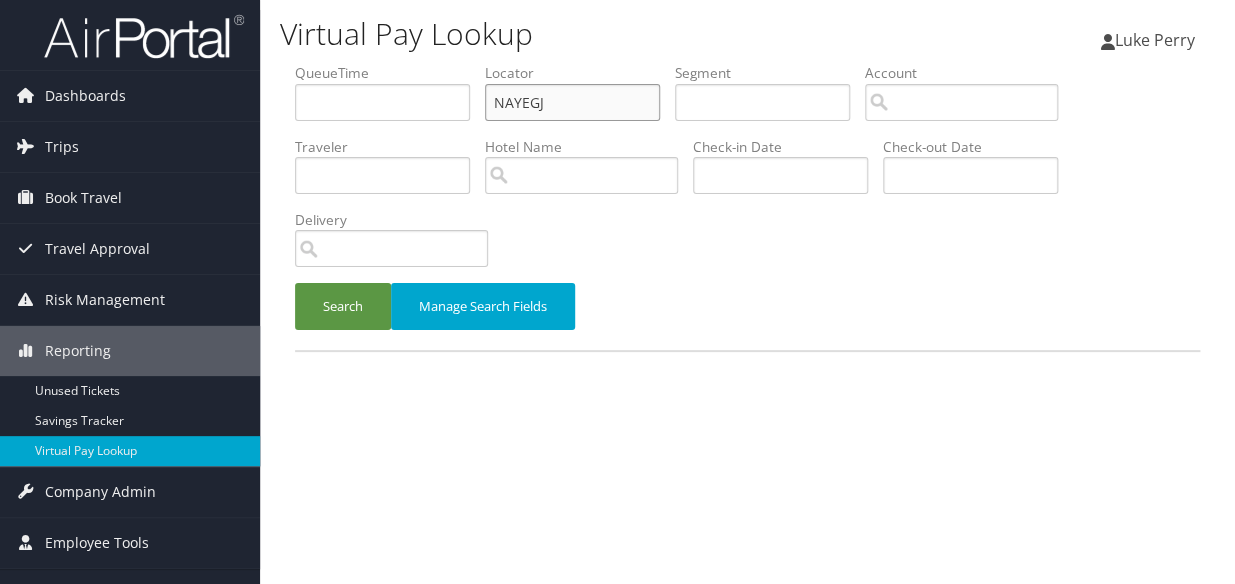 drag, startPoint x: 502, startPoint y: 102, endPoint x: 361, endPoint y: 100, distance: 141.01419 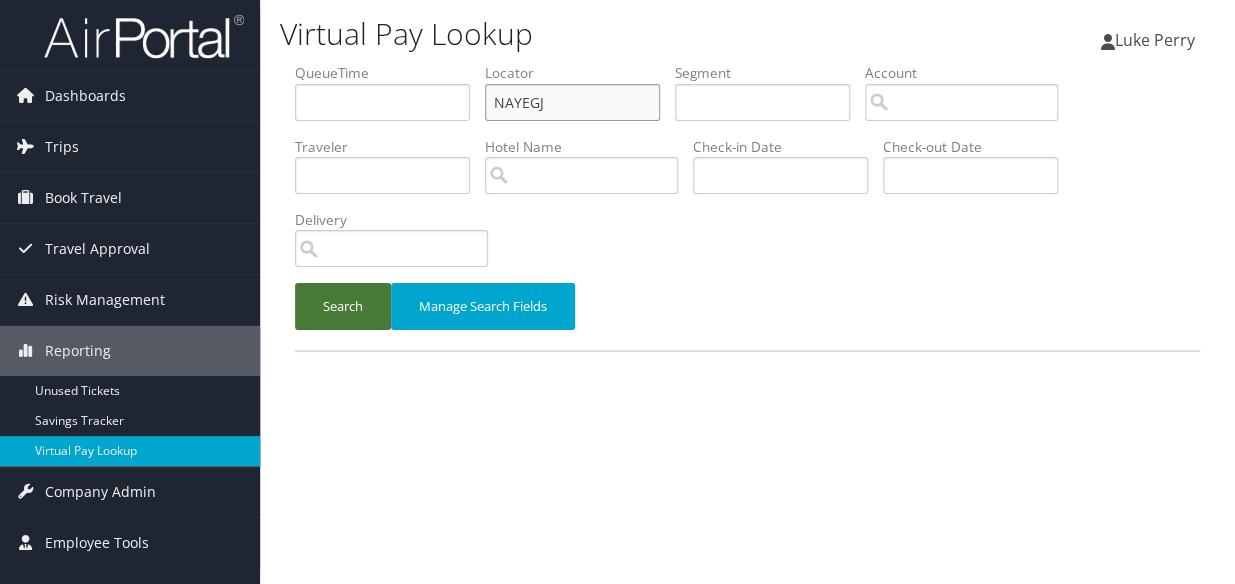 type on "NAYEGJ" 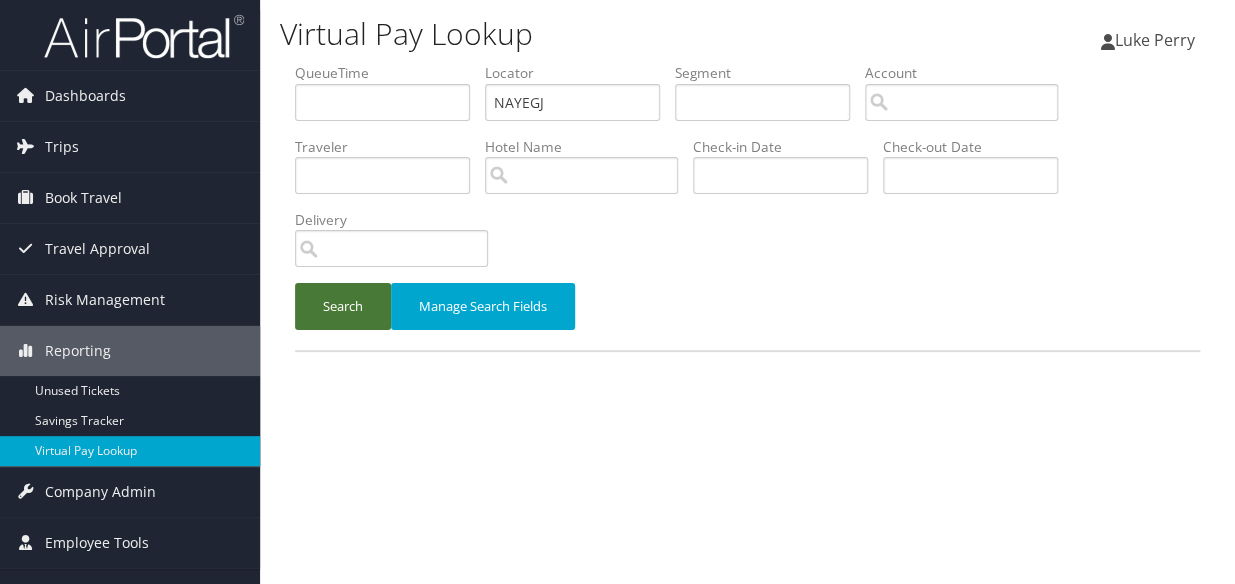 click on "Search" at bounding box center (343, 306) 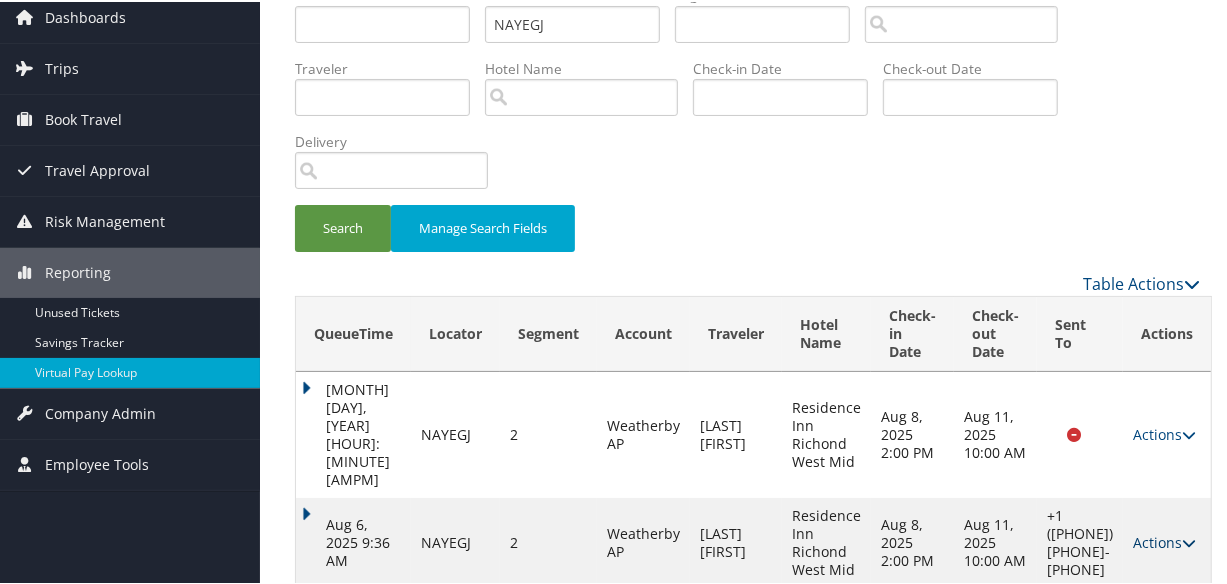 click on "Actions" at bounding box center (1164, 540) 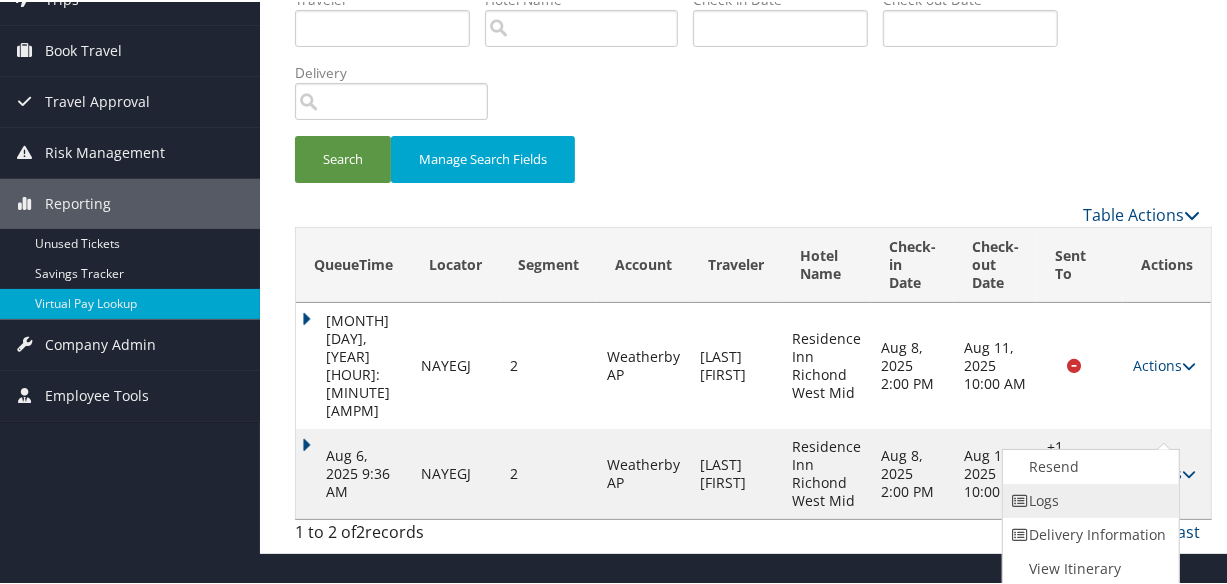 click on "Logs" at bounding box center (1088, 499) 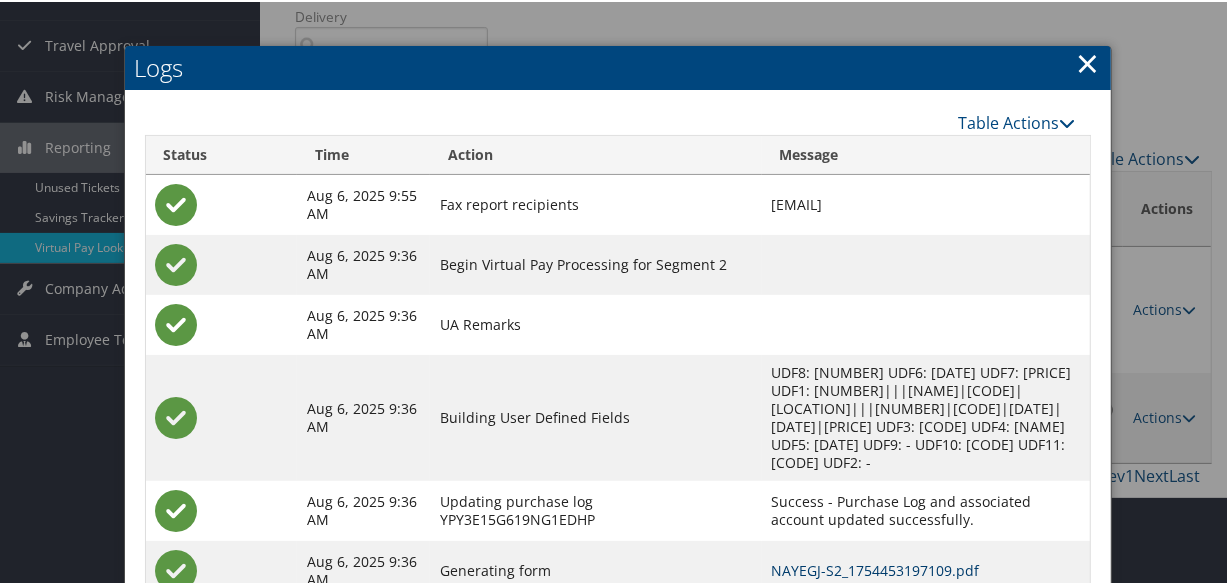 scroll, scrollTop: 317, scrollLeft: 0, axis: vertical 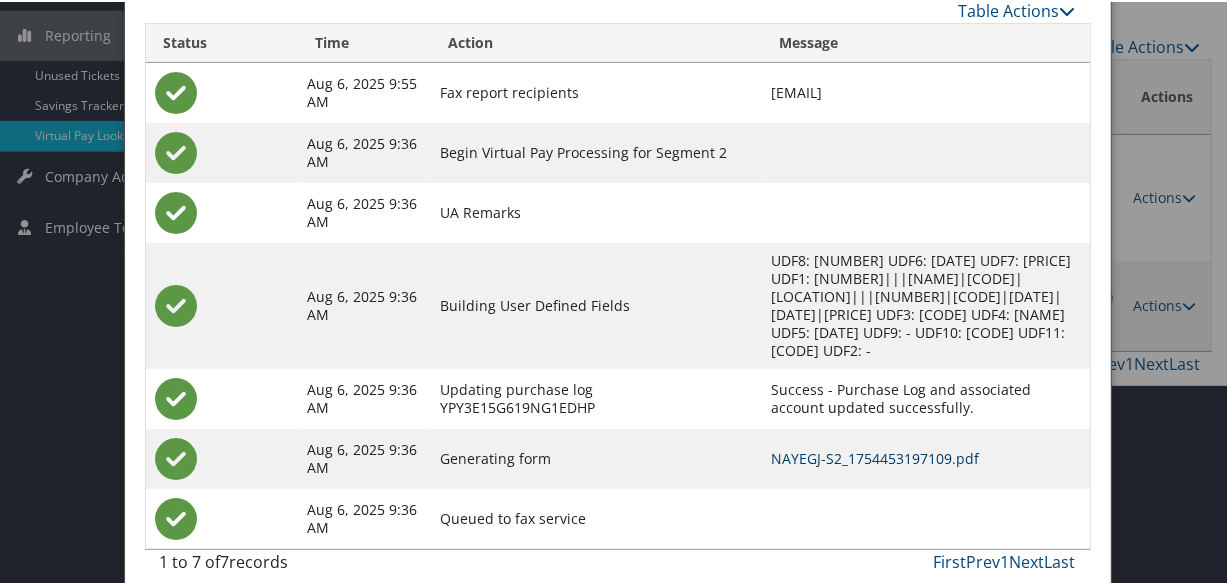 click on "NAYEGJ-S2_1754453197109.pdf" at bounding box center (876, 456) 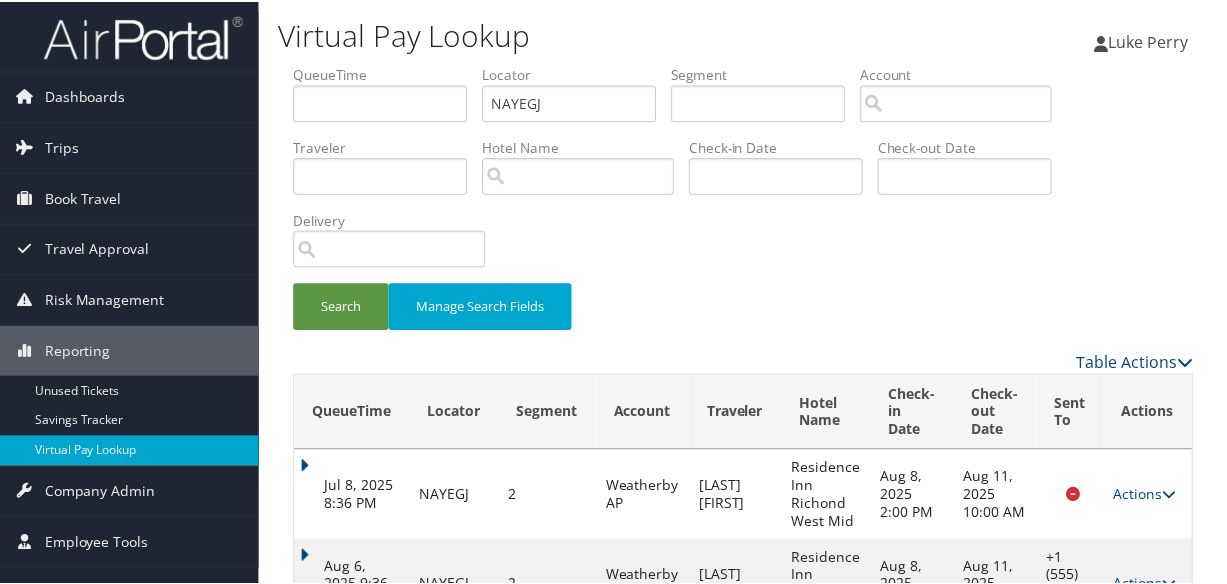 scroll, scrollTop: 80, scrollLeft: 0, axis: vertical 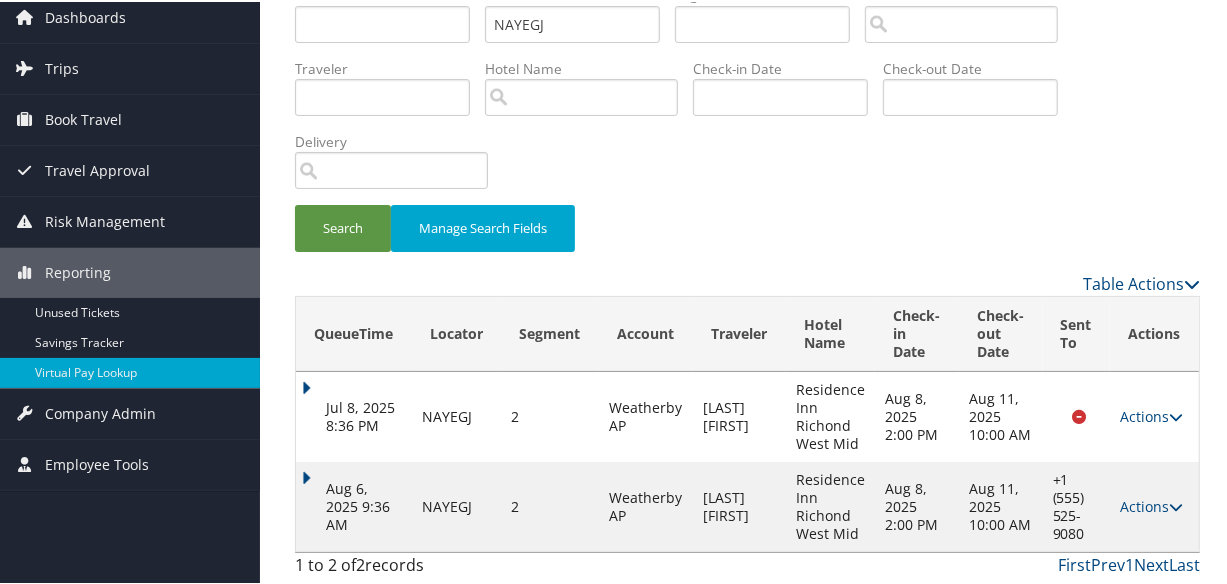 click on "Aug 6, 2025 9:36 AM" at bounding box center [354, 505] 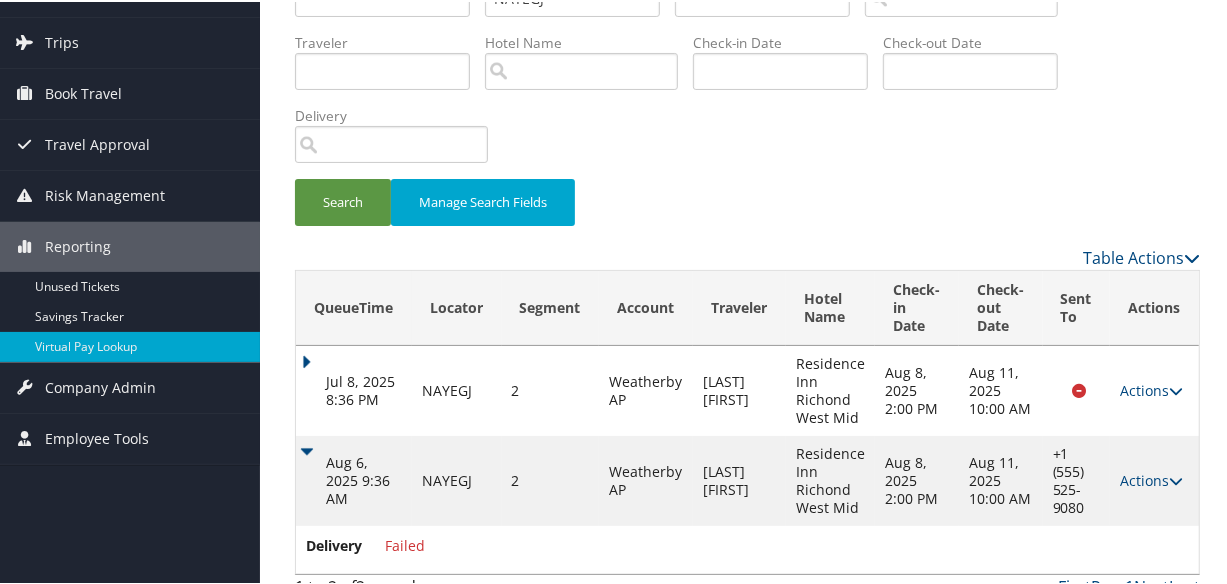 scroll, scrollTop: 128, scrollLeft: 0, axis: vertical 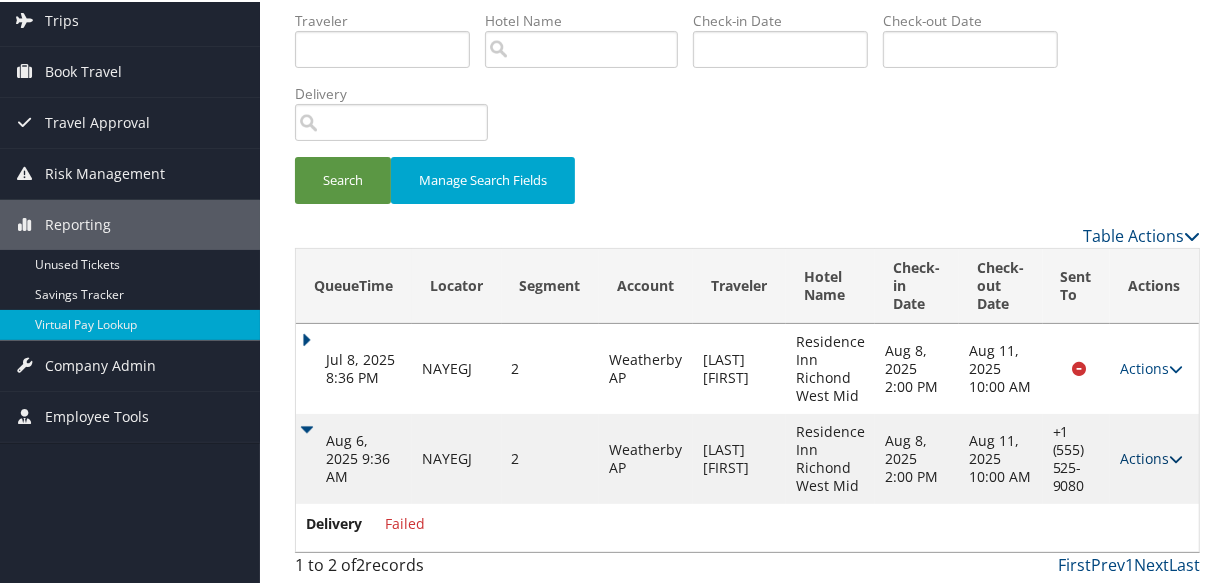 click on "Actions" at bounding box center [1151, 456] 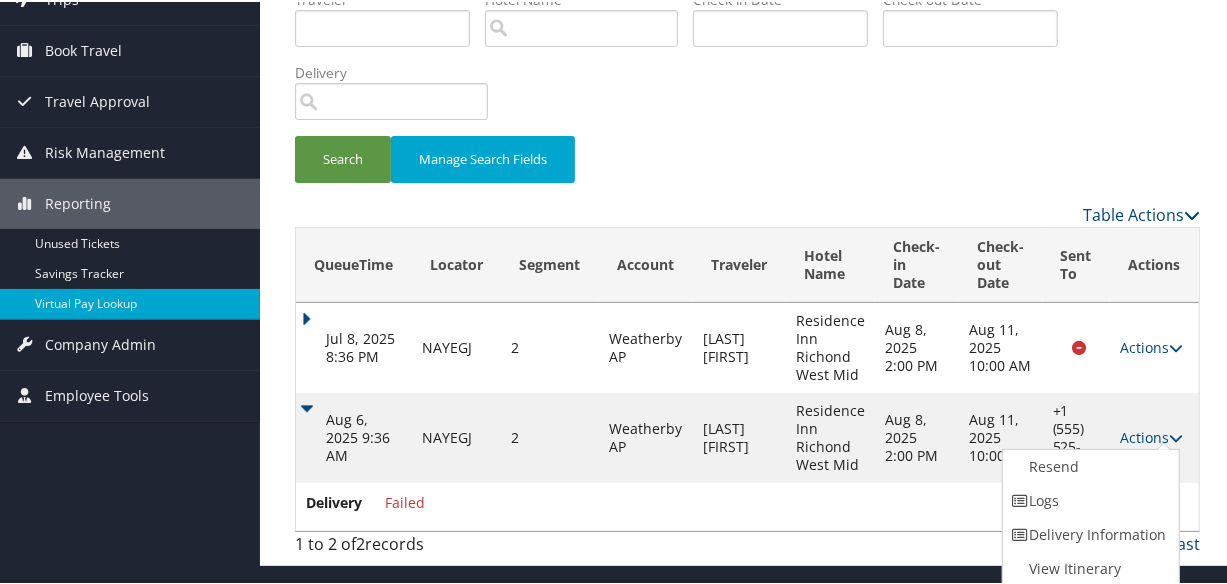 click on "Delivery   Failed" at bounding box center (747, 504) 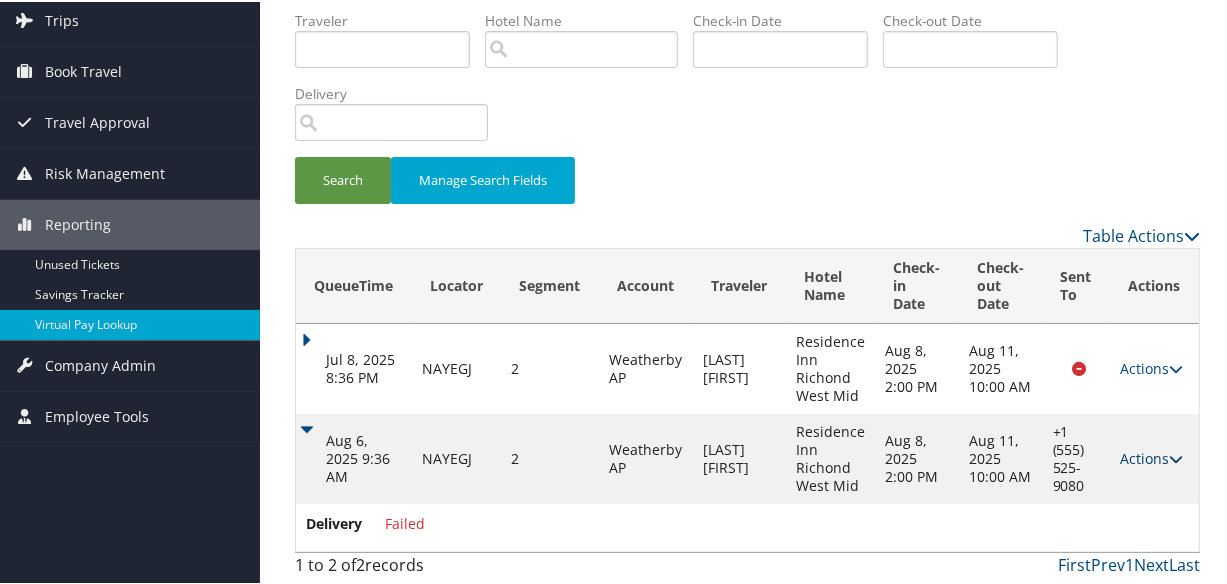 click on "Actions" at bounding box center (1151, 456) 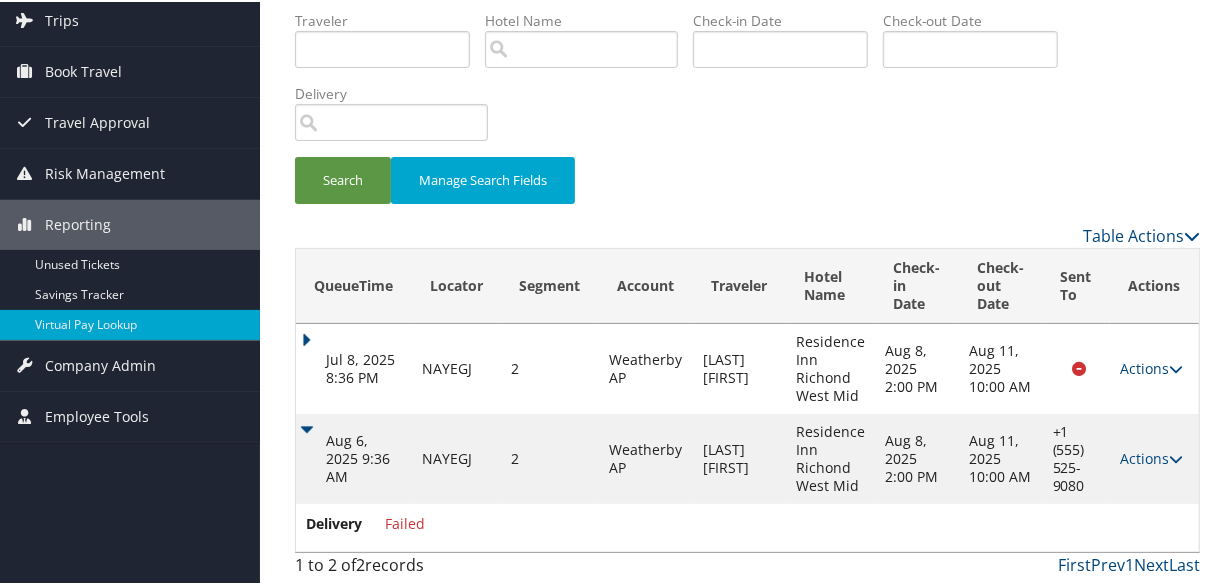 scroll, scrollTop: 149, scrollLeft: 0, axis: vertical 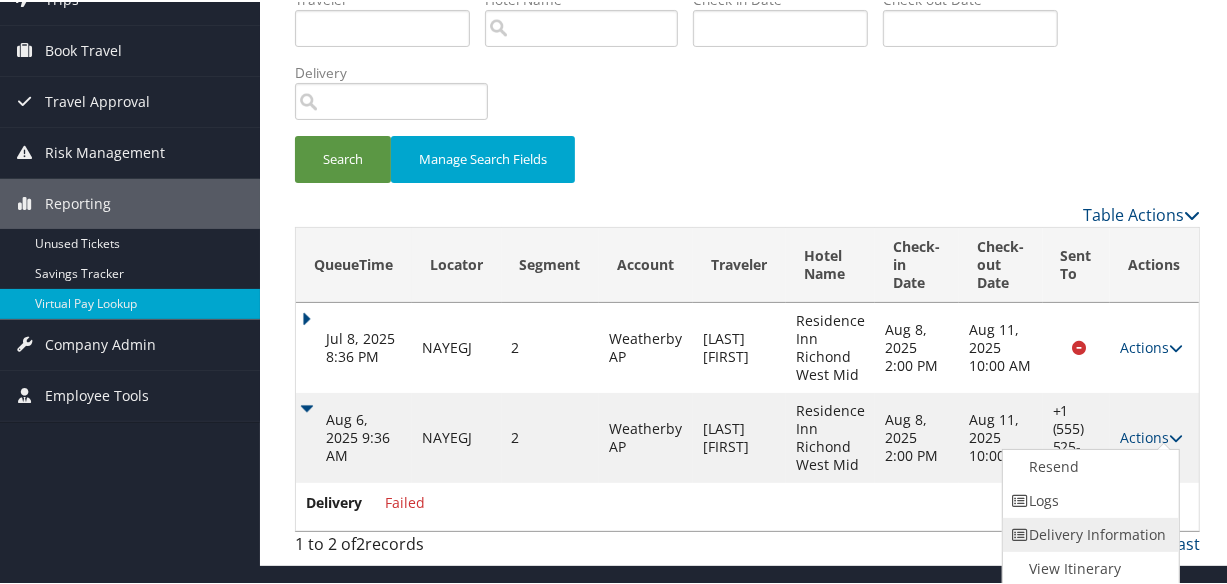 click on "Resend  Logs  Delivery Information  View Itinerary" at bounding box center (1091, 516) 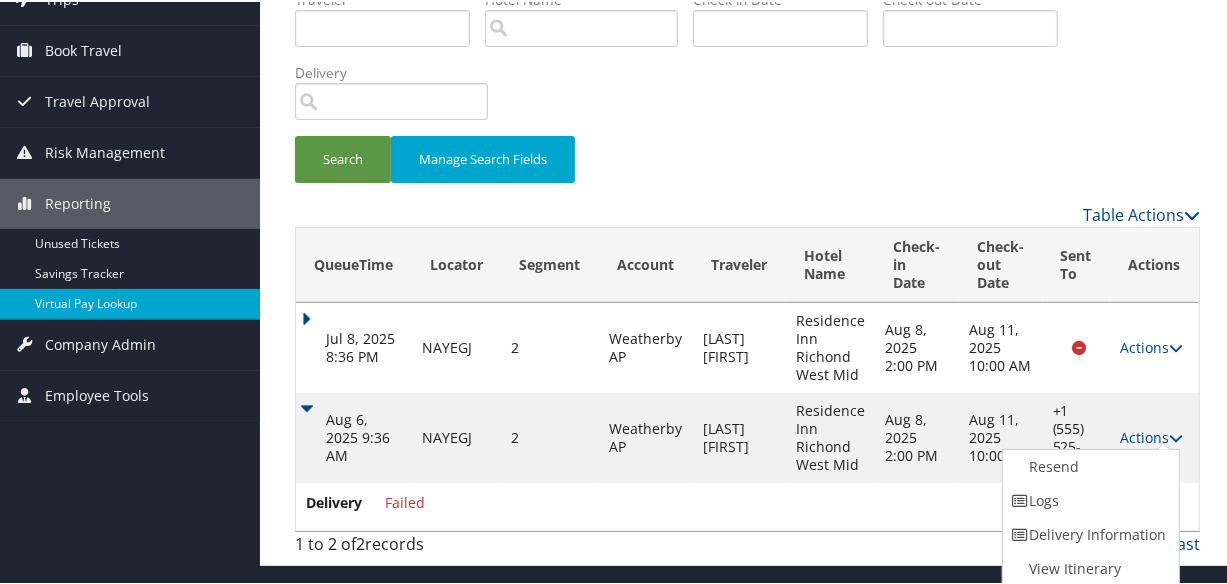 scroll, scrollTop: 128, scrollLeft: 0, axis: vertical 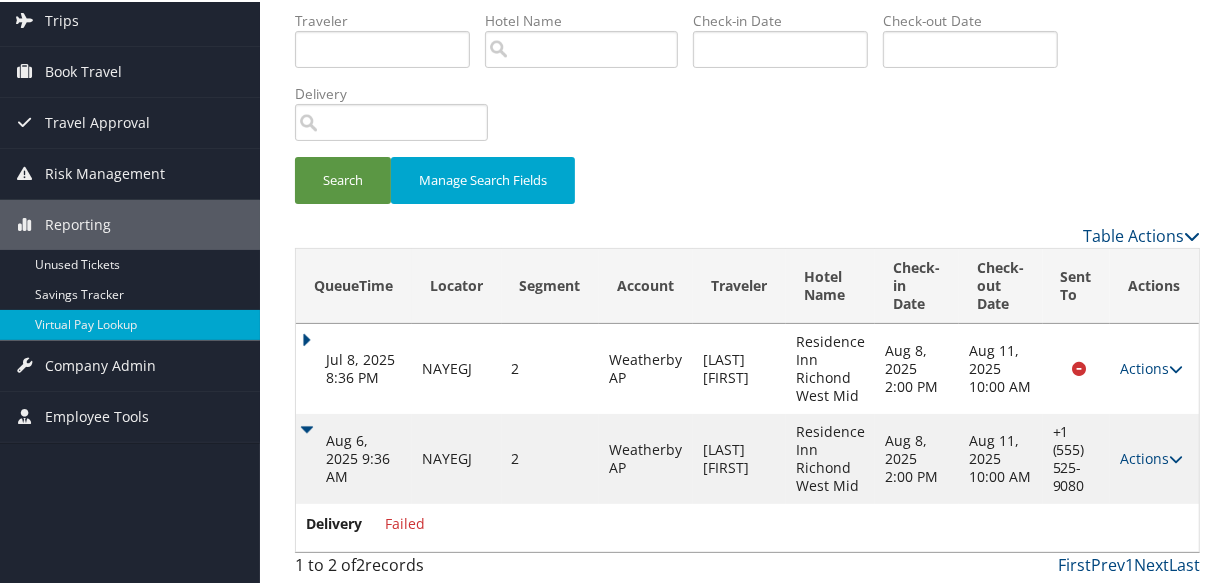 click on "Actions   Resend  Logs  Delivery Information  View Itinerary" at bounding box center (1154, 457) 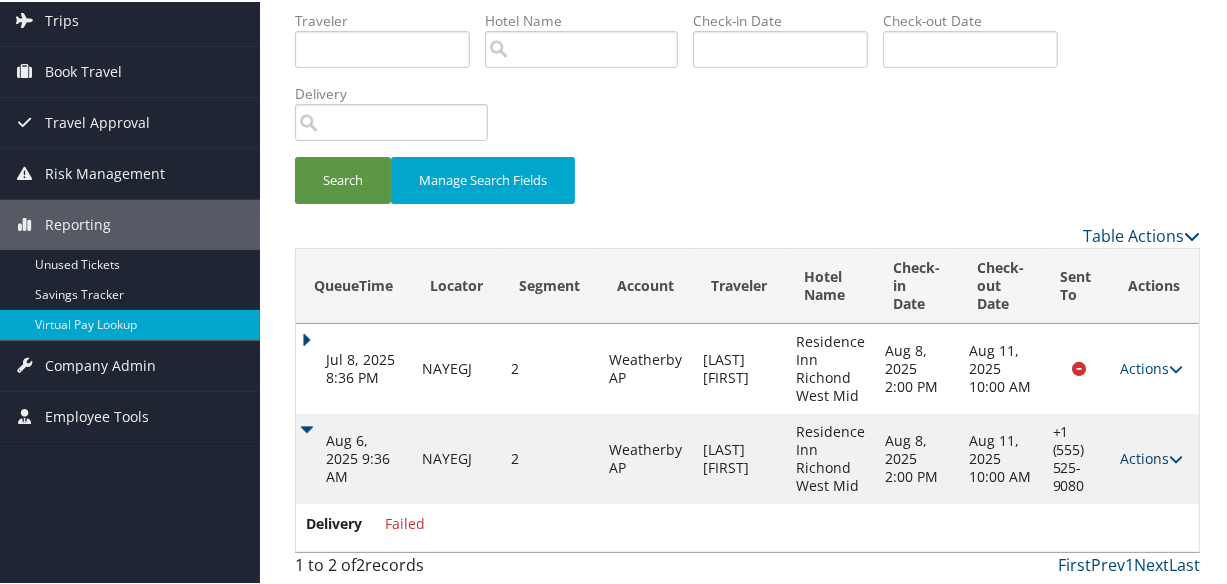 click on "Actions" at bounding box center (1151, 456) 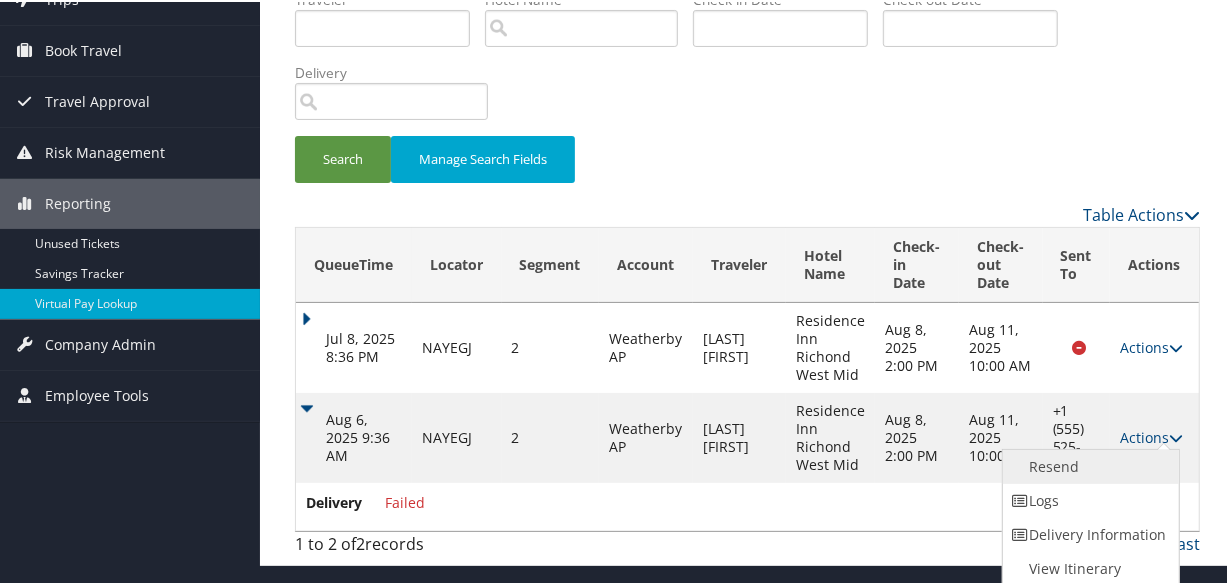 click on "Resend" at bounding box center (1088, 465) 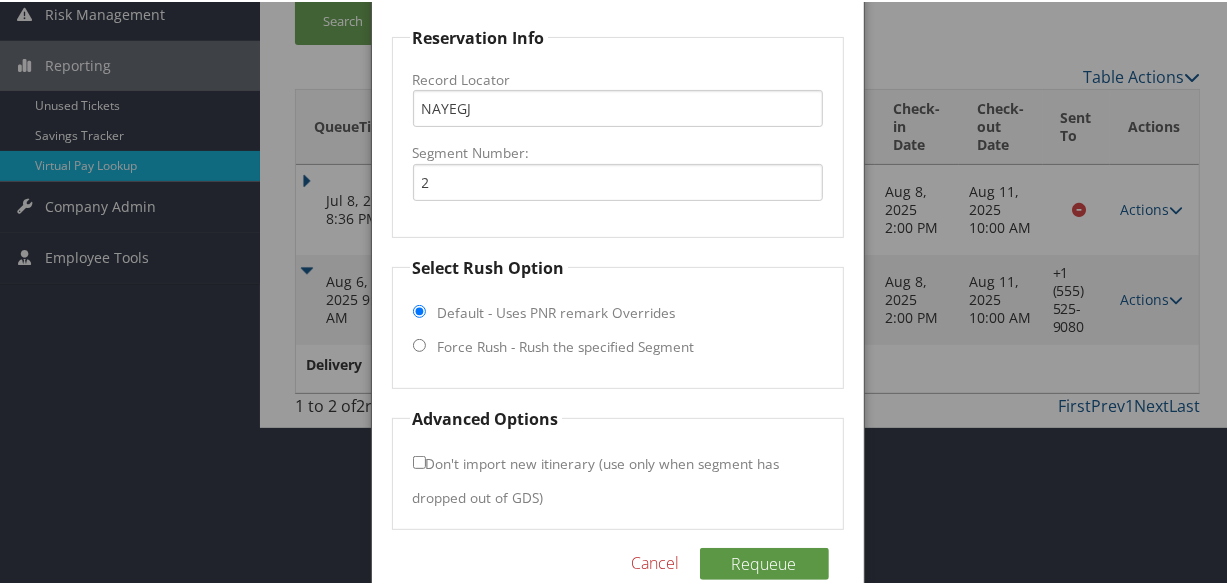 scroll, scrollTop: 293, scrollLeft: 0, axis: vertical 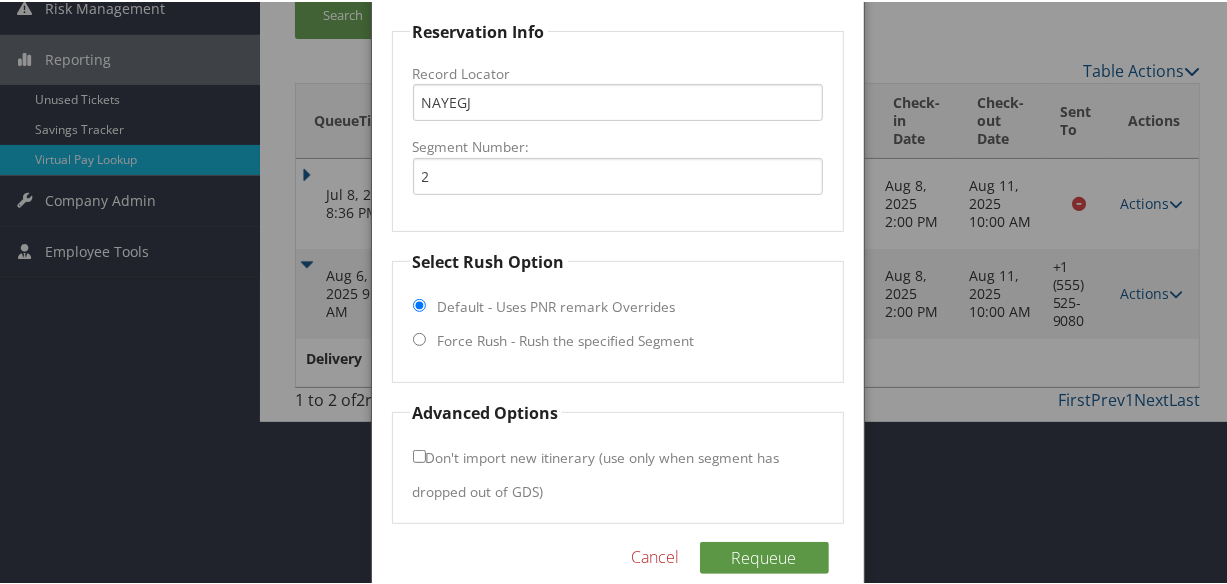 click on "Force Rush - Rush the specified Segment" at bounding box center (566, 339) 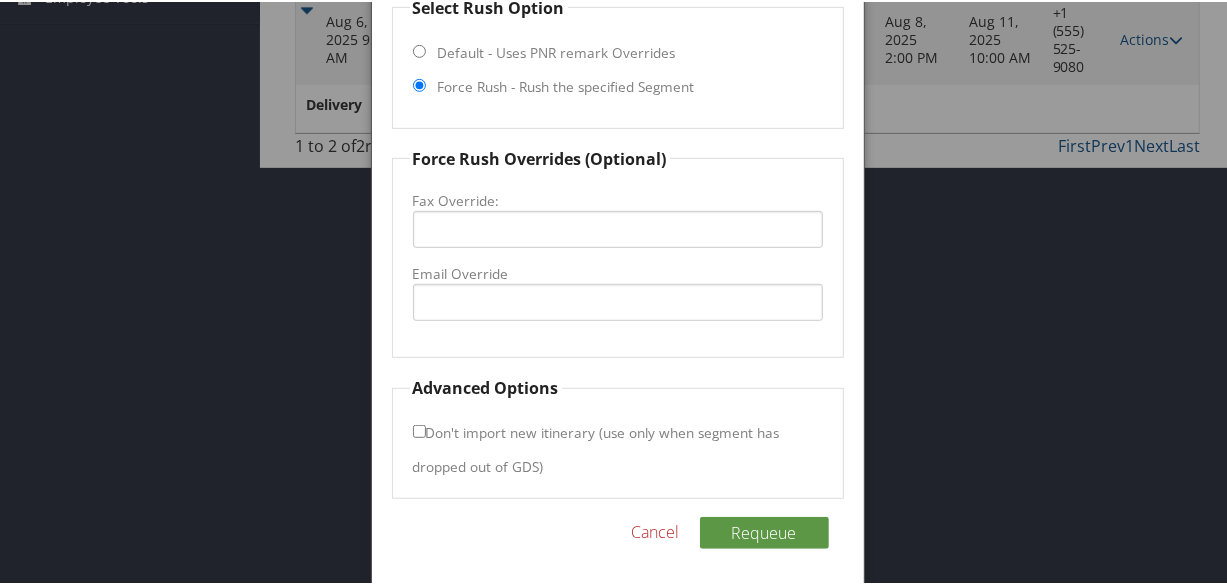 scroll, scrollTop: 551, scrollLeft: 0, axis: vertical 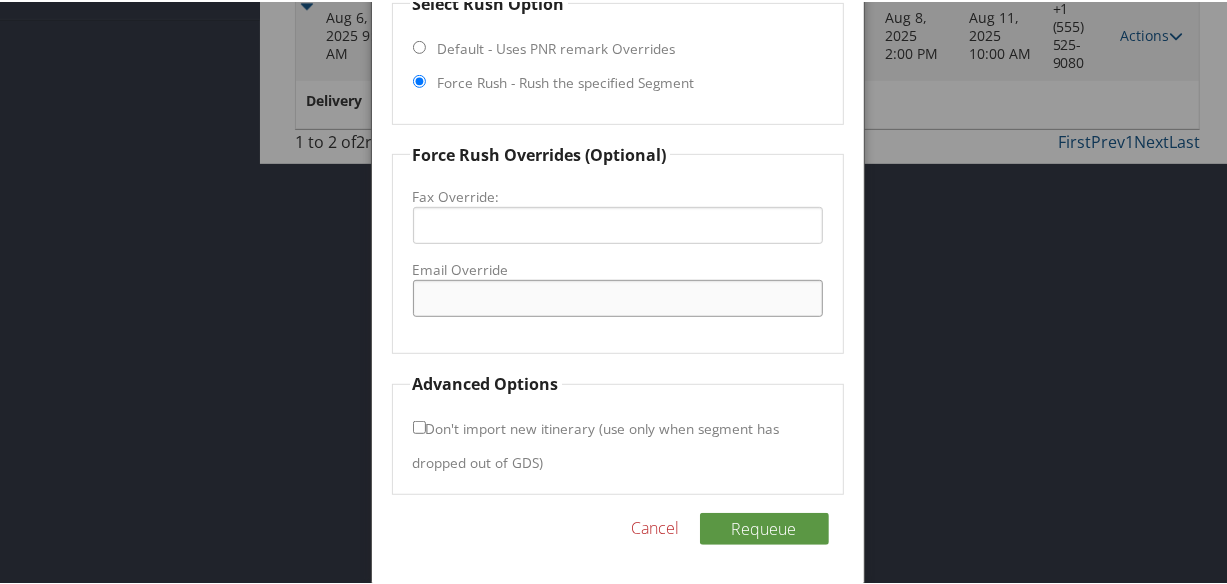 click on "Email Override" at bounding box center [618, 296] 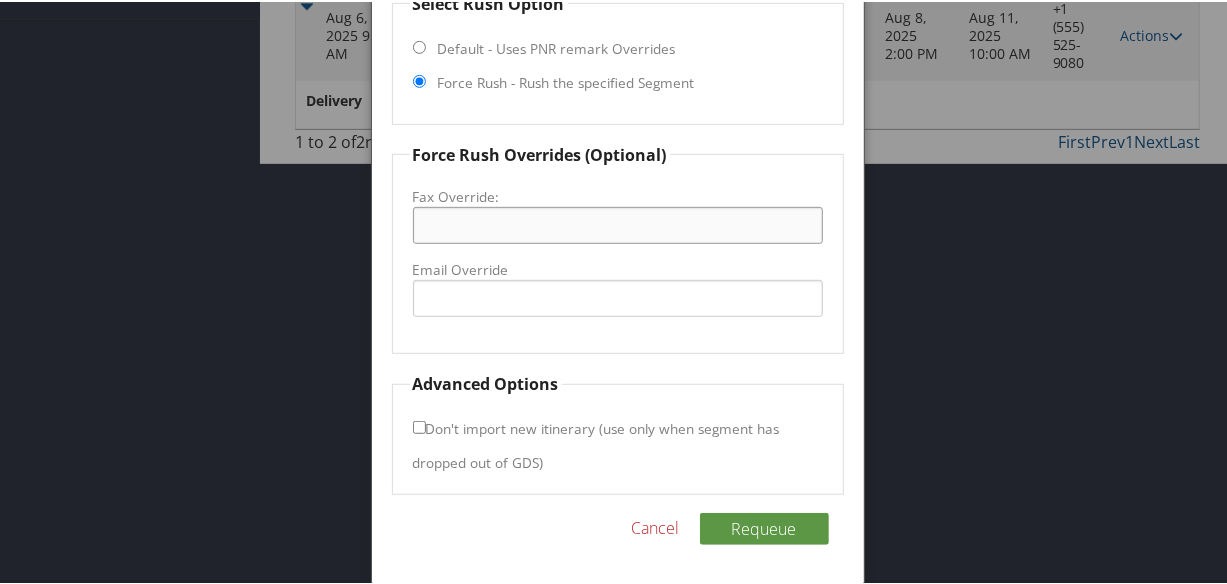 click on "Fax Override:" at bounding box center (618, 223) 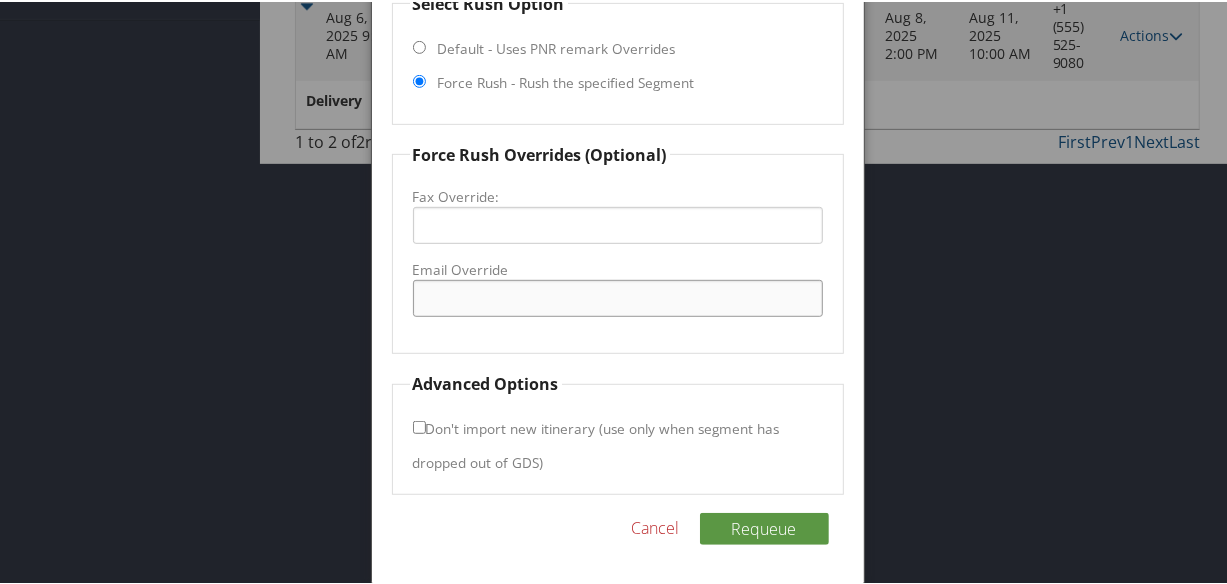 click on "Email Override" at bounding box center (618, 296) 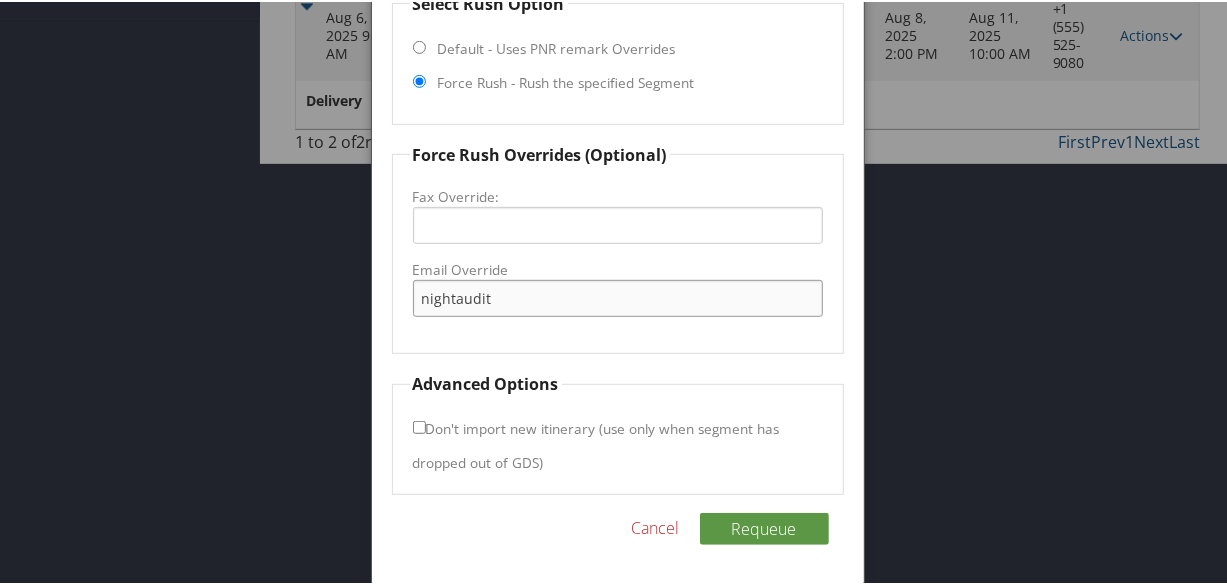 click on "nightaudit" at bounding box center [618, 296] 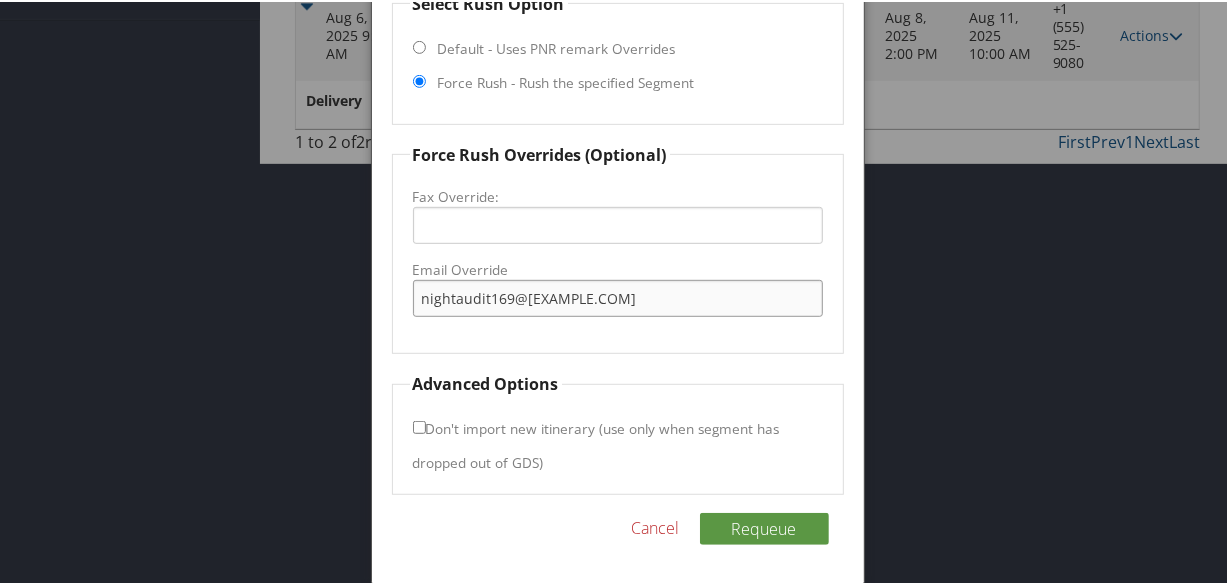 click on "nightaudit169@gmail.com" at bounding box center [618, 296] 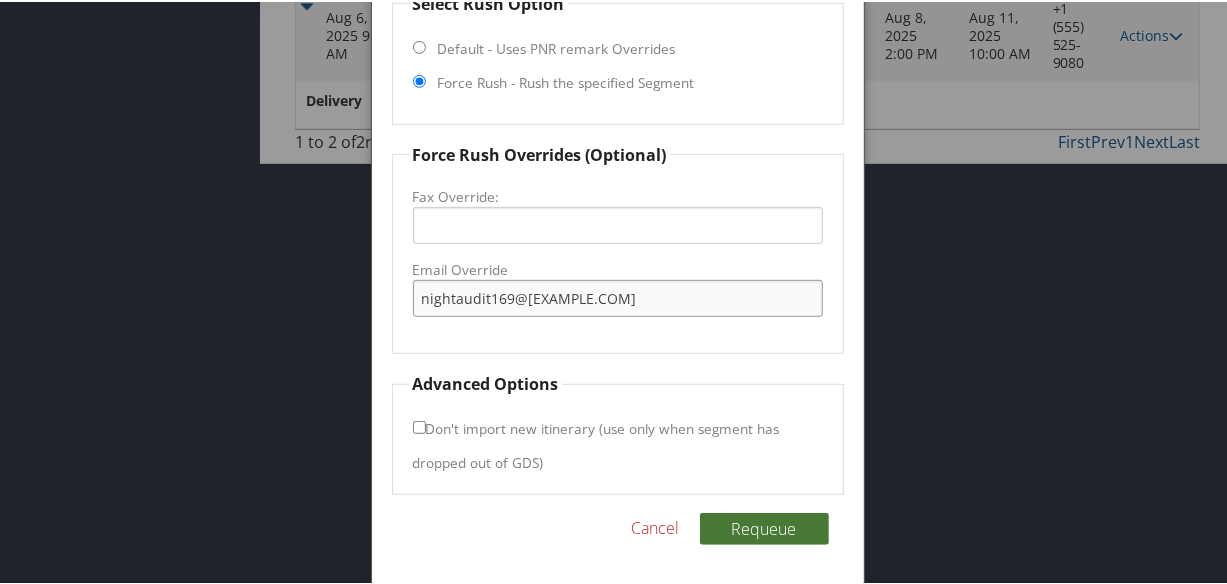 type on "nightaudit169@gmail.com" 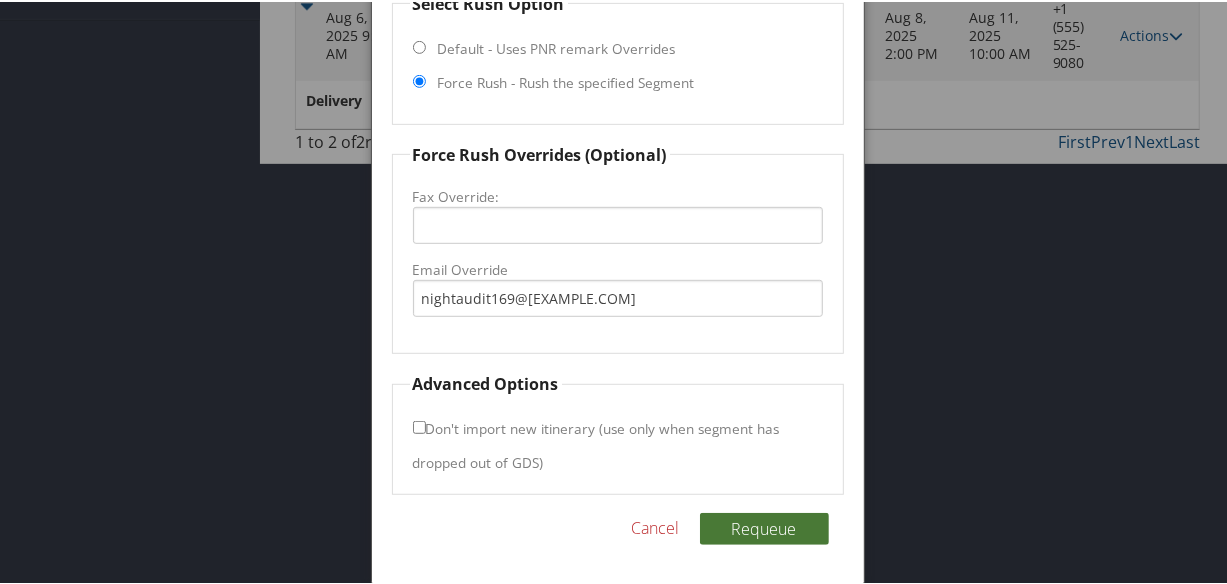 click on "Requeue" at bounding box center [764, 527] 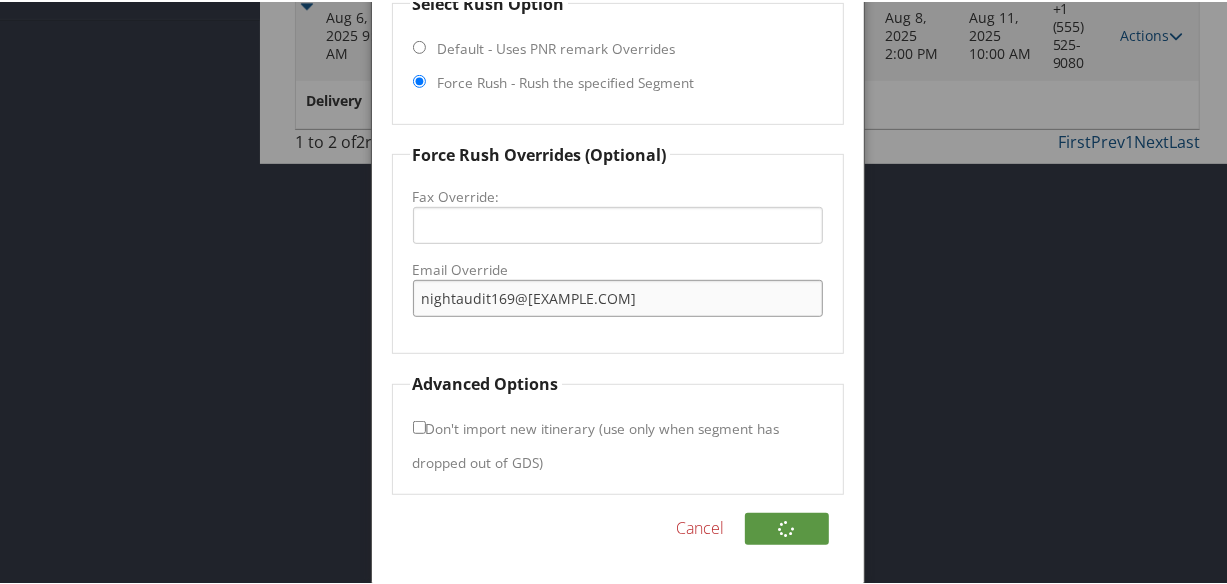 drag, startPoint x: 566, startPoint y: 302, endPoint x: 368, endPoint y: 300, distance: 198.0101 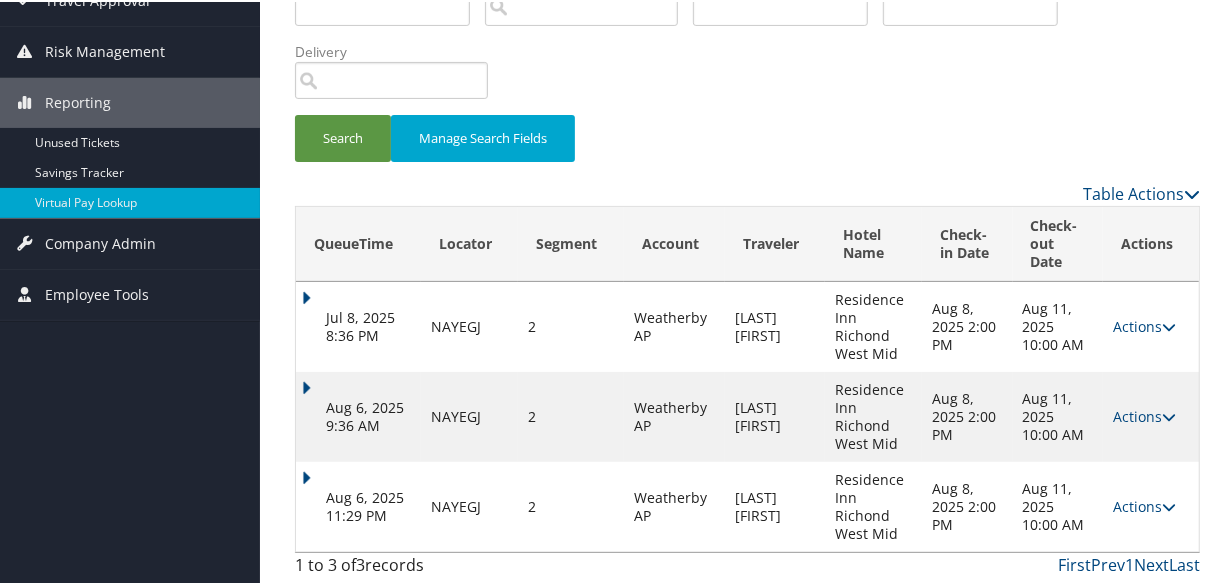 scroll, scrollTop: 170, scrollLeft: 0, axis: vertical 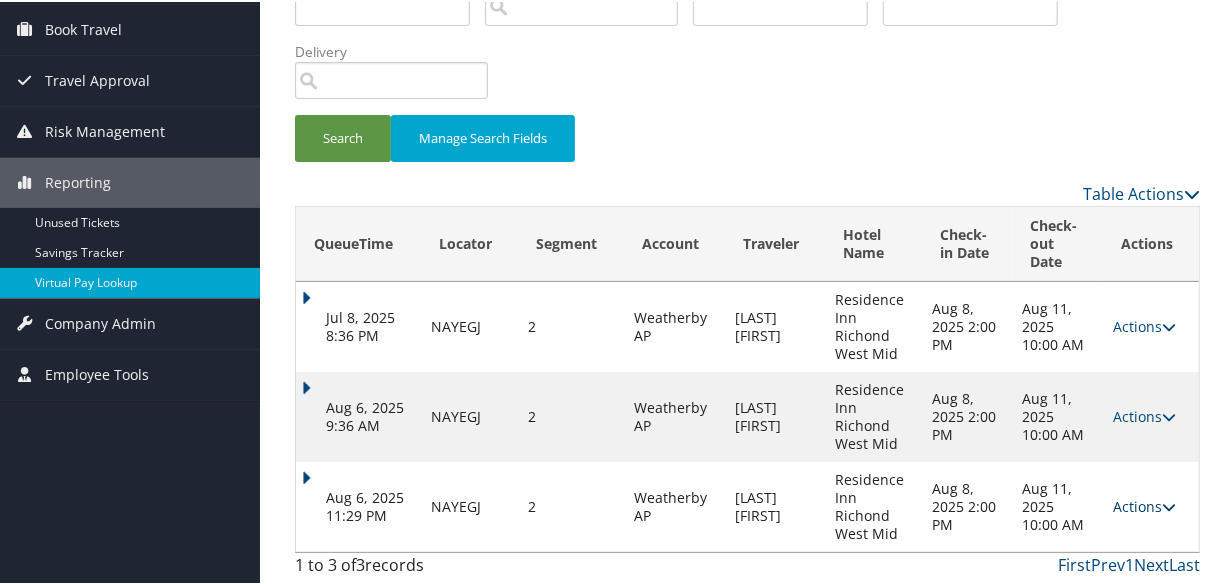 click on "Actions" at bounding box center [1144, 504] 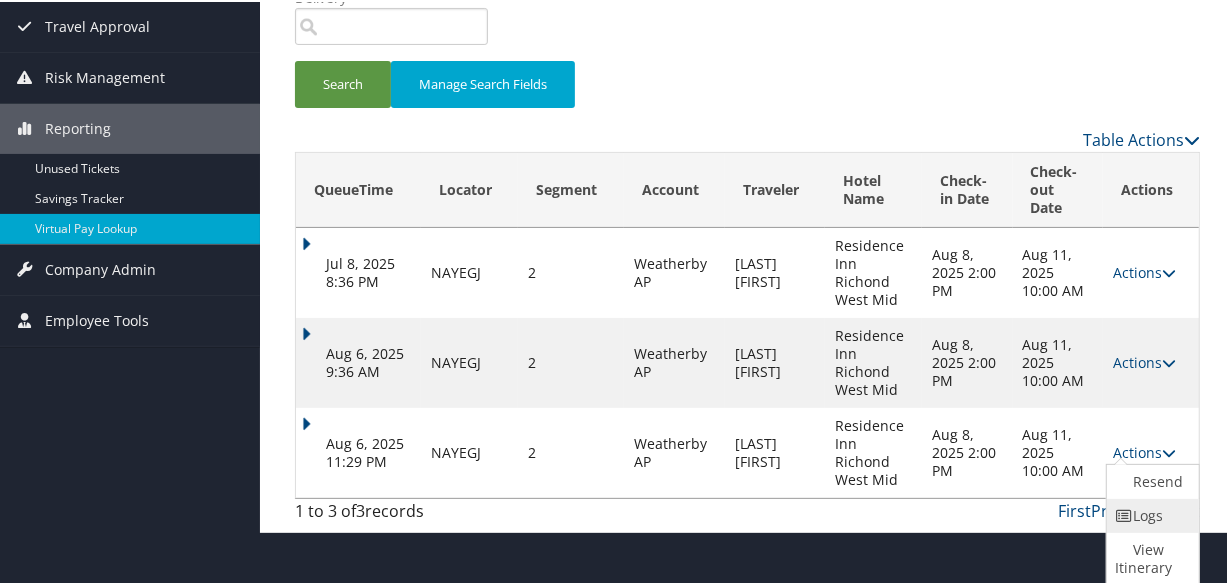 click at bounding box center [1124, 514] 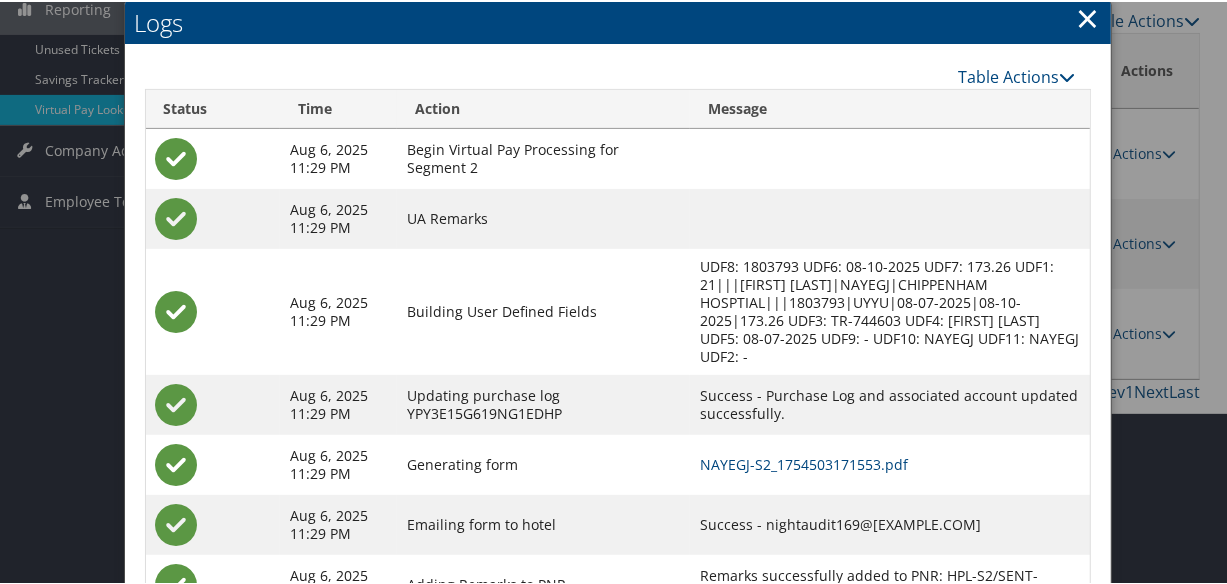 scroll, scrollTop: 428, scrollLeft: 0, axis: vertical 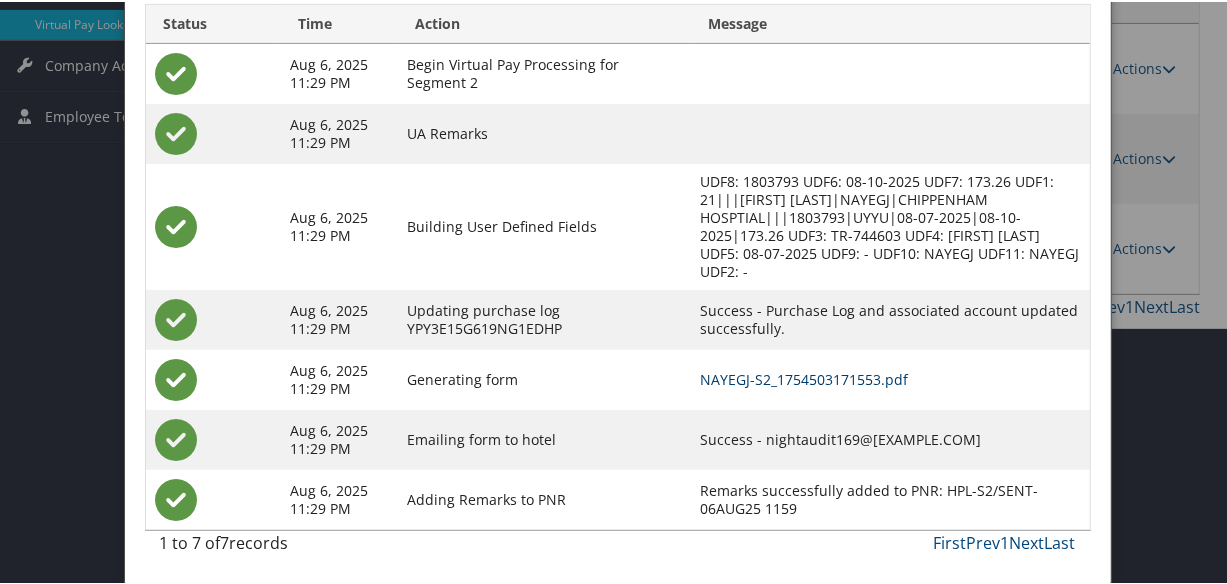 click on "NAYEGJ-S2_1754503171553.pdf" at bounding box center (804, 377) 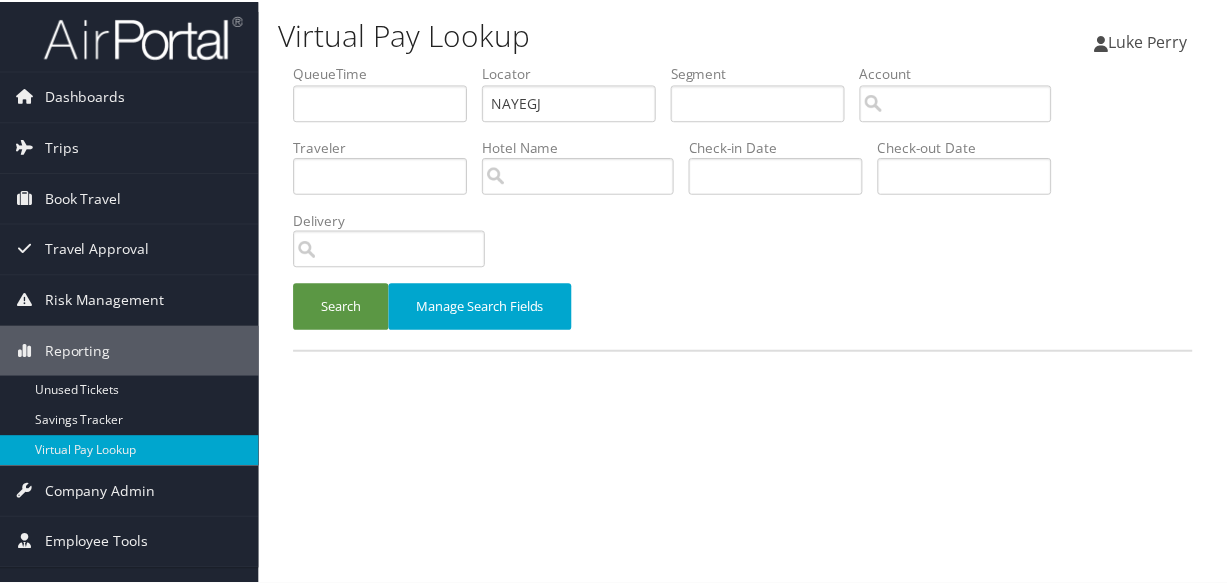 scroll, scrollTop: 0, scrollLeft: 0, axis: both 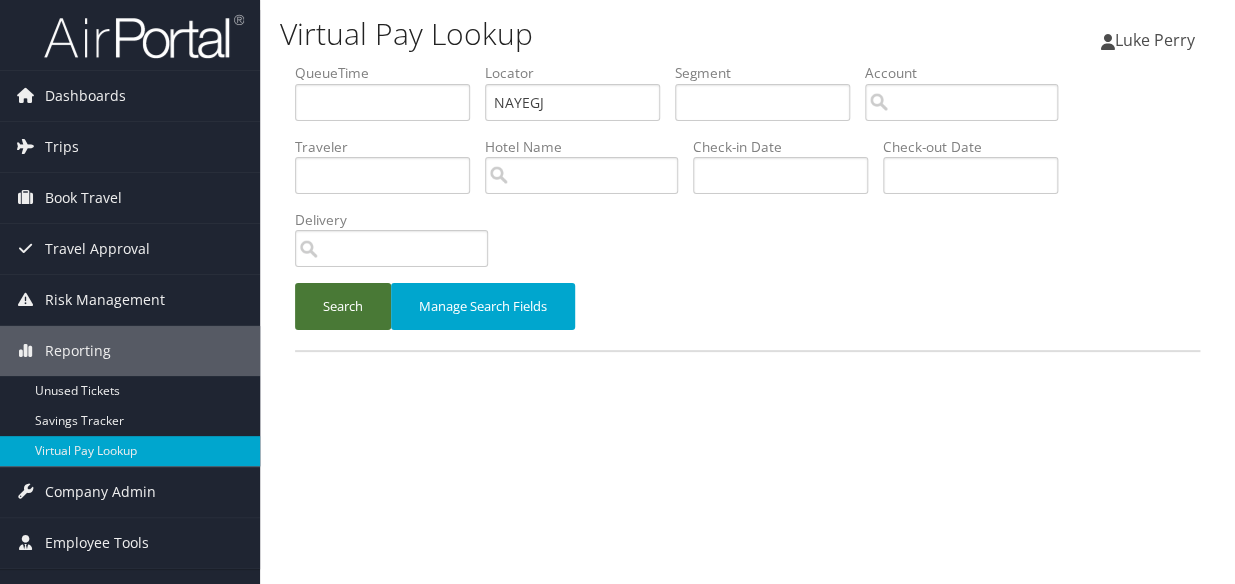 click on "Search" at bounding box center [343, 306] 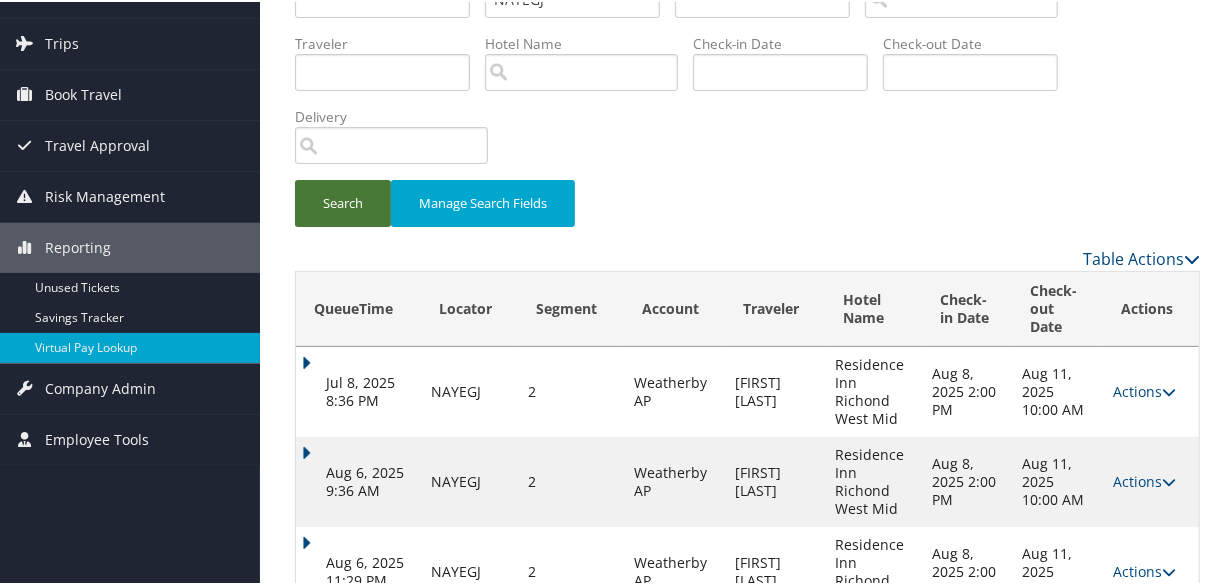 scroll, scrollTop: 170, scrollLeft: 0, axis: vertical 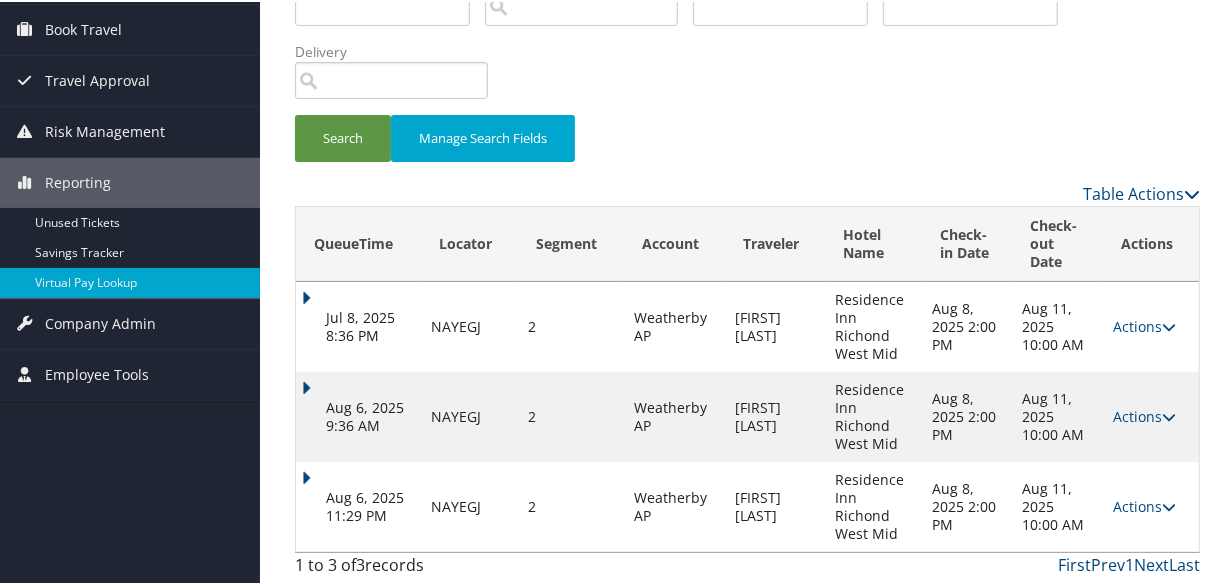 click on "Aug 6, 2025 11:29 PM" at bounding box center (358, 505) 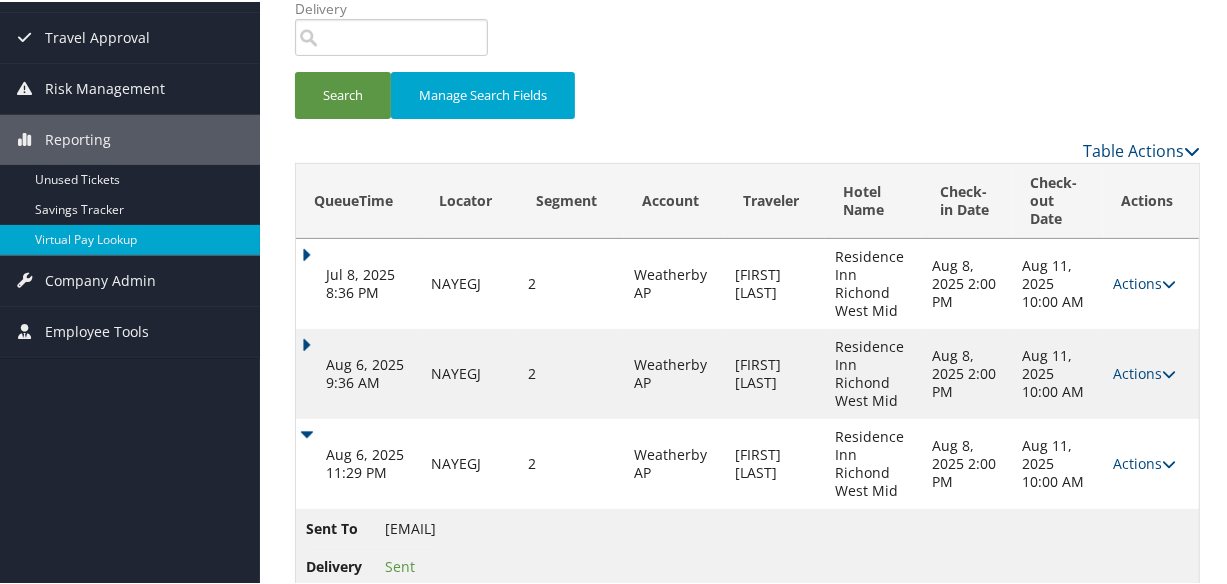 scroll, scrollTop: 255, scrollLeft: 0, axis: vertical 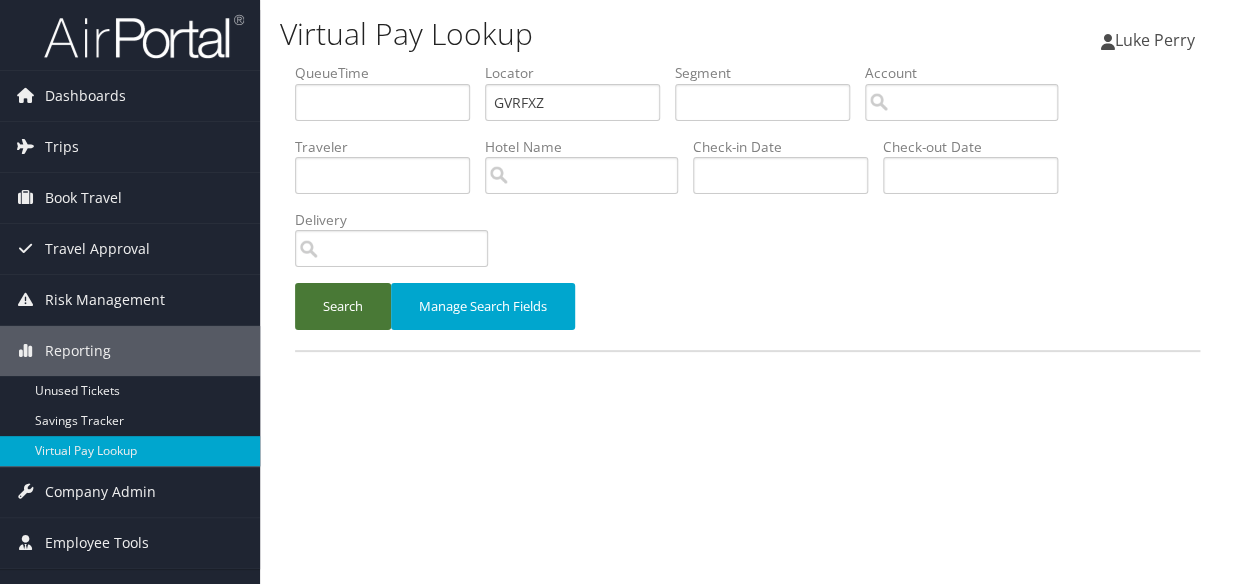 click on "Search" at bounding box center [343, 306] 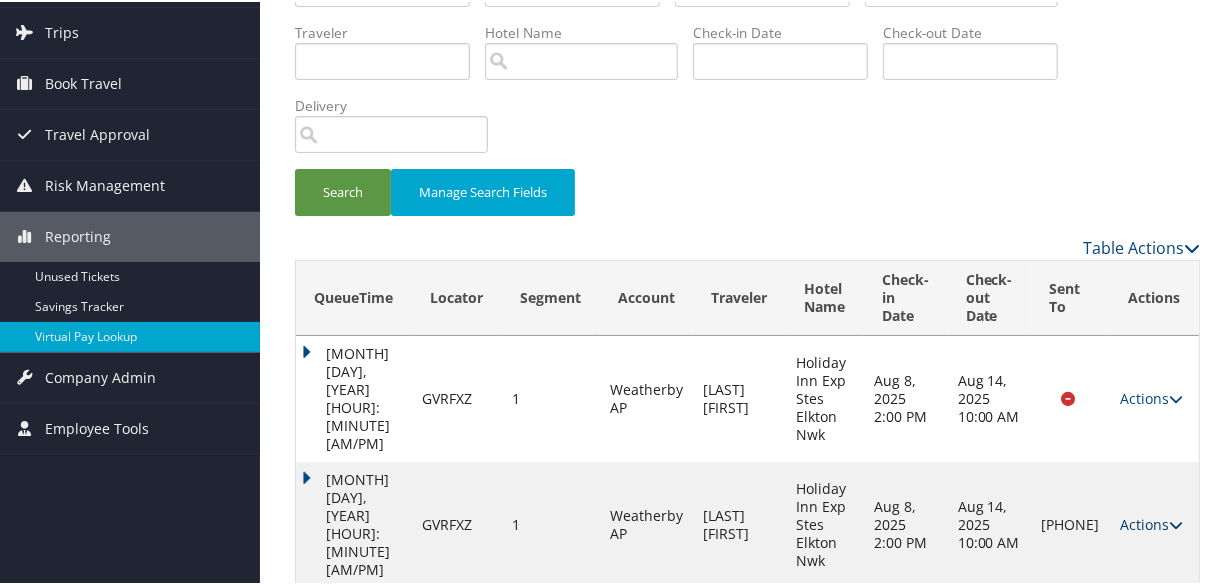 click on "Actions" at bounding box center (1151, 522) 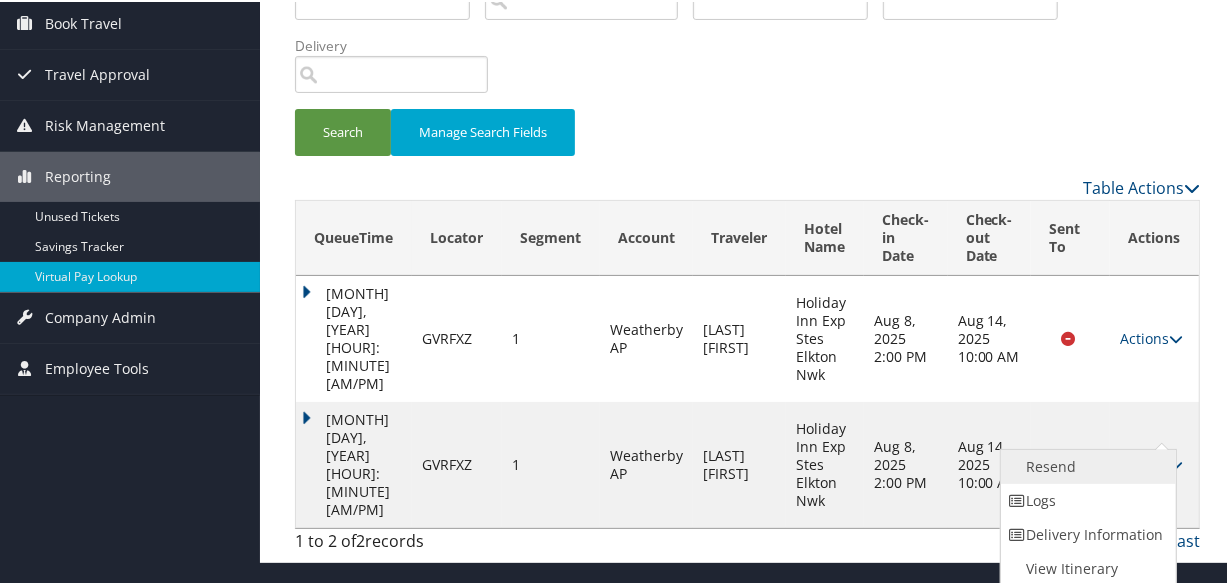 click on "Resend" at bounding box center (1086, 465) 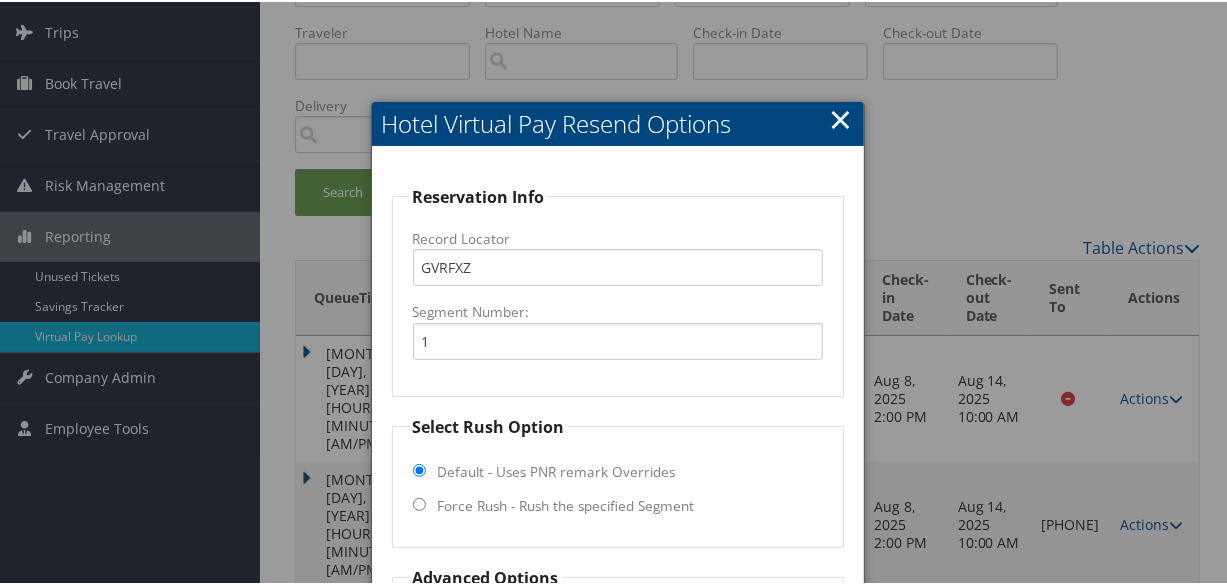 click on "Force Rush - Rush the specified Segment" at bounding box center (566, 504) 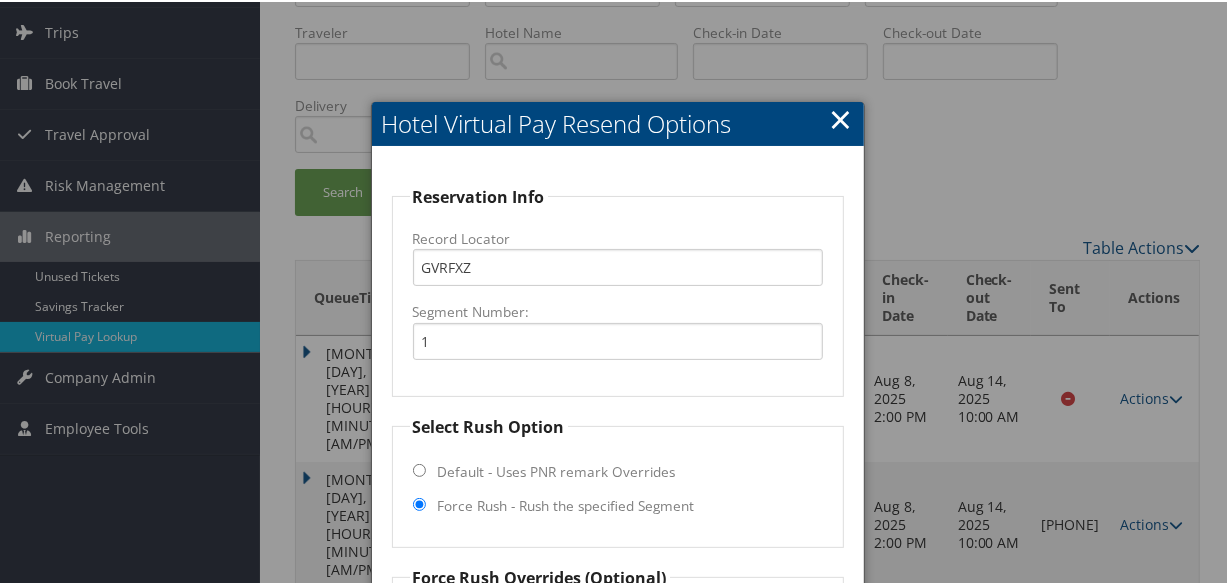 scroll, scrollTop: 540, scrollLeft: 0, axis: vertical 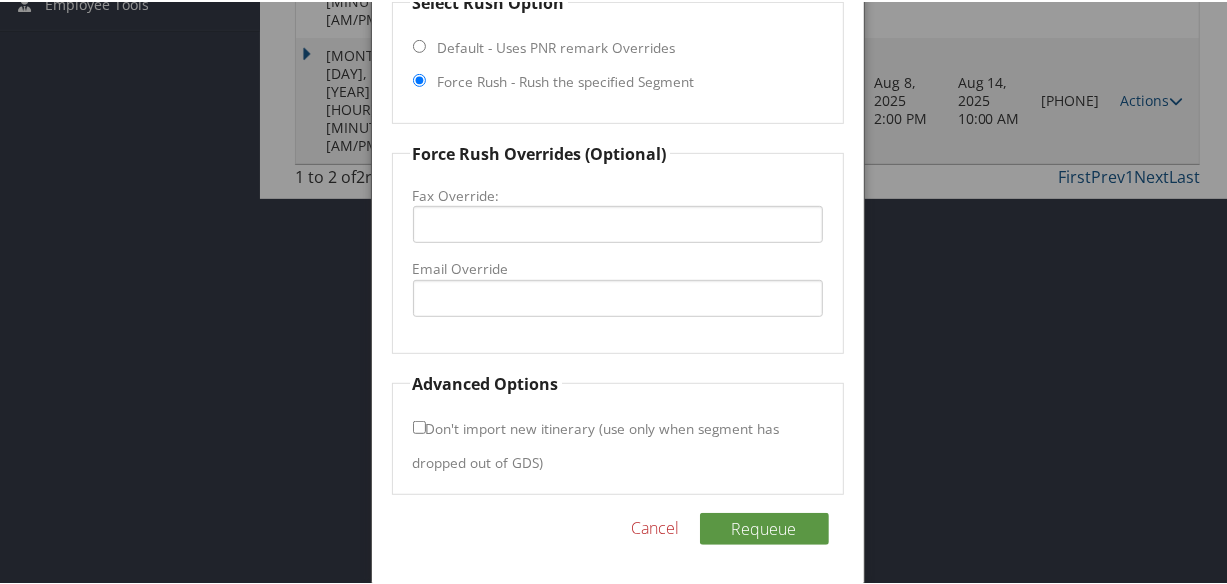 click on "Fax Override:" at bounding box center [618, 194] 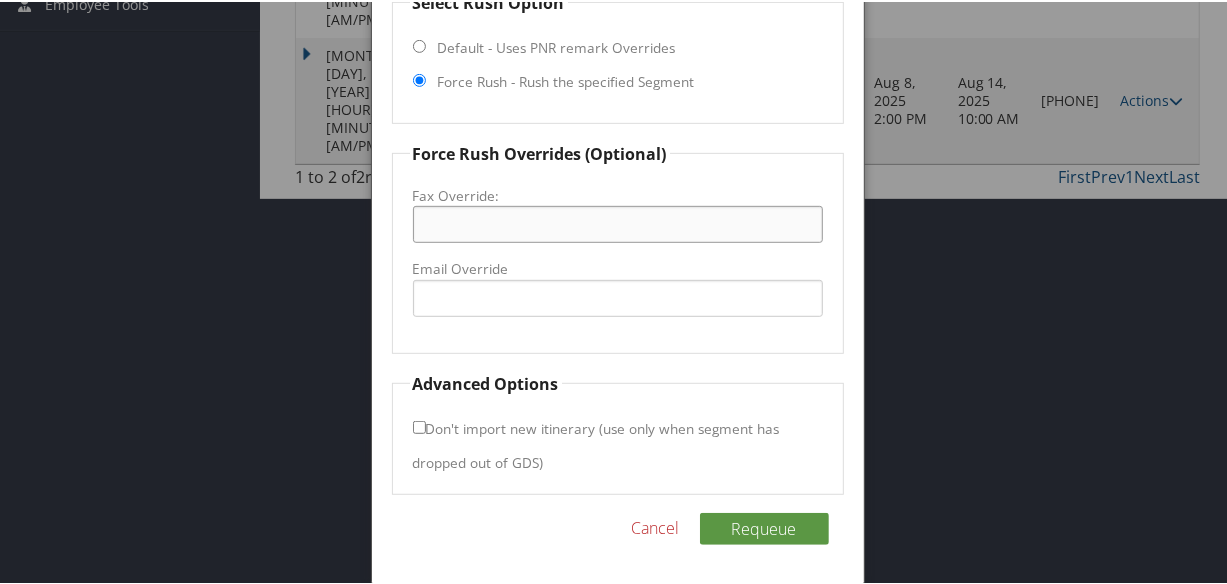 click on "Fax Override:" at bounding box center [618, 222] 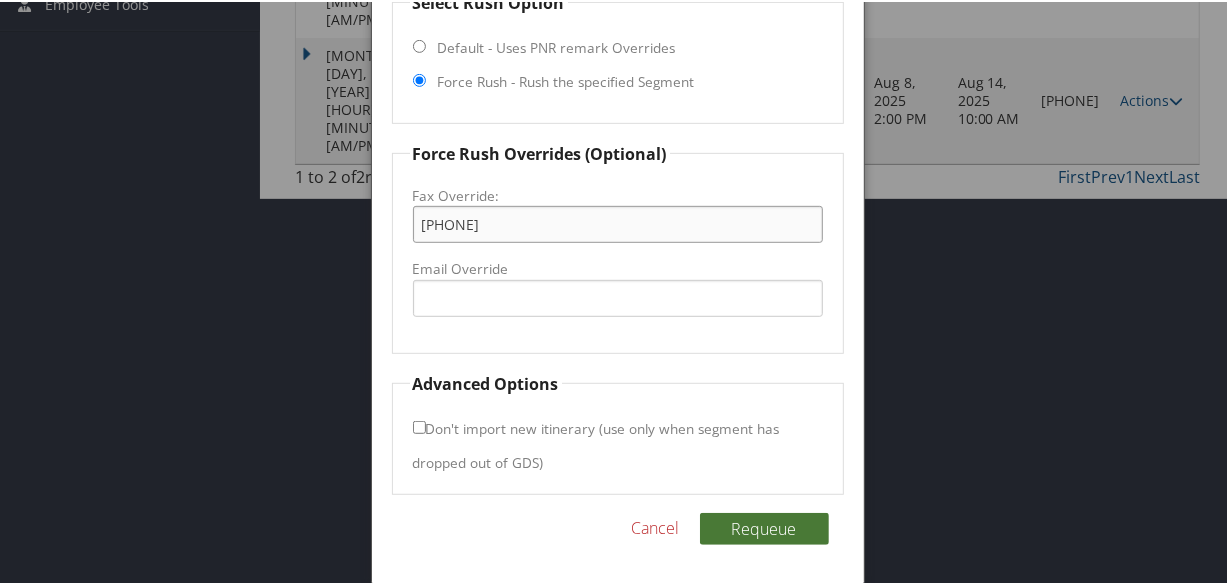 type on "[PHONE]" 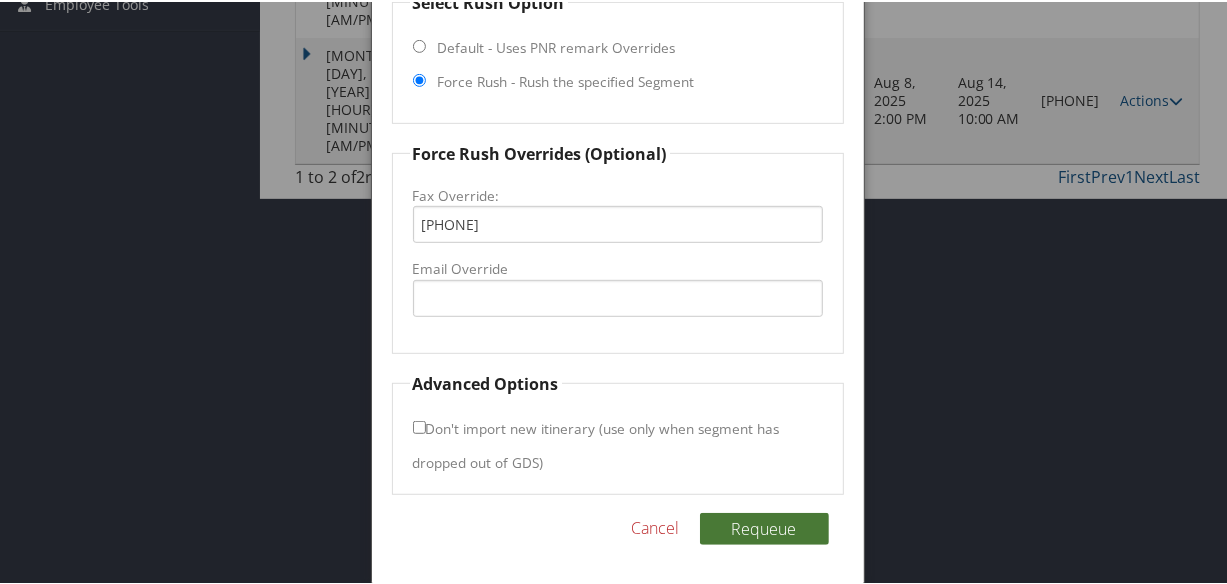 click on "Requeue" at bounding box center [764, 527] 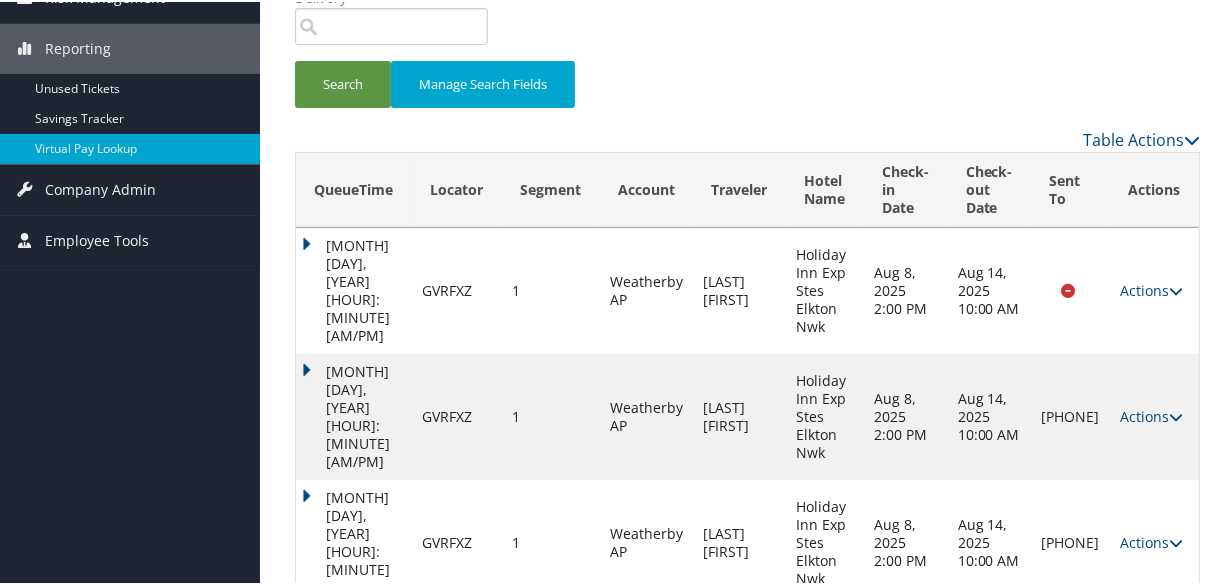 scroll, scrollTop: 224, scrollLeft: 0, axis: vertical 